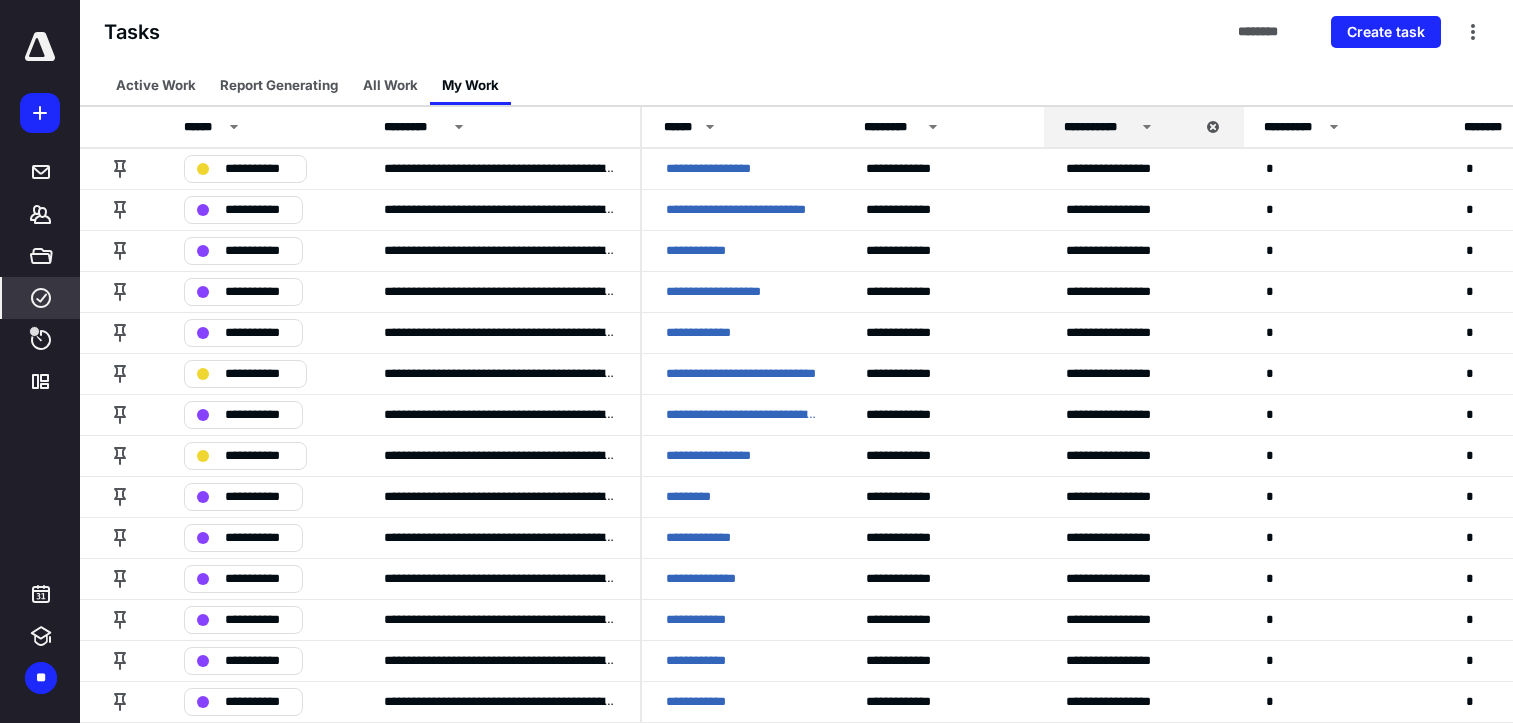 scroll, scrollTop: 632, scrollLeft: 0, axis: vertical 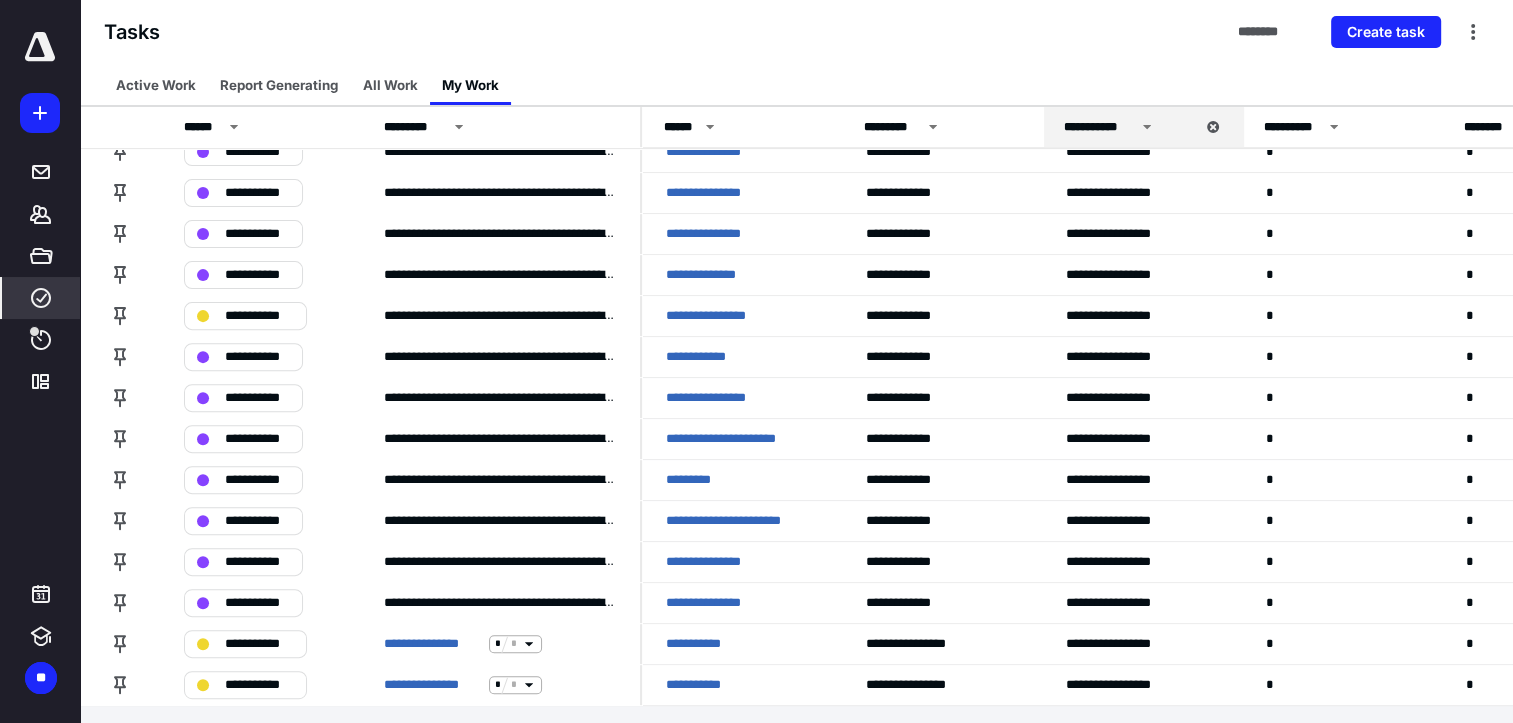 drag, startPoint x: 0, startPoint y: 0, endPoint x: 28, endPoint y: 59, distance: 65.30697 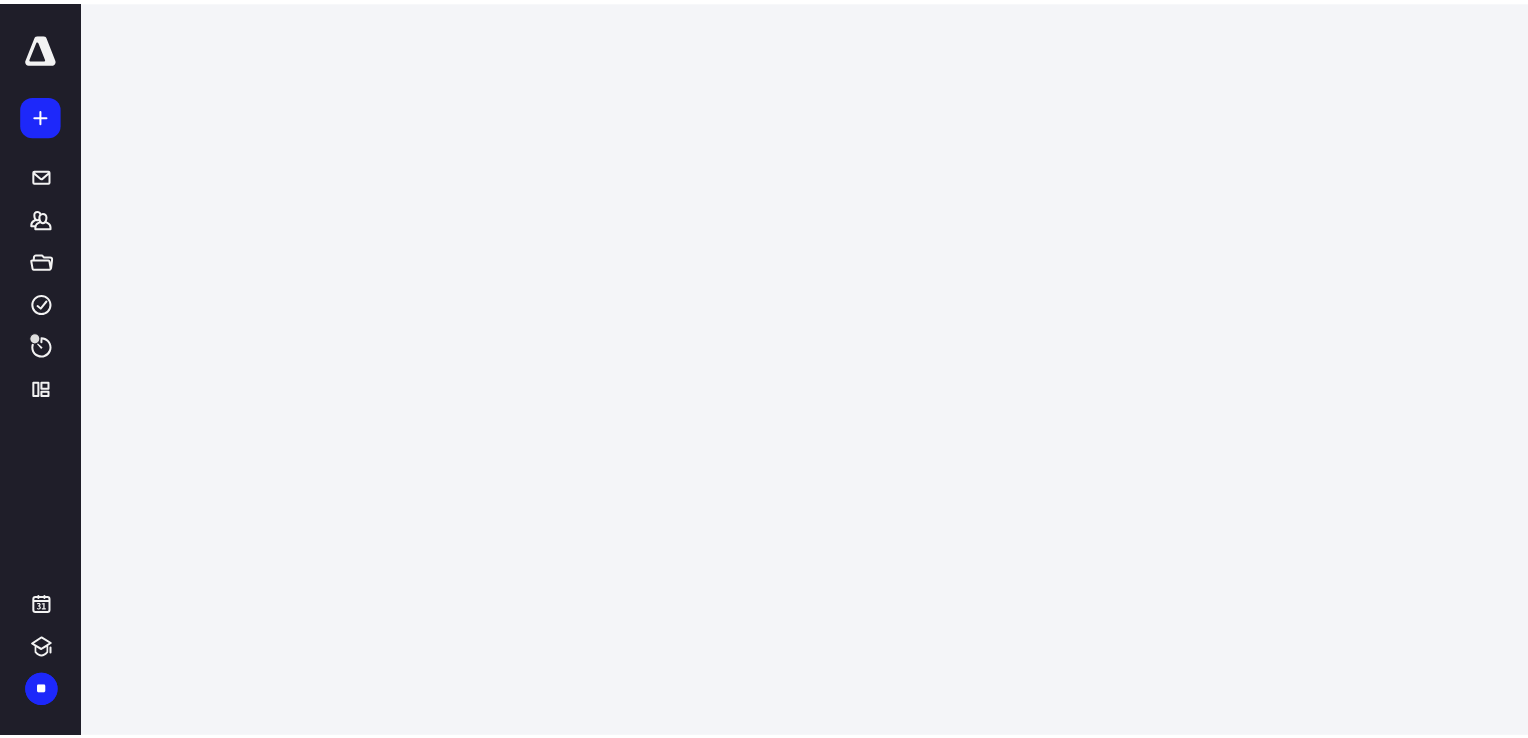 scroll, scrollTop: 0, scrollLeft: 0, axis: both 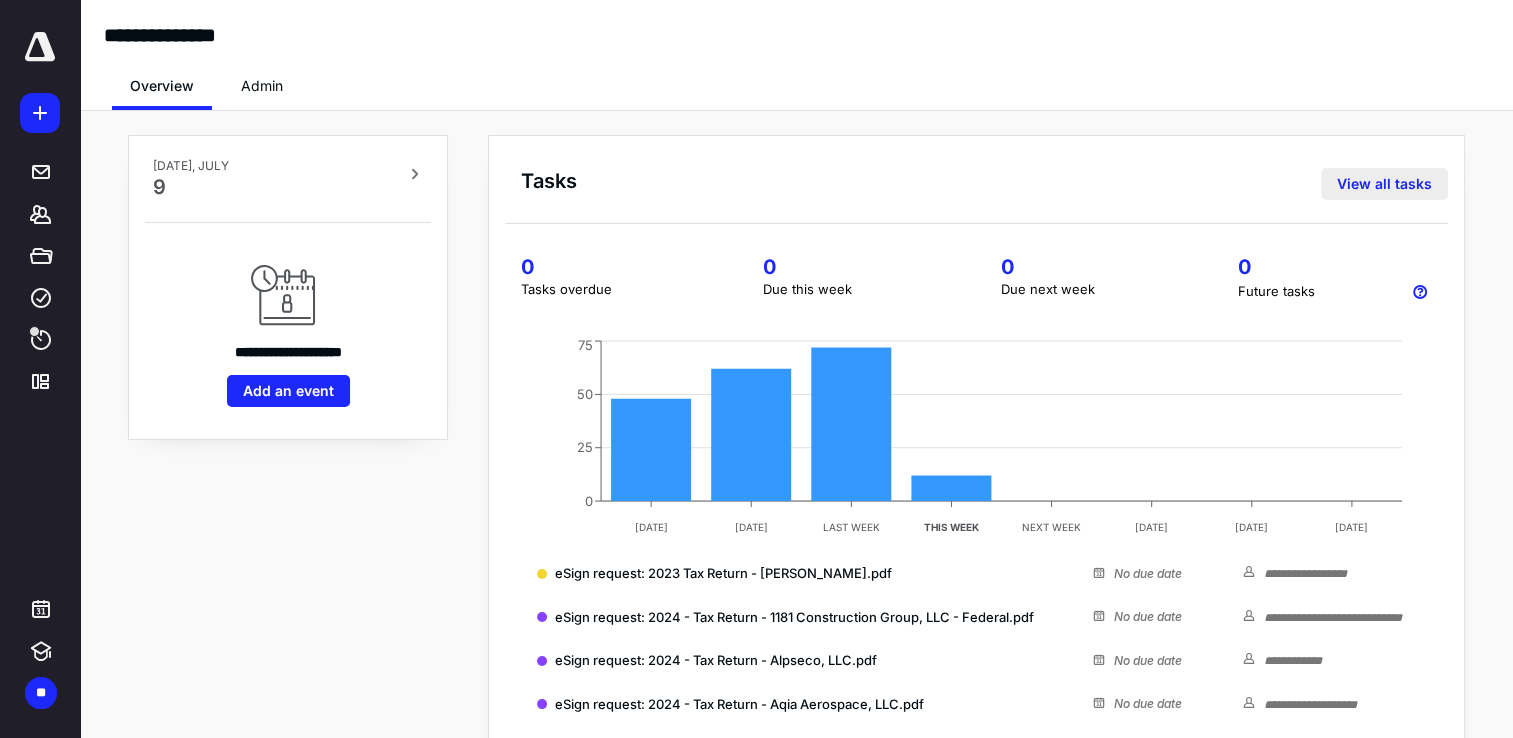 click on "View all tasks" at bounding box center (1384, 184) 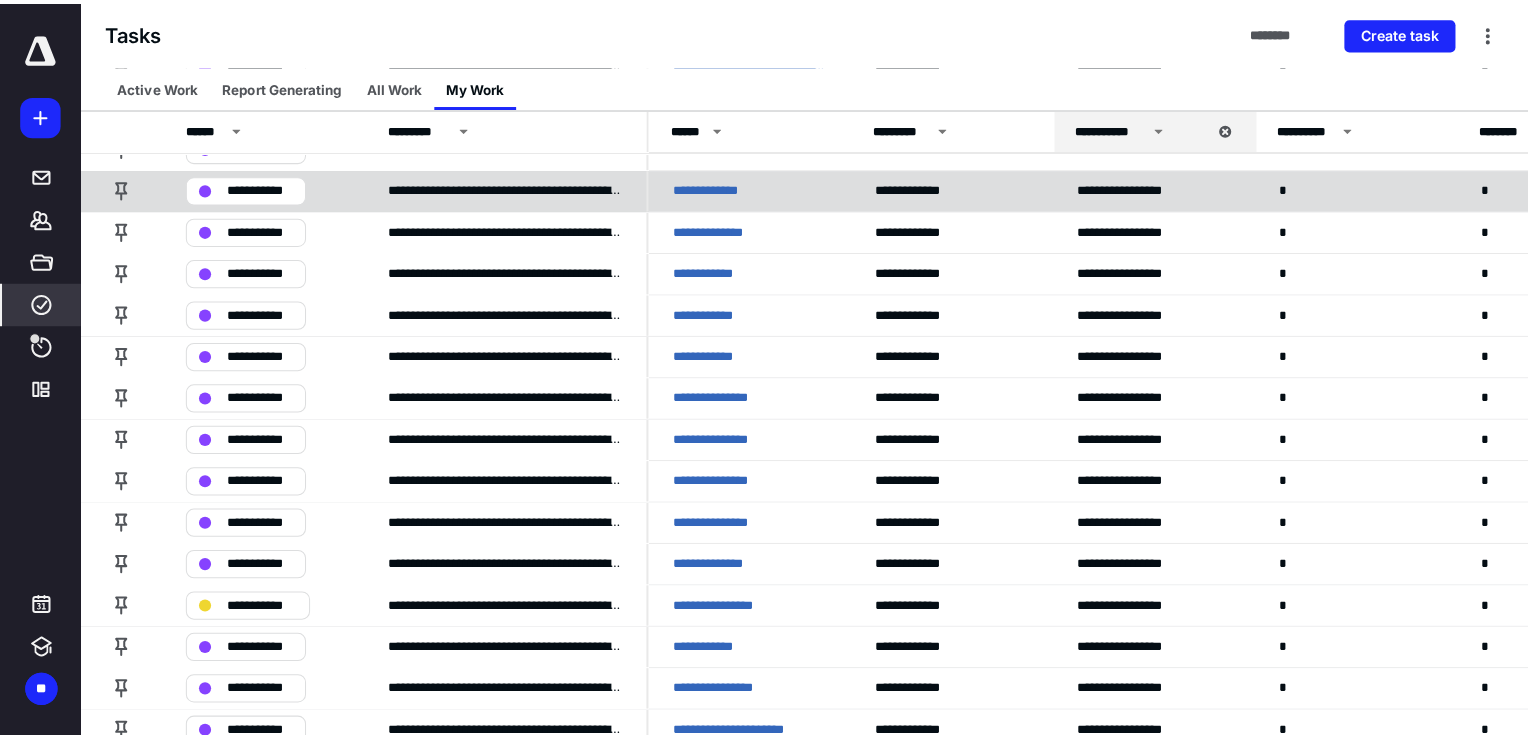scroll, scrollTop: 0, scrollLeft: 0, axis: both 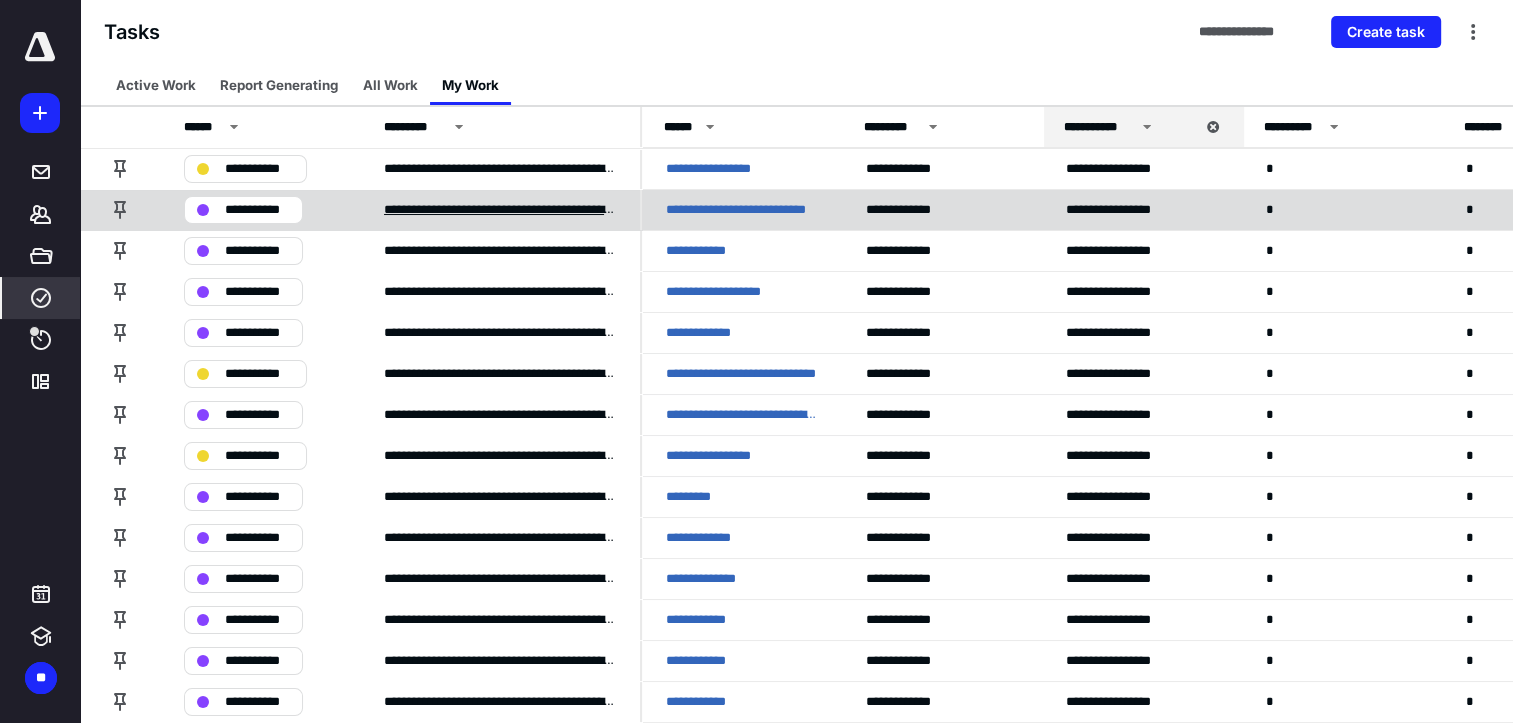 click on "**********" at bounding box center (500, 210) 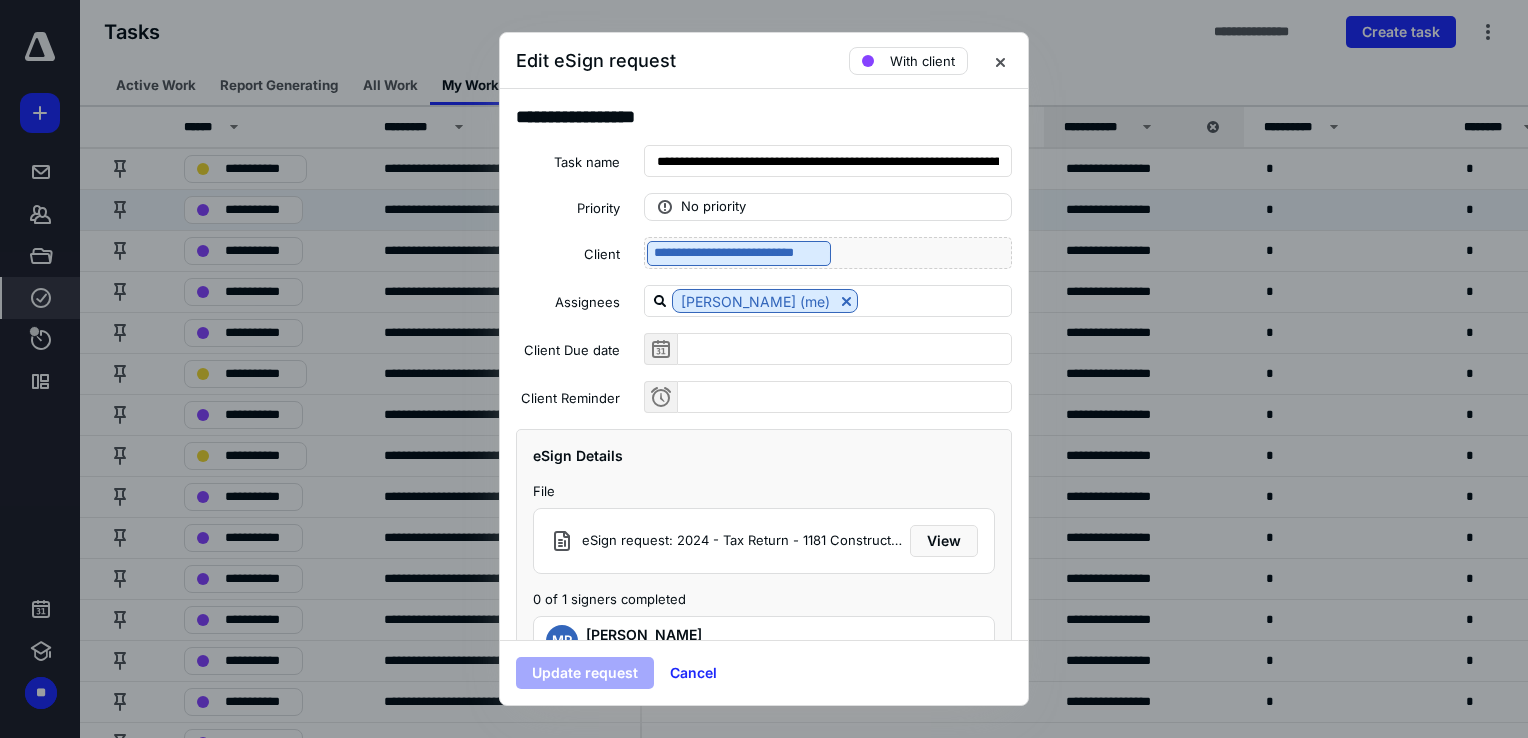 scroll, scrollTop: 26, scrollLeft: 0, axis: vertical 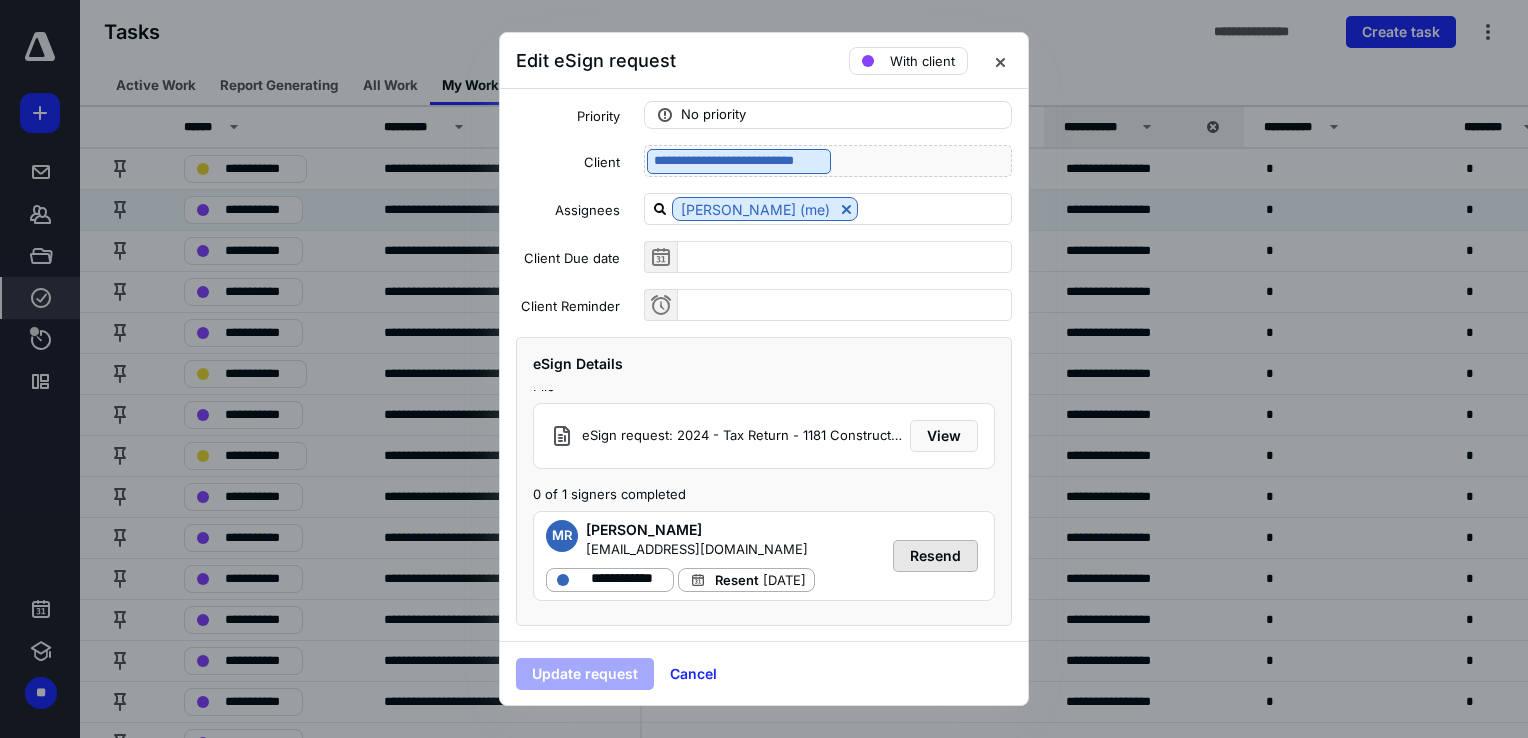 click on "Resend" at bounding box center (935, 556) 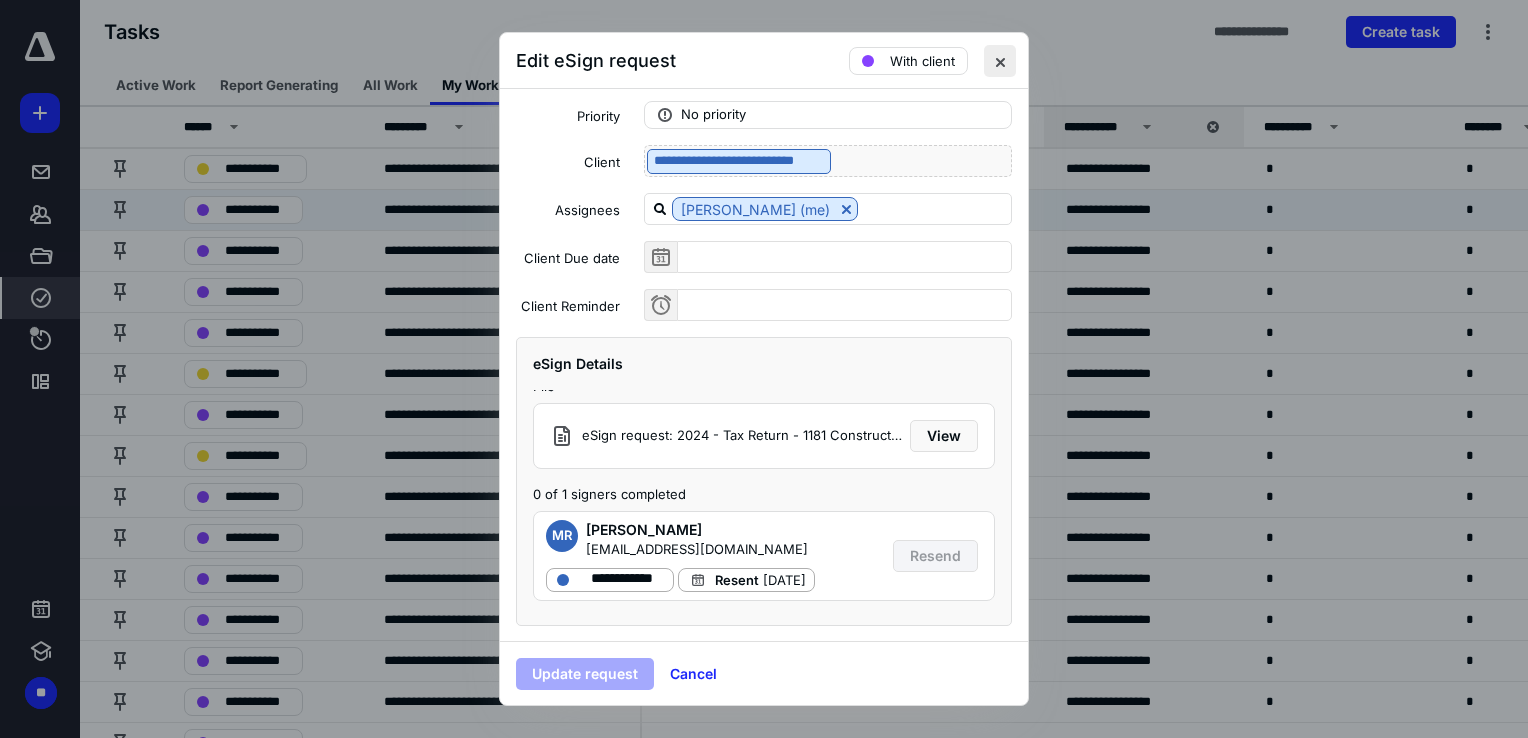 click at bounding box center (1000, 61) 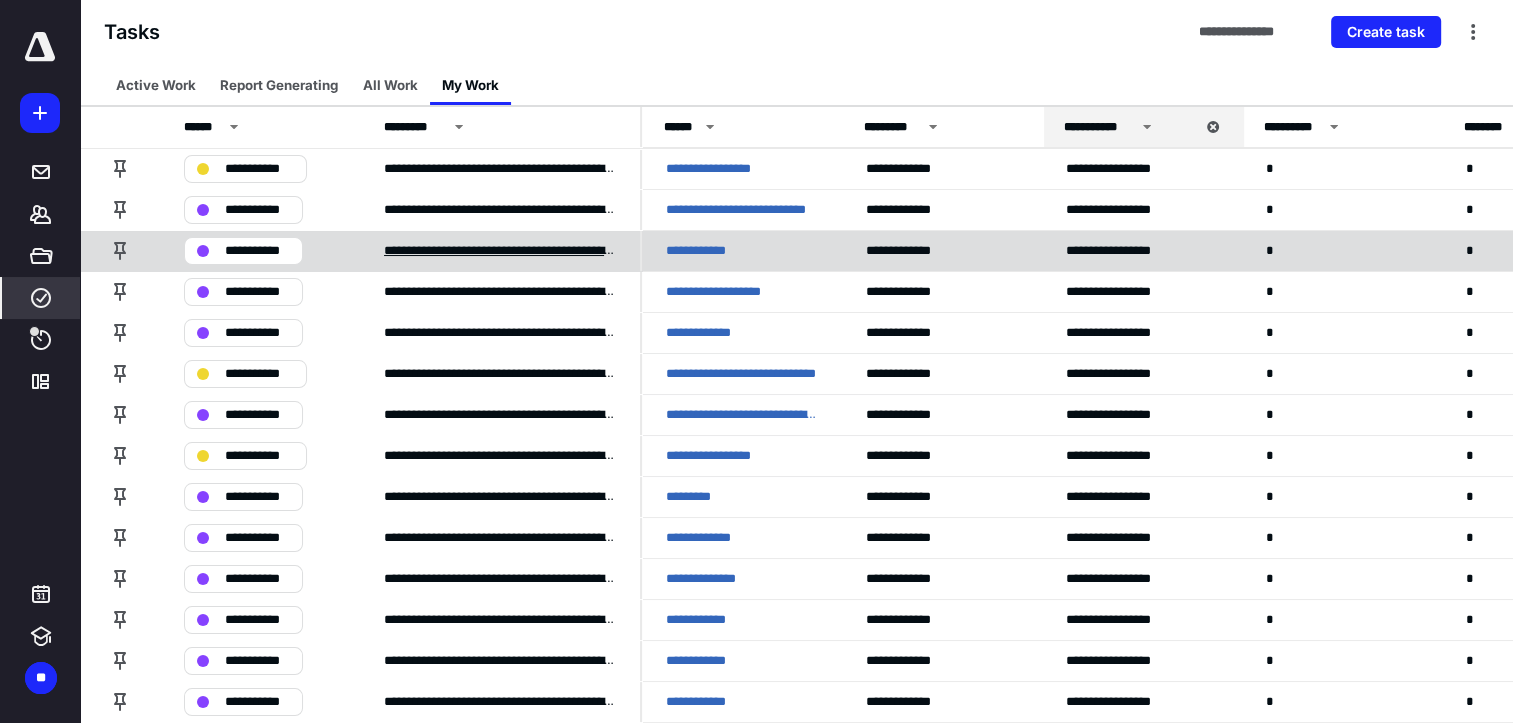 click on "**********" at bounding box center [500, 251] 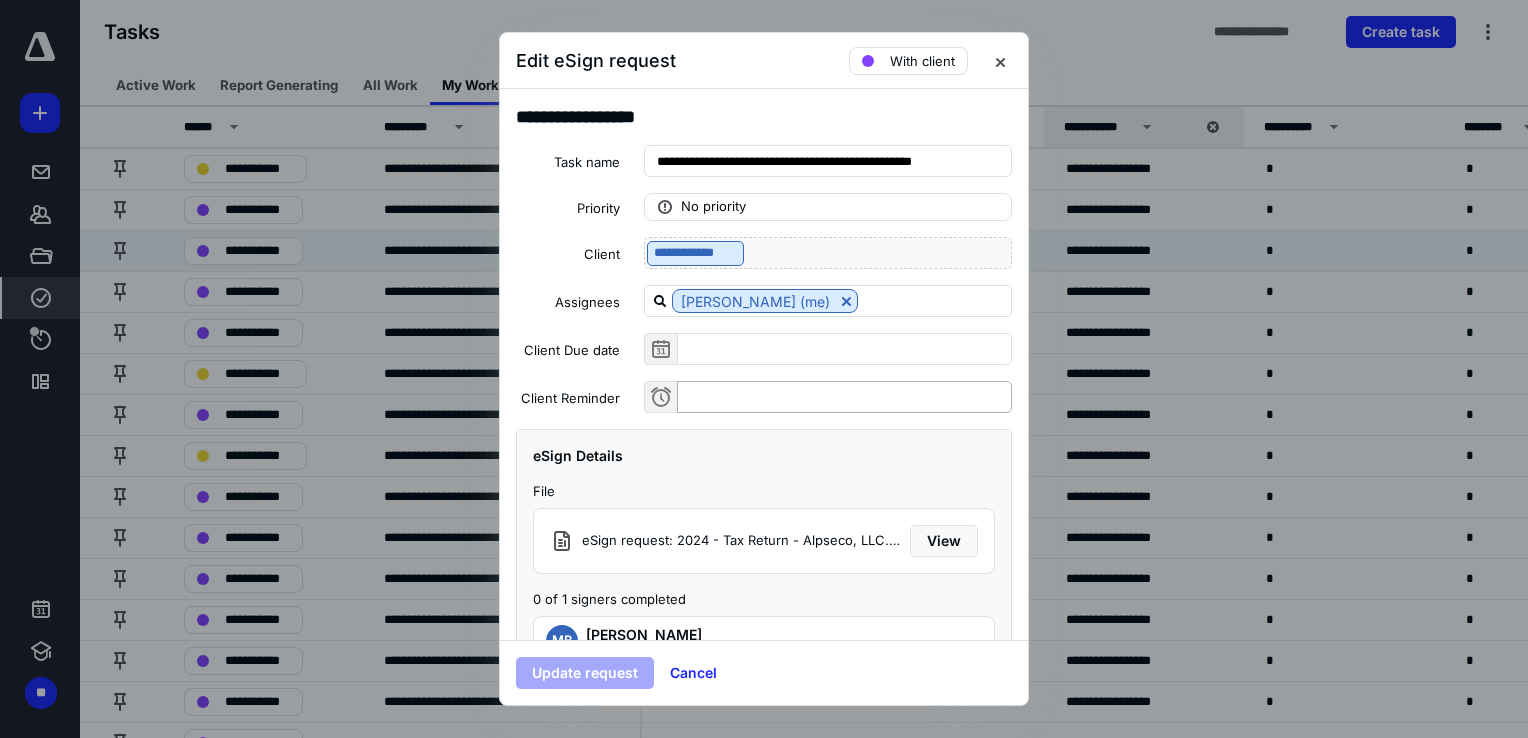 scroll, scrollTop: 92, scrollLeft: 0, axis: vertical 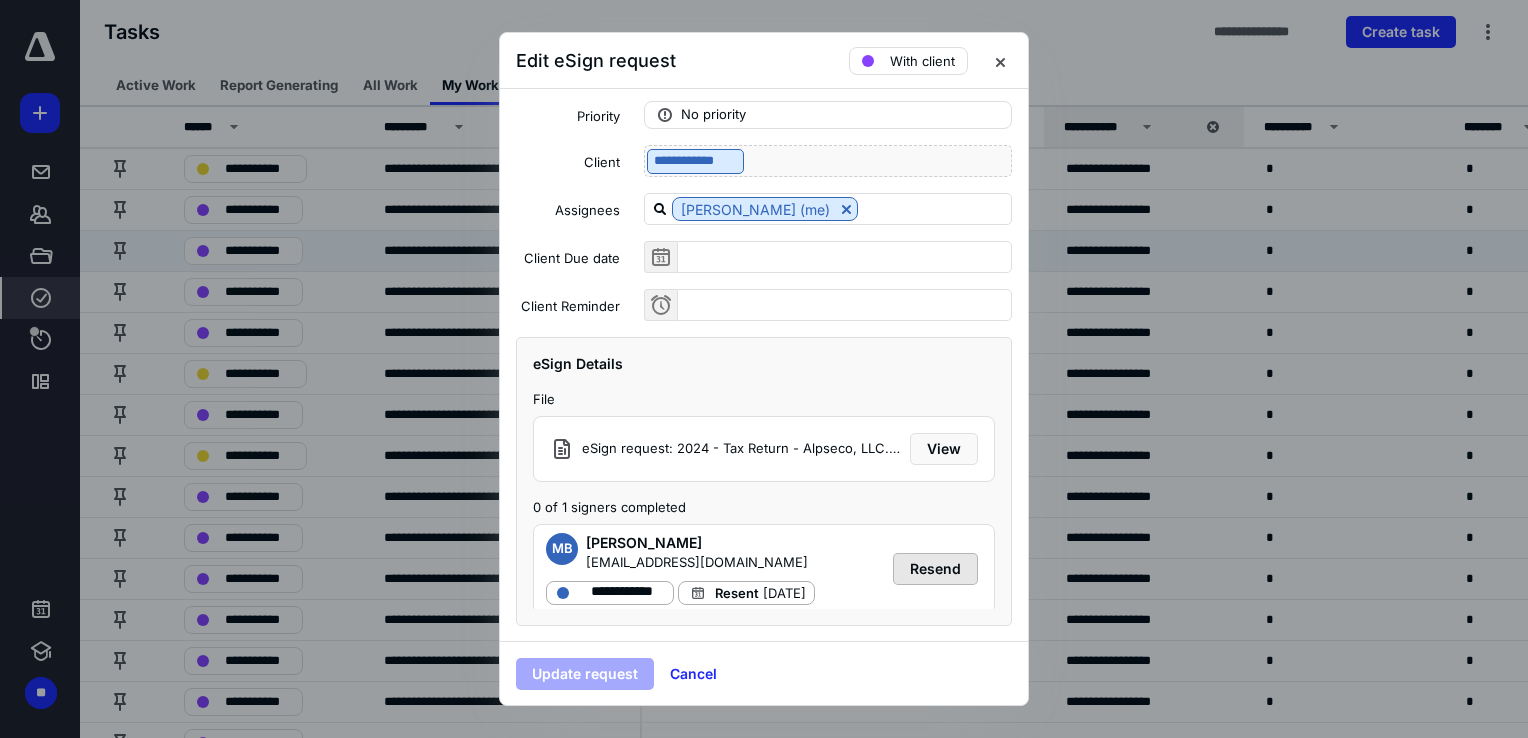 click on "Resend" at bounding box center [935, 569] 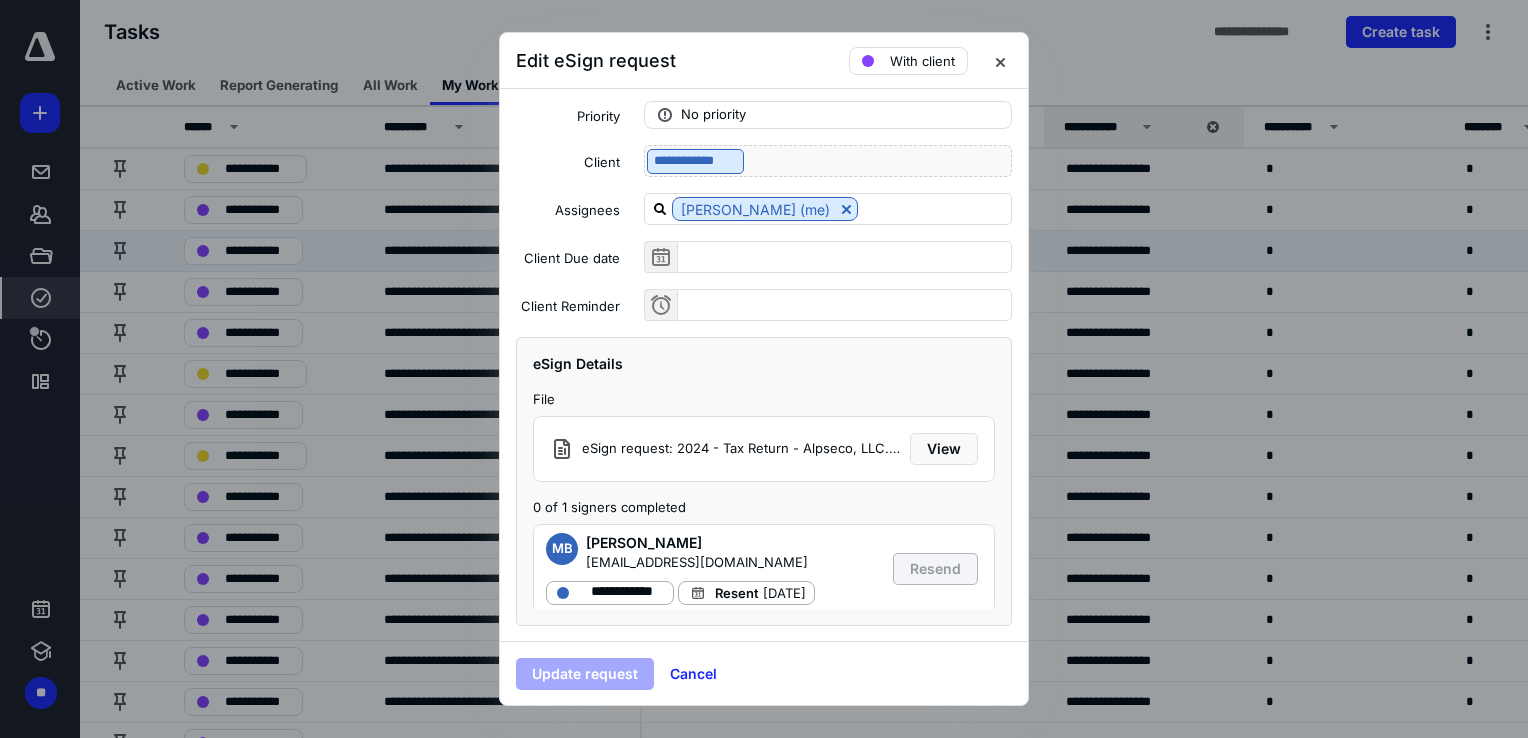 scroll, scrollTop: 26, scrollLeft: 0, axis: vertical 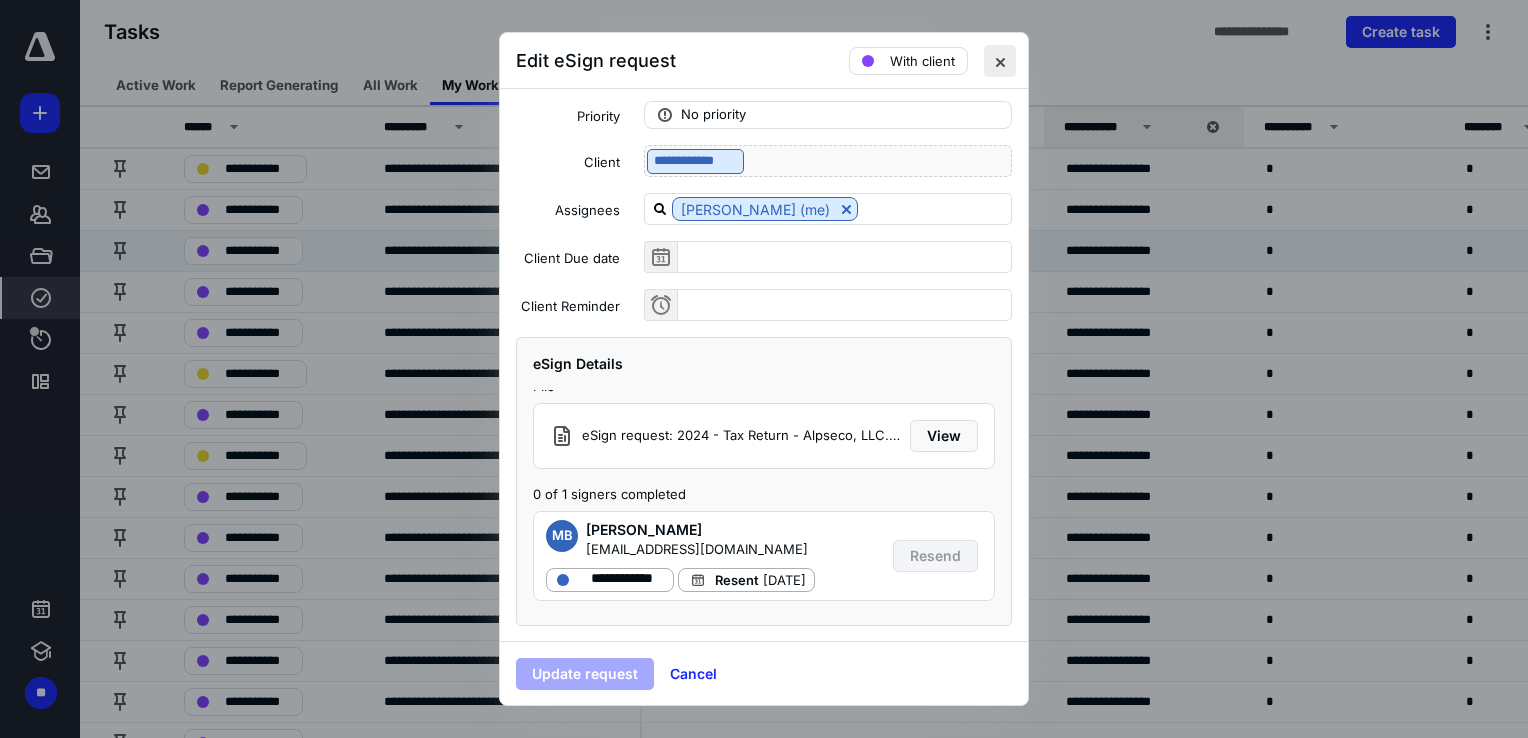 click at bounding box center [1000, 61] 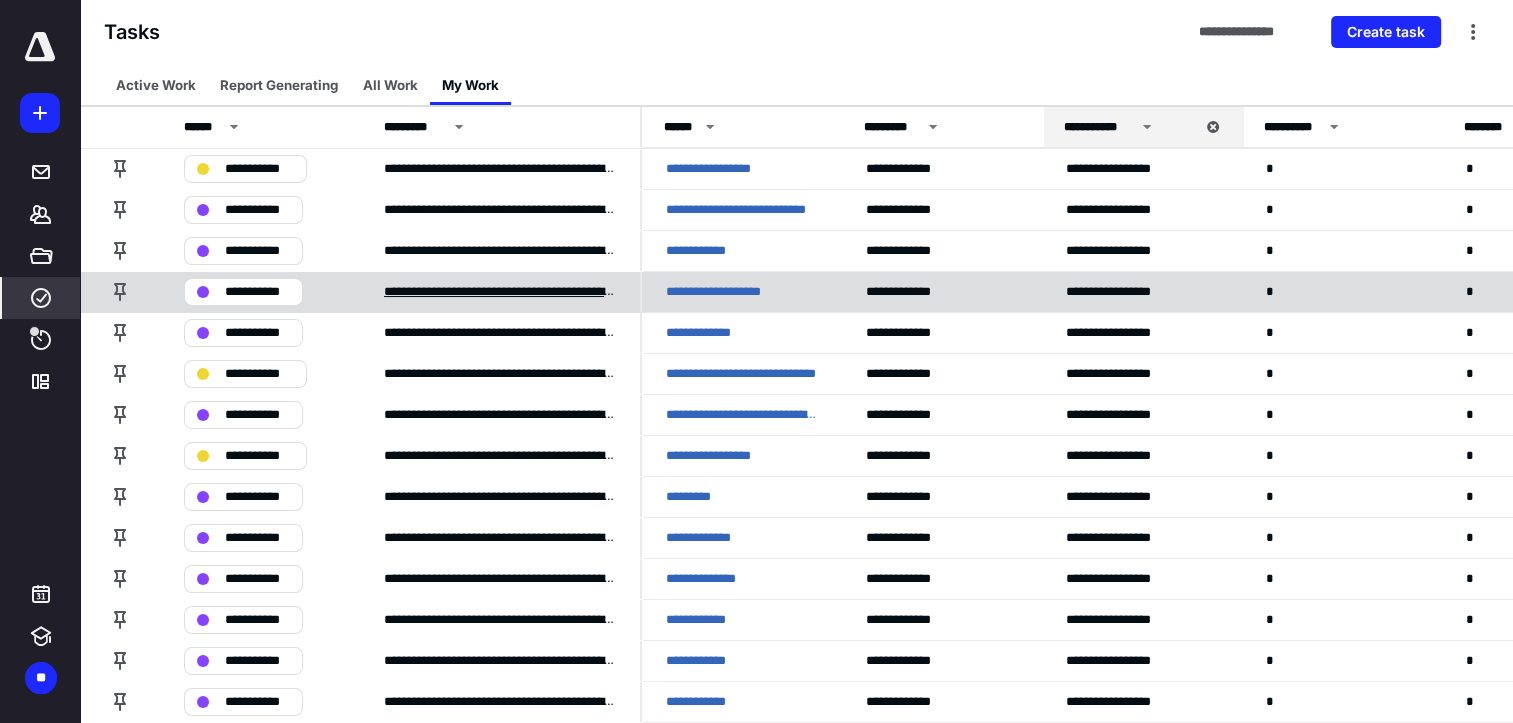 click on "**********" at bounding box center [500, 292] 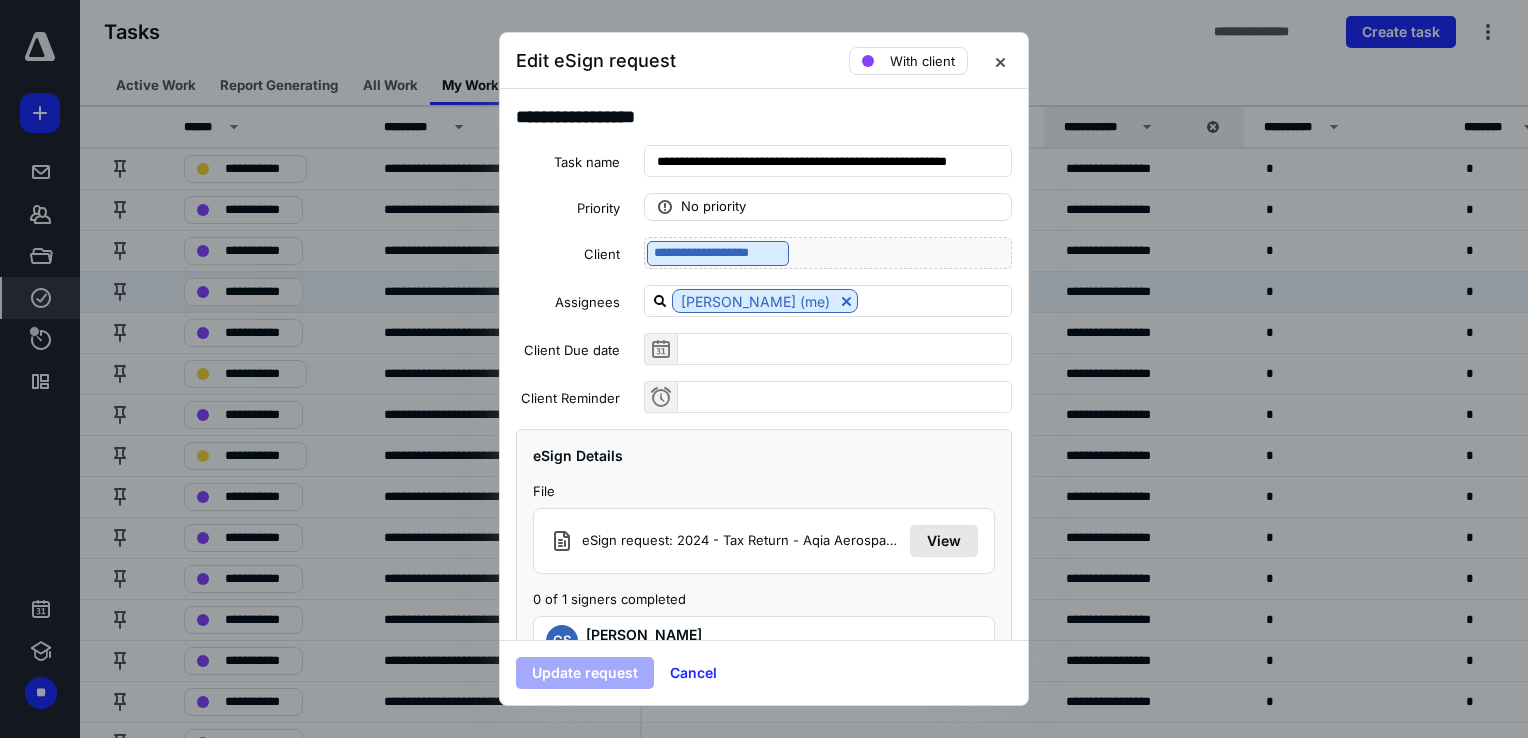 scroll, scrollTop: 26, scrollLeft: 0, axis: vertical 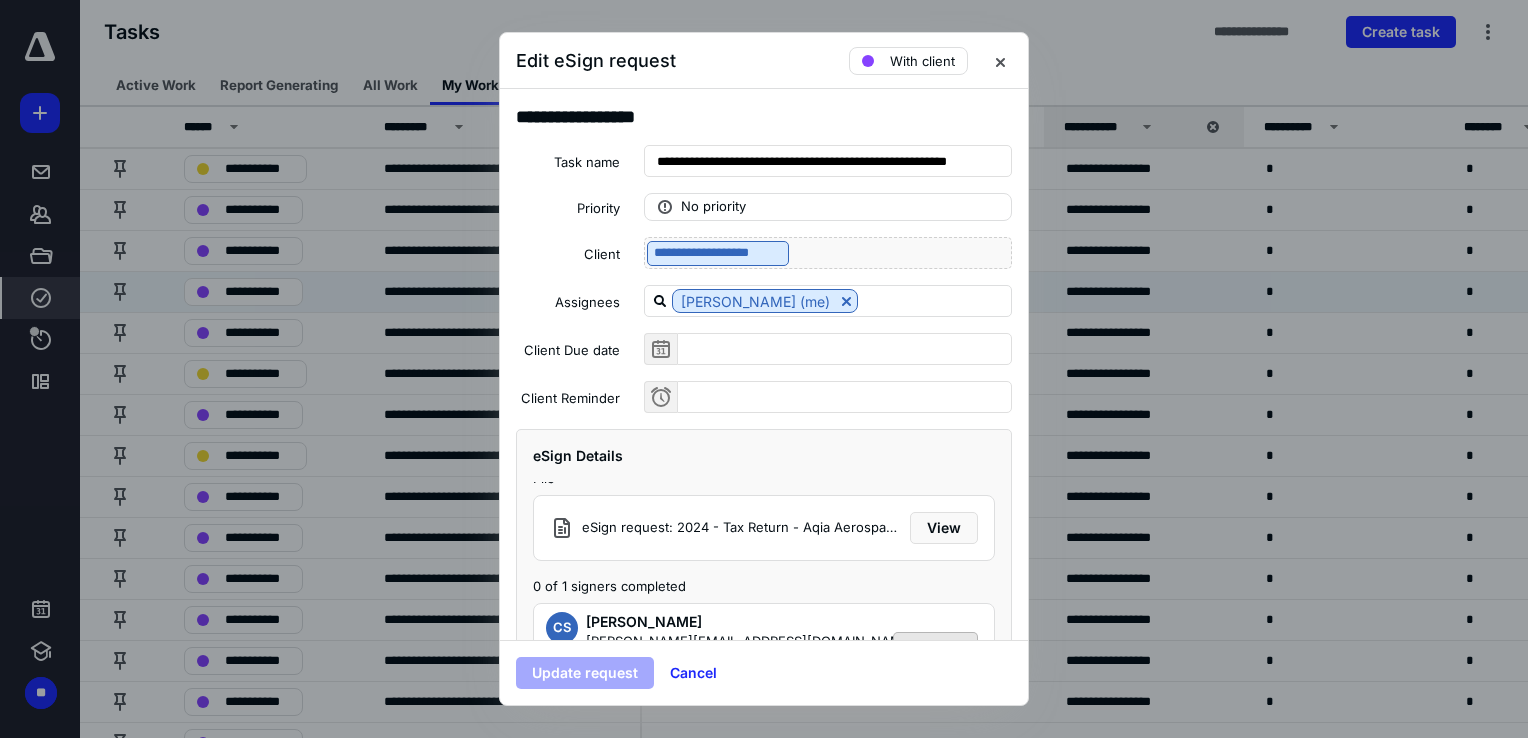 click on "Resend" at bounding box center [935, 648] 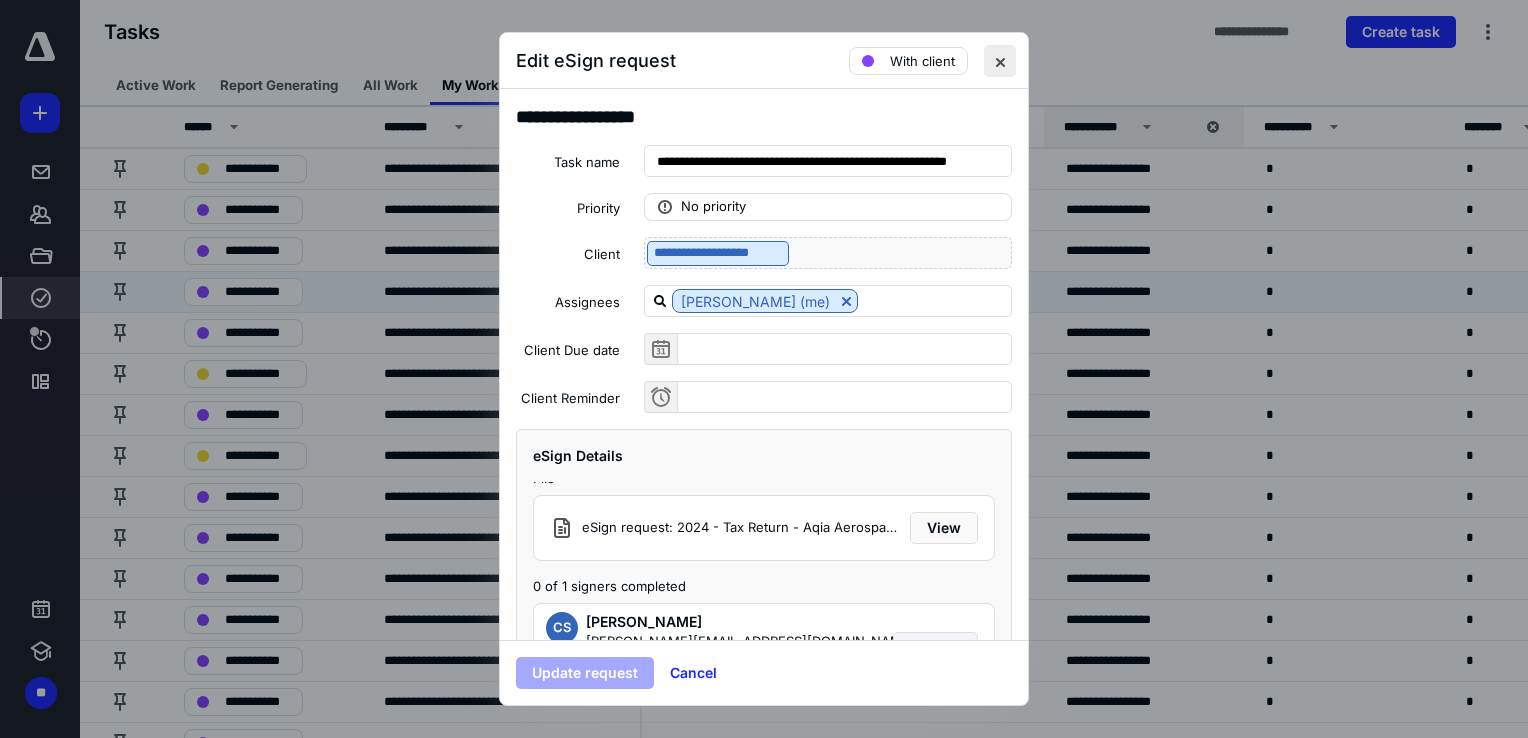 click at bounding box center [1000, 61] 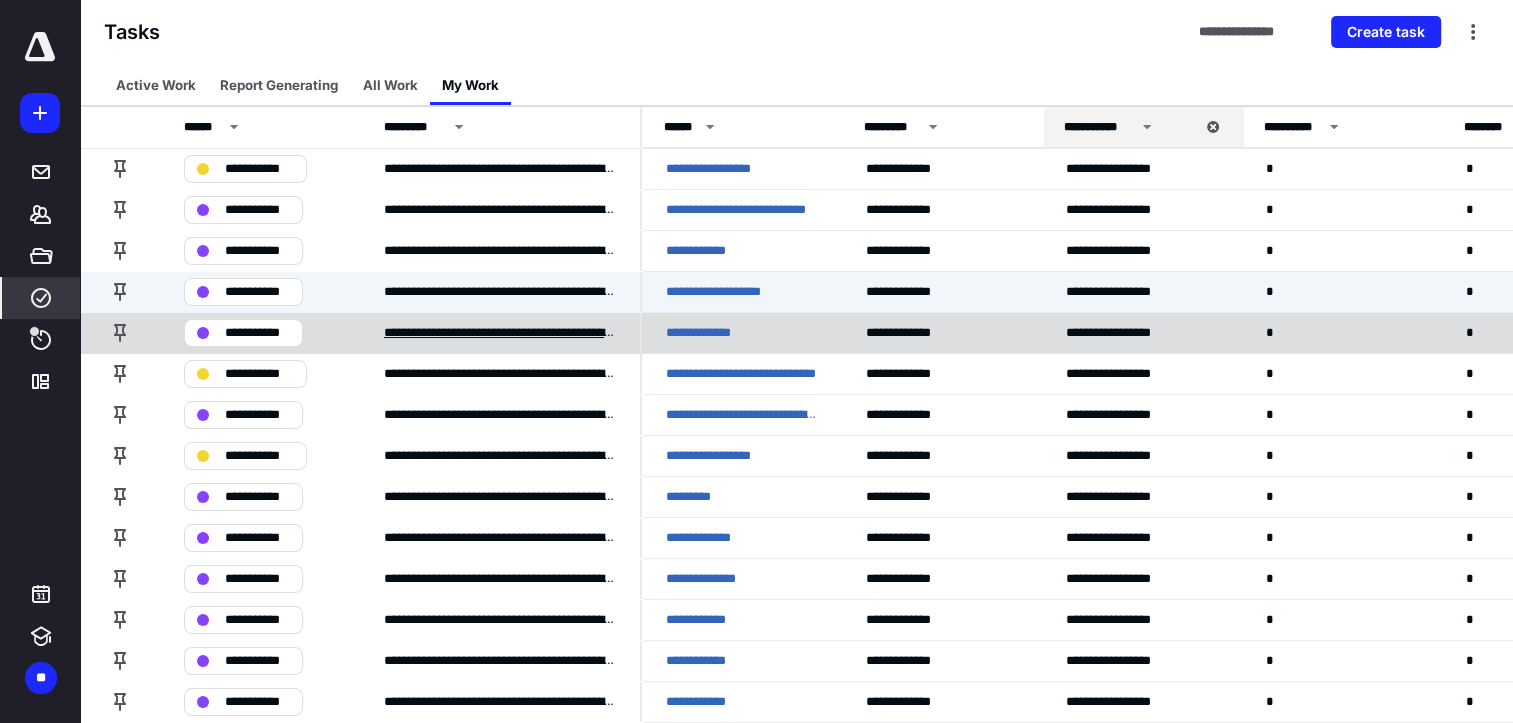 click on "**********" at bounding box center [500, 333] 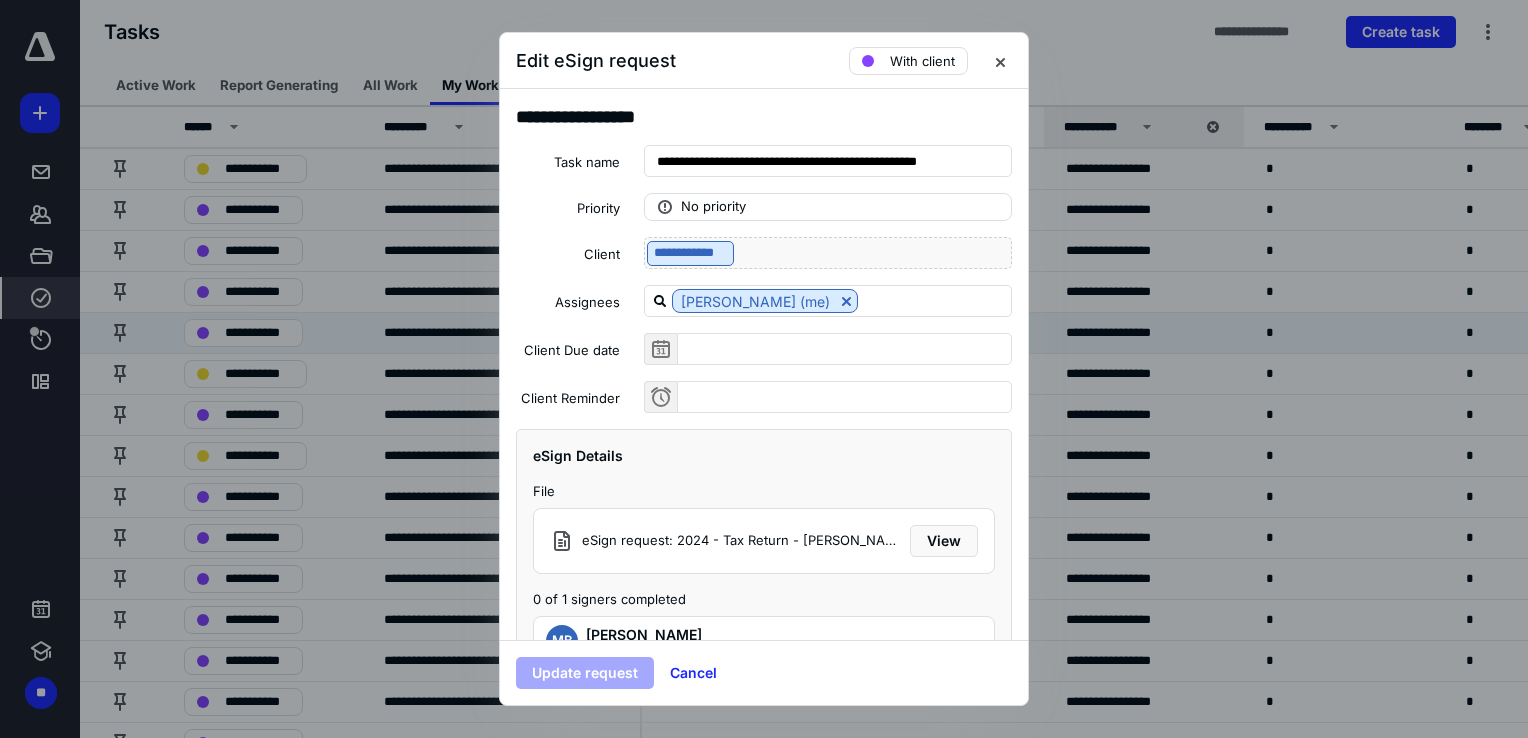 scroll, scrollTop: 92, scrollLeft: 0, axis: vertical 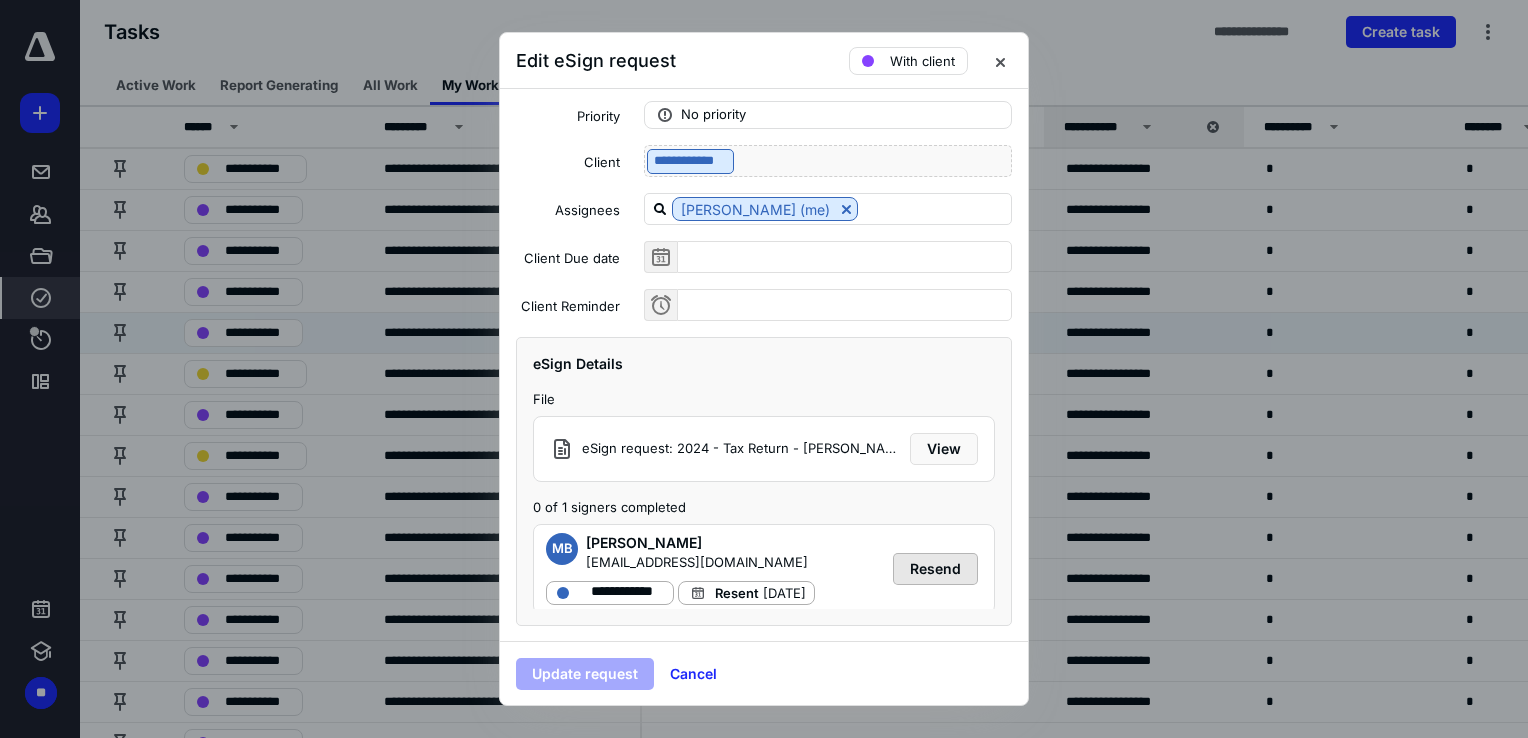 click on "Resend" at bounding box center (935, 569) 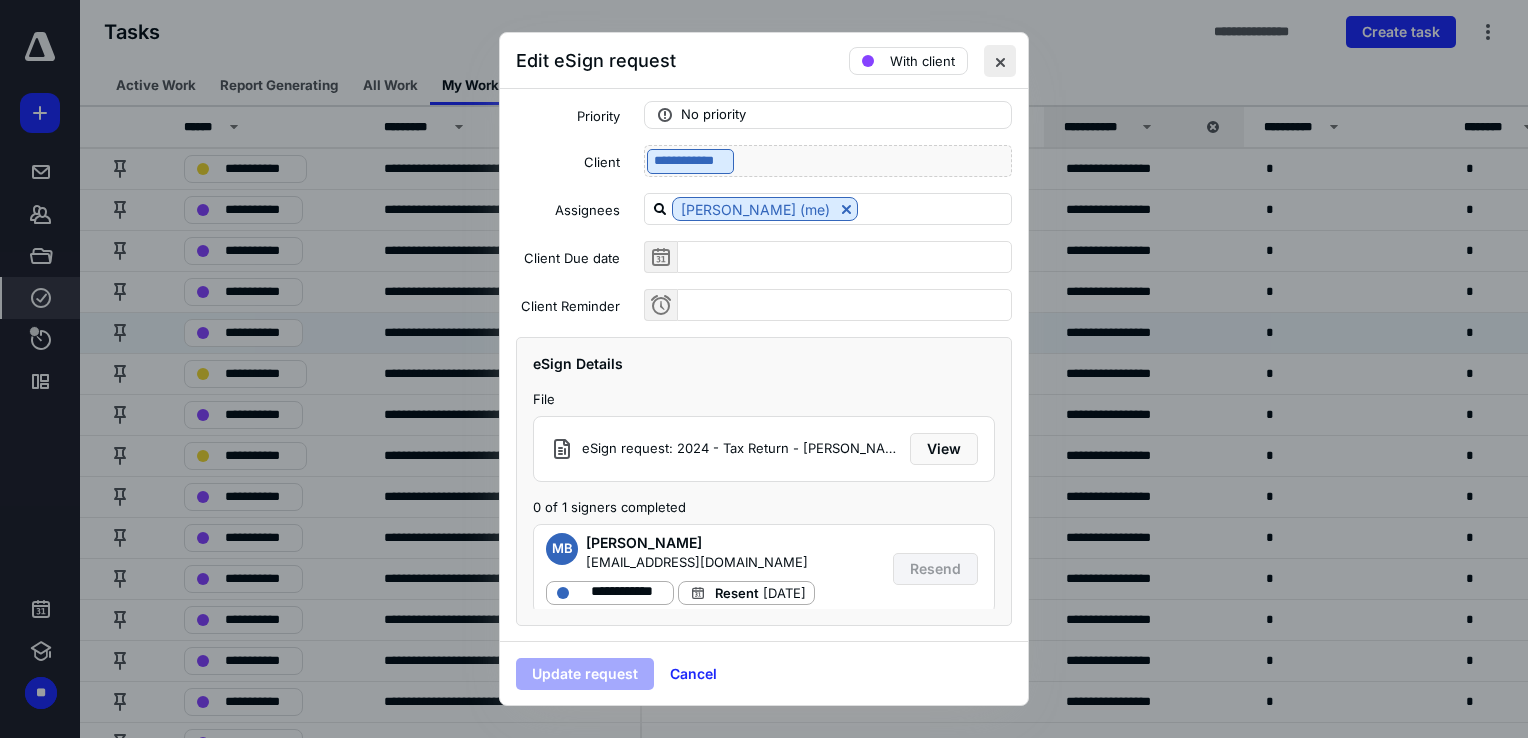 click at bounding box center (1000, 61) 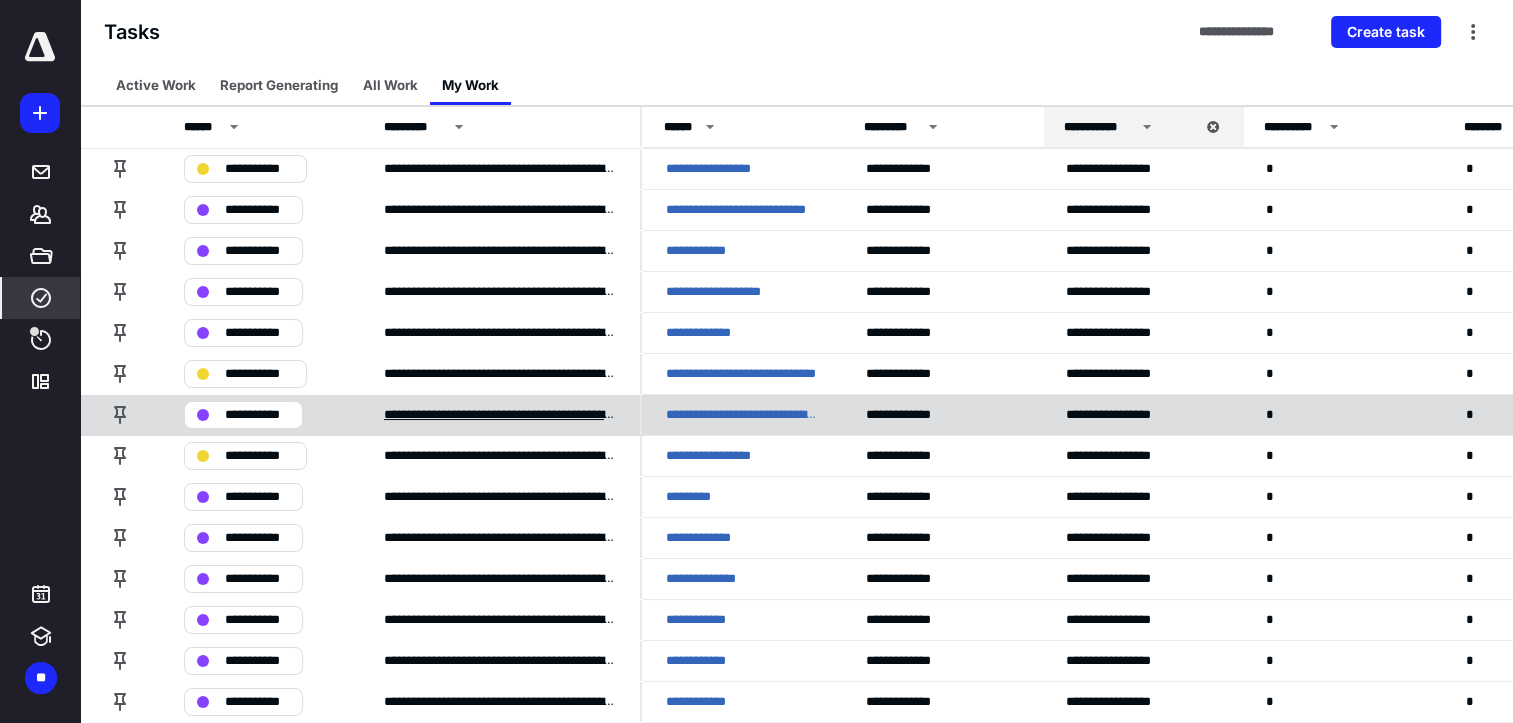 click on "**********" at bounding box center [500, 415] 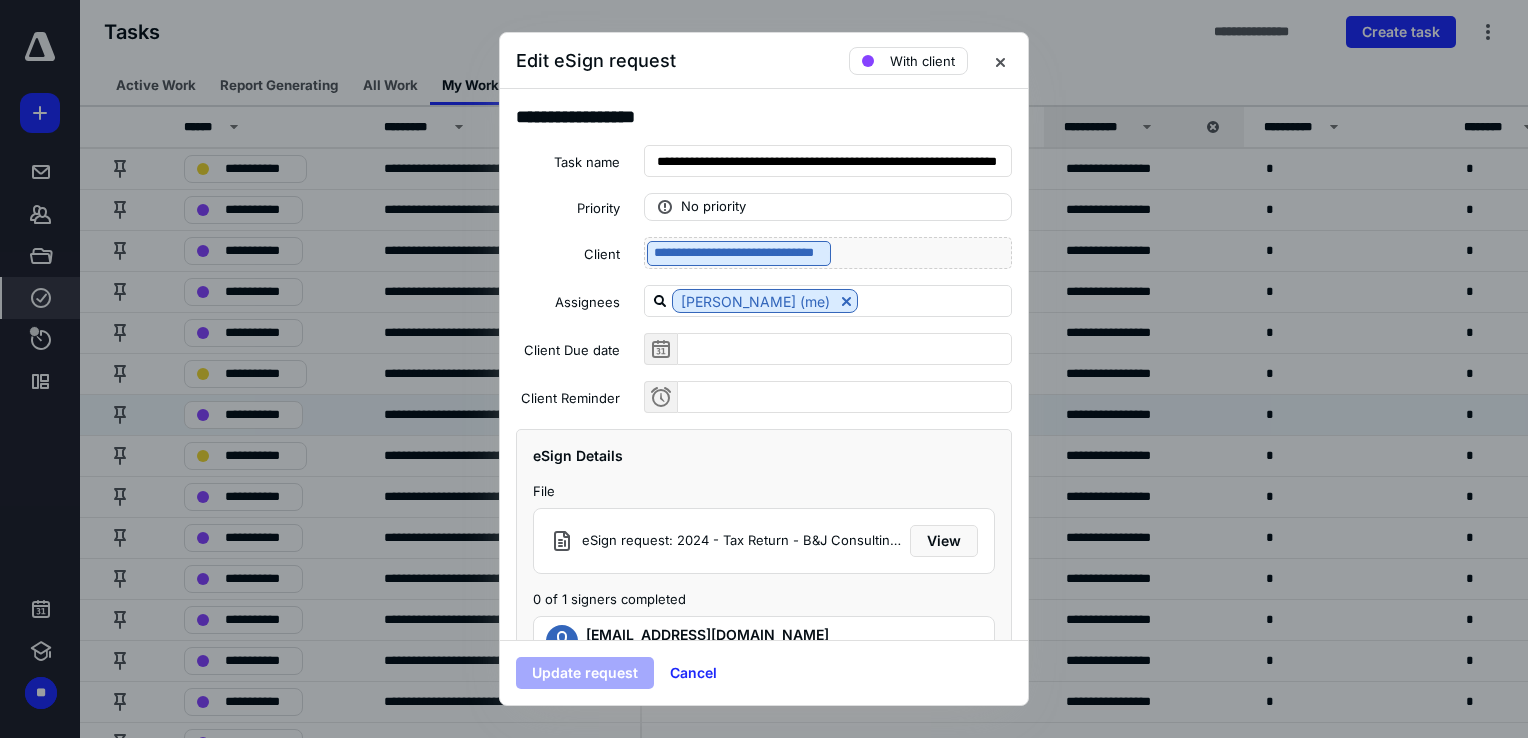 scroll, scrollTop: 92, scrollLeft: 0, axis: vertical 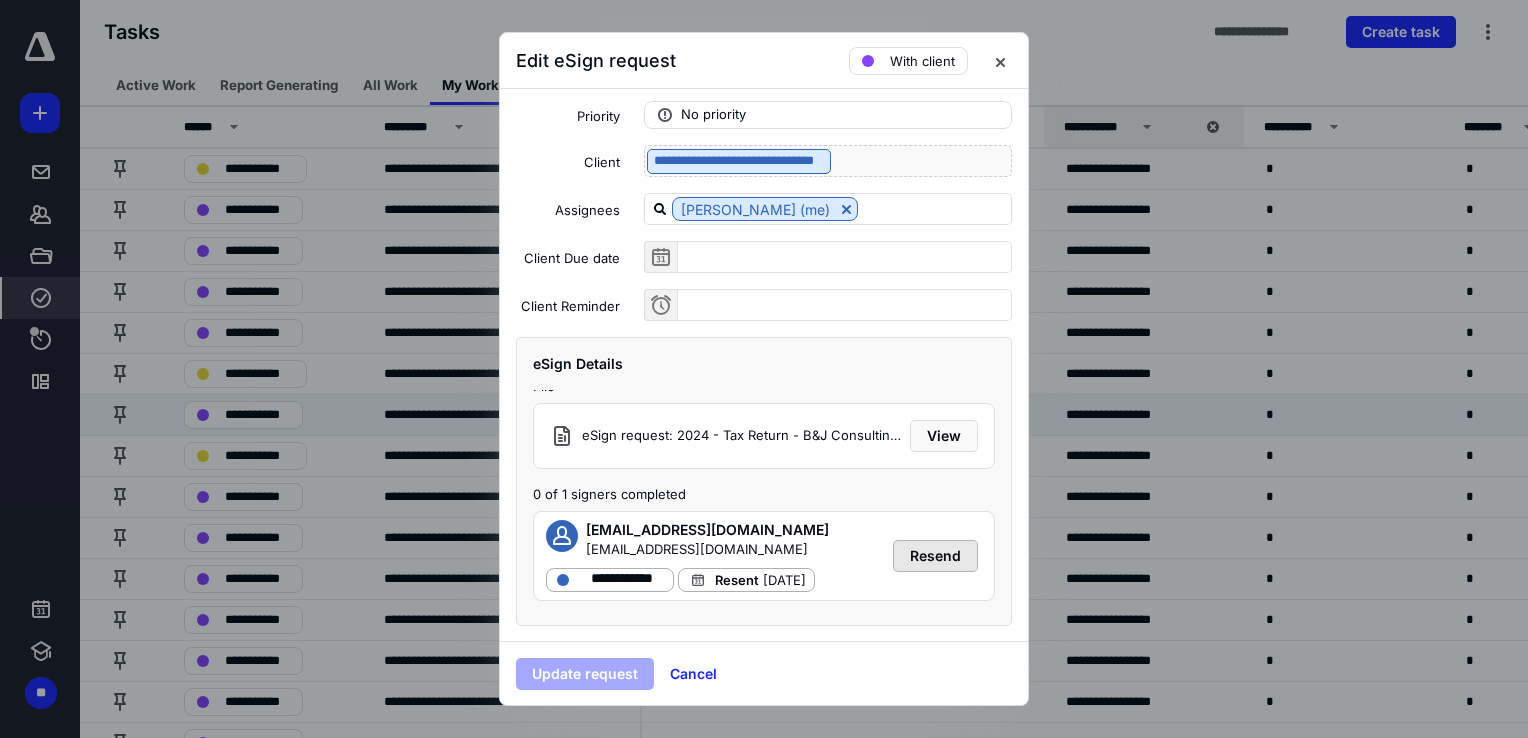 click on "Resend" at bounding box center (935, 556) 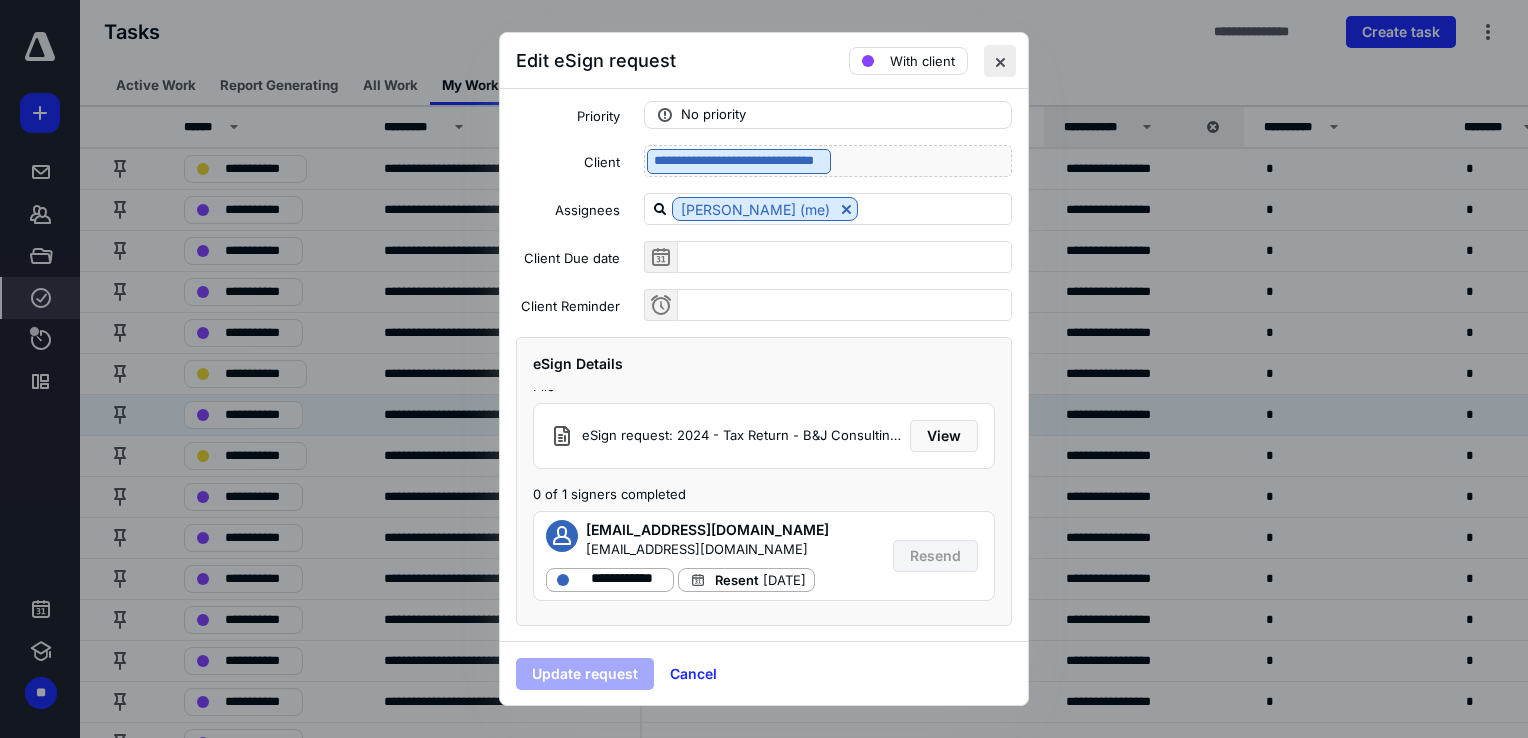 click at bounding box center [1000, 61] 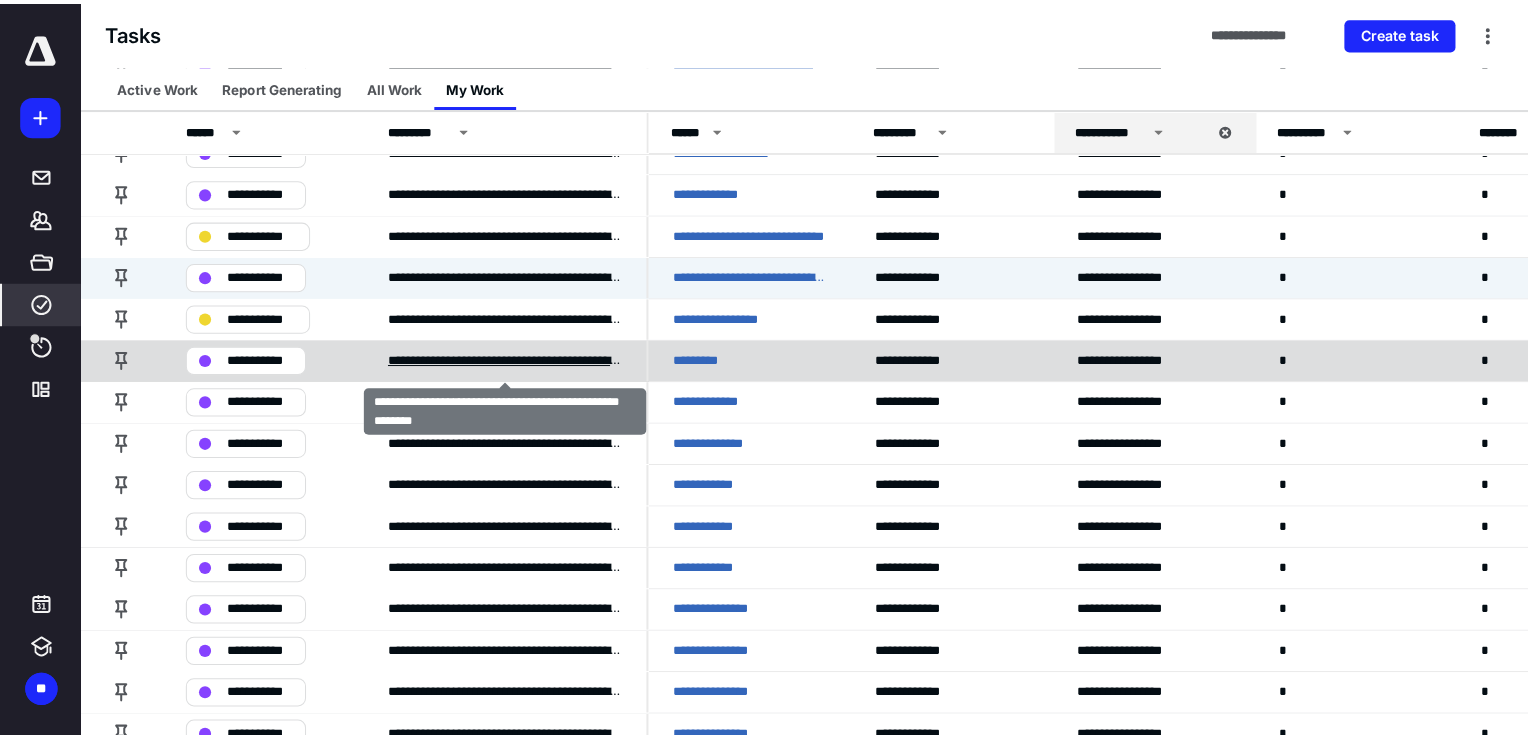 scroll, scrollTop: 146, scrollLeft: 0, axis: vertical 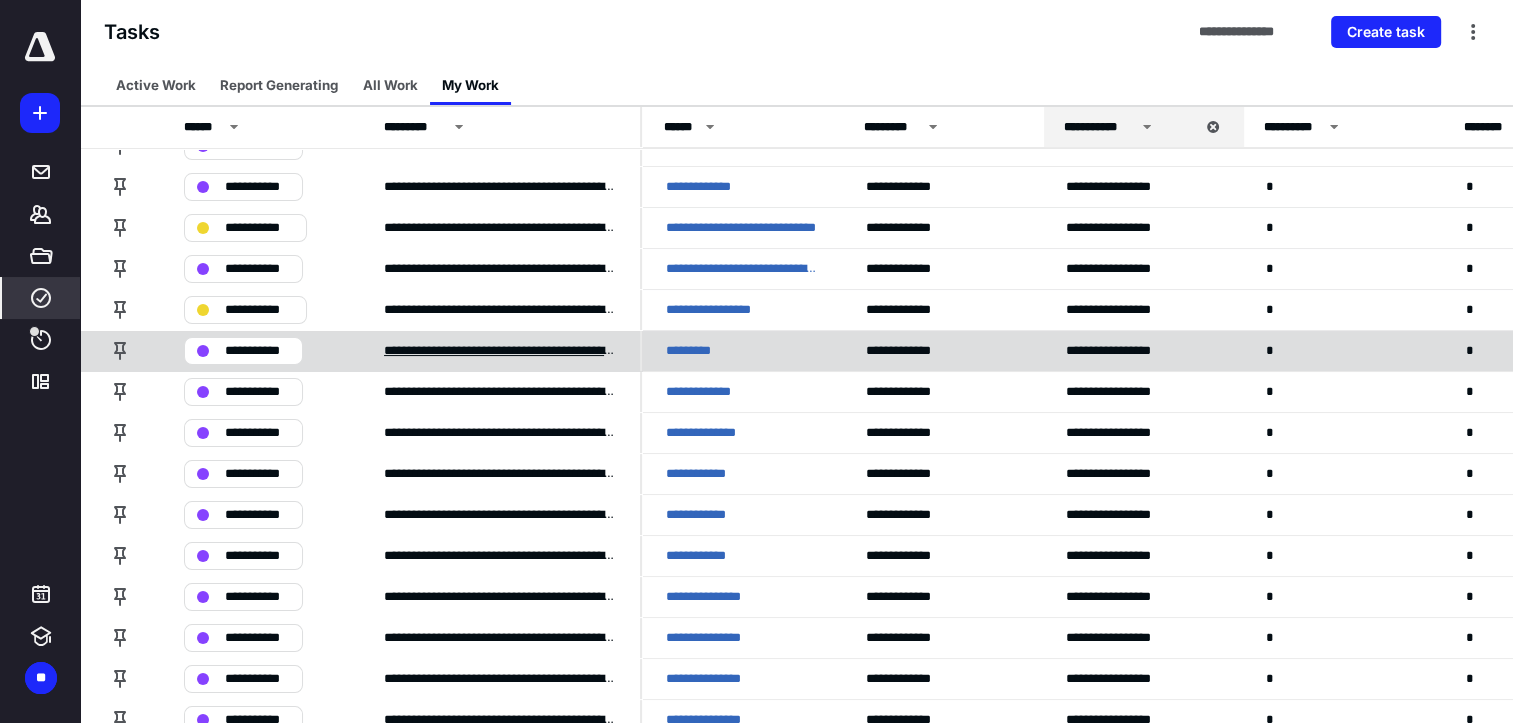 click on "**********" at bounding box center [500, 351] 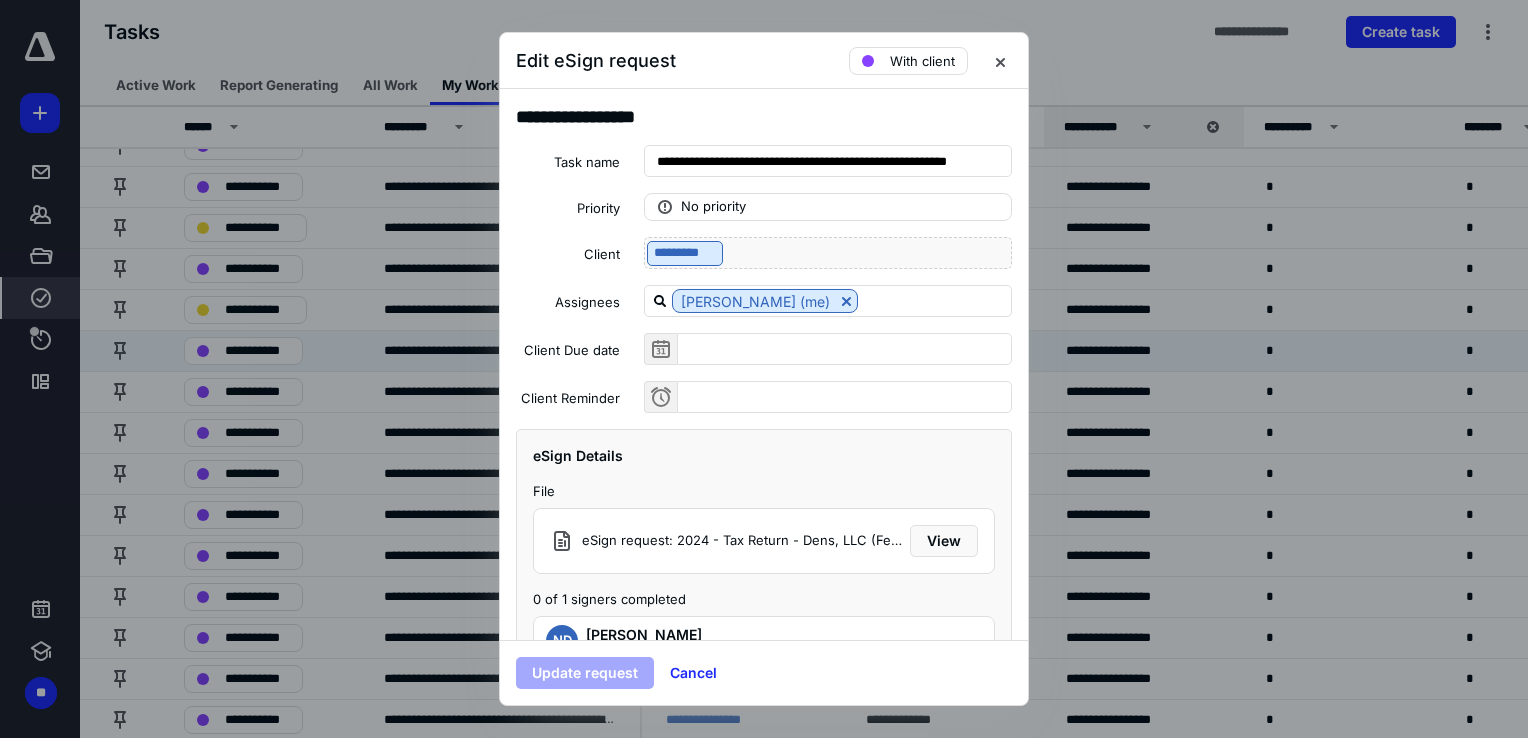 scroll, scrollTop: 92, scrollLeft: 0, axis: vertical 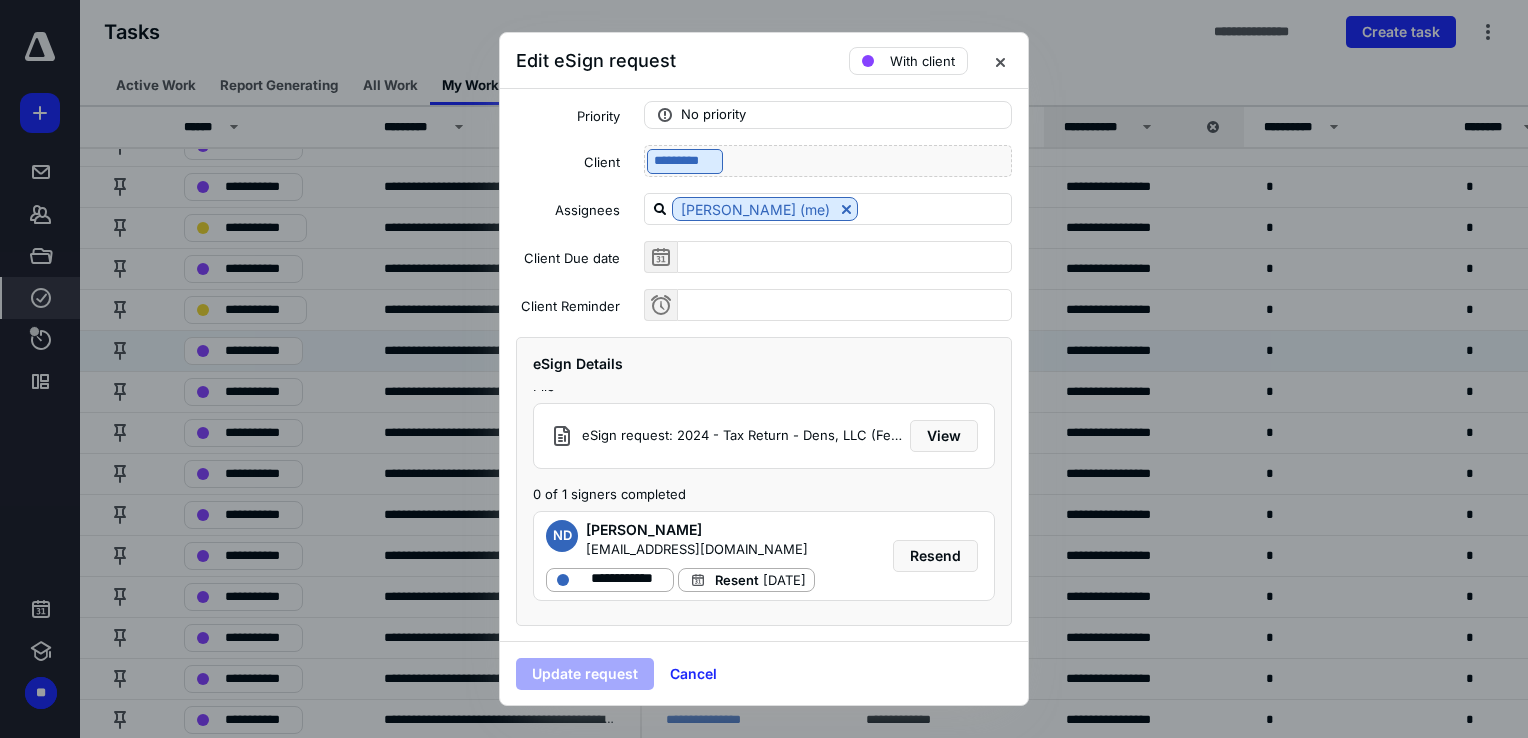 click on "**********" at bounding box center [764, 580] 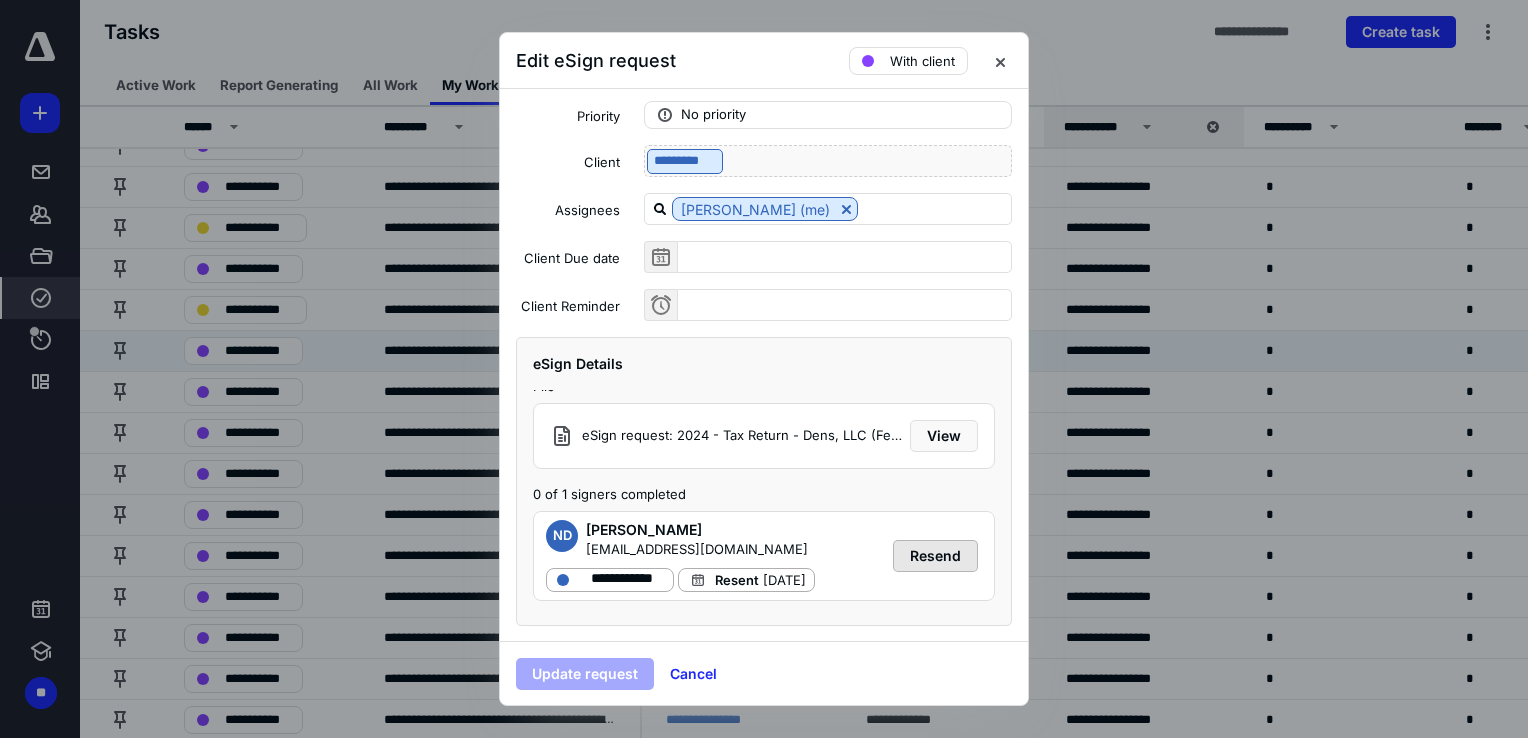 click on "Resend" at bounding box center (935, 556) 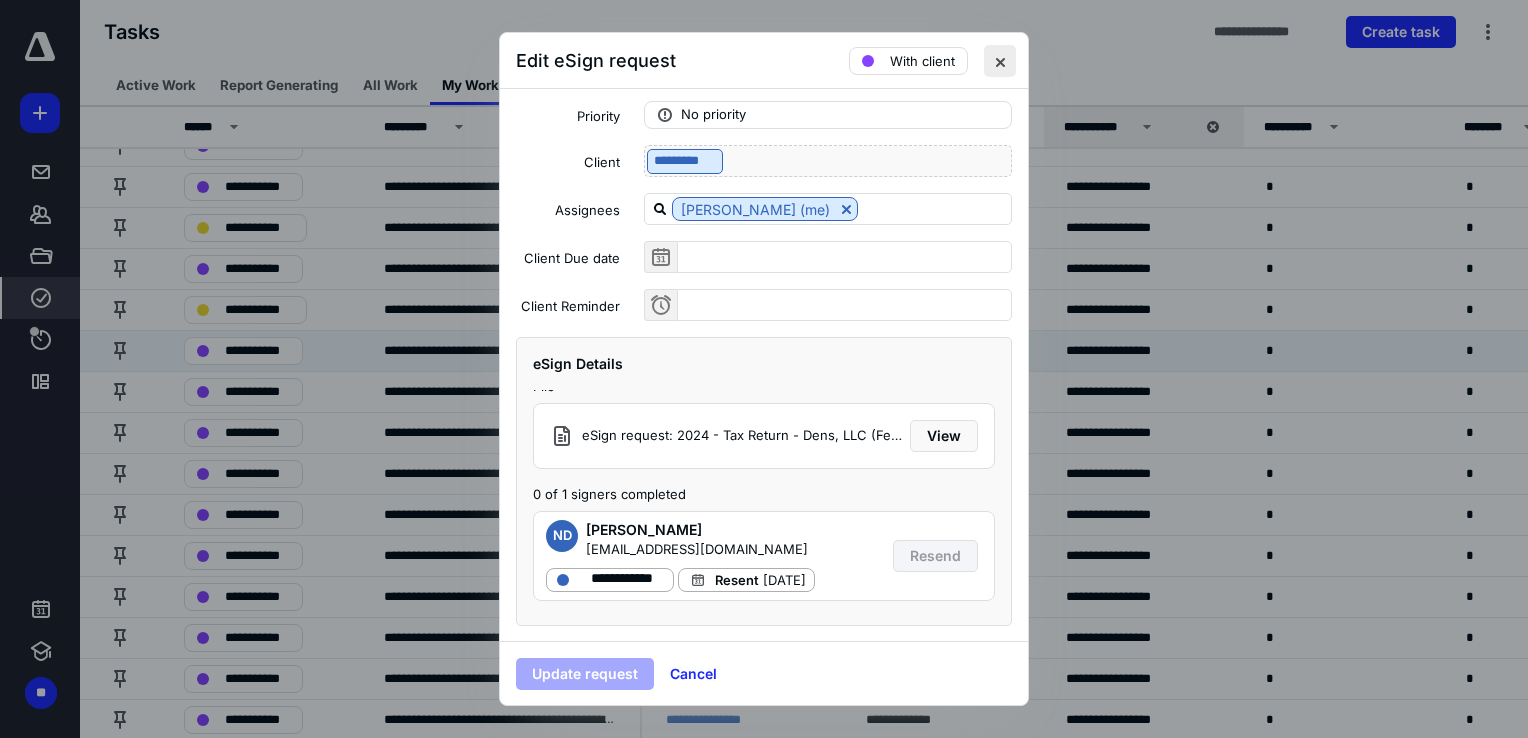 click at bounding box center (1000, 61) 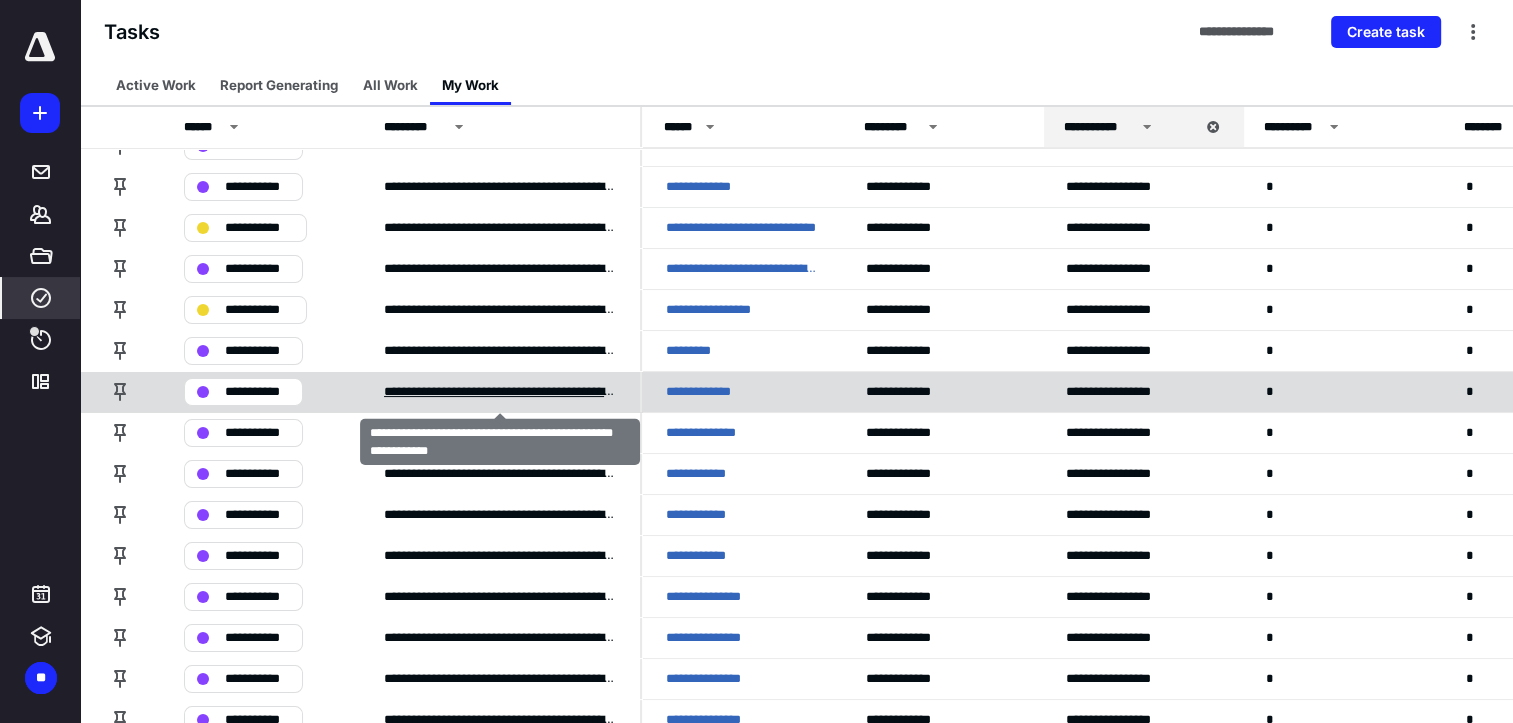 click on "**********" at bounding box center [500, 392] 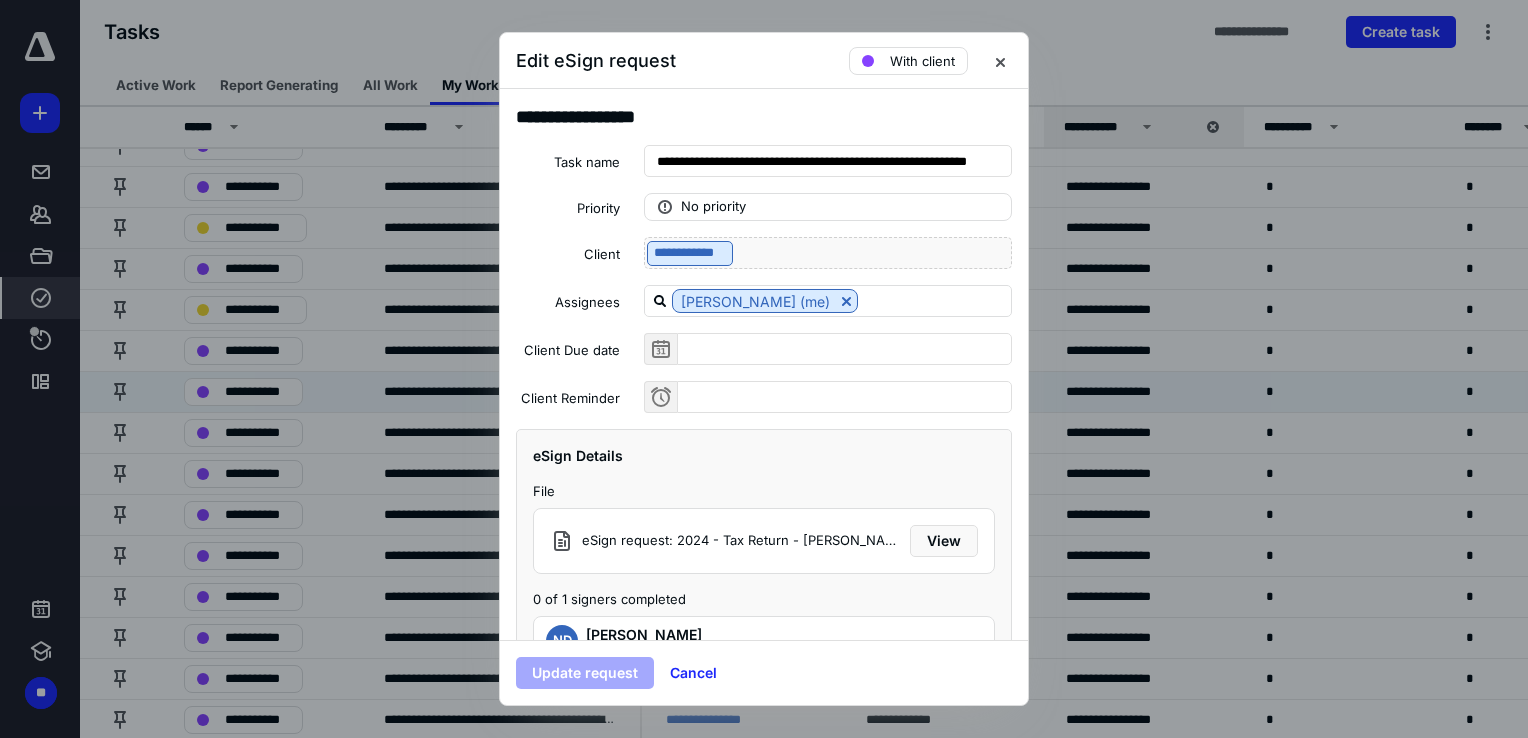 scroll, scrollTop: 92, scrollLeft: 0, axis: vertical 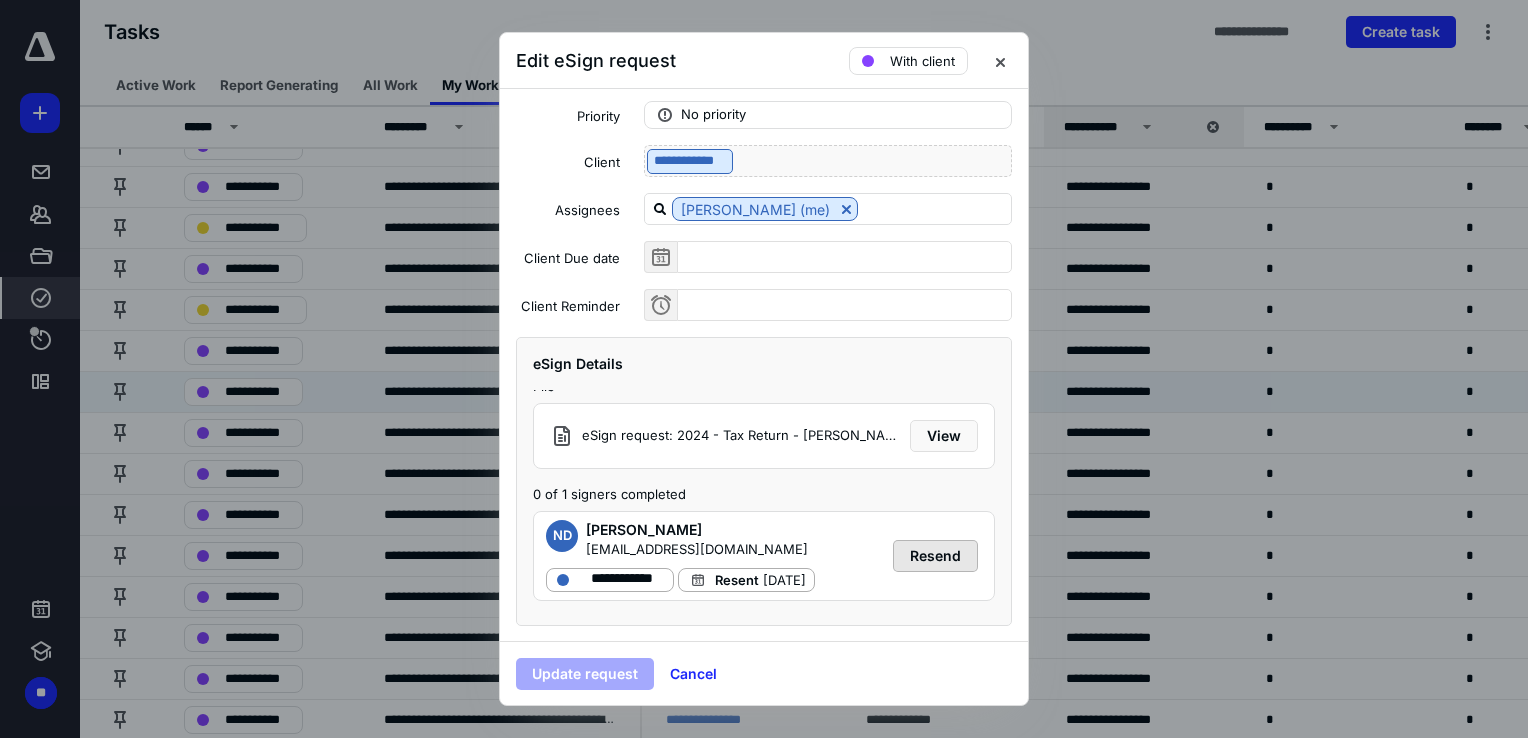 click on "Resend" at bounding box center [935, 556] 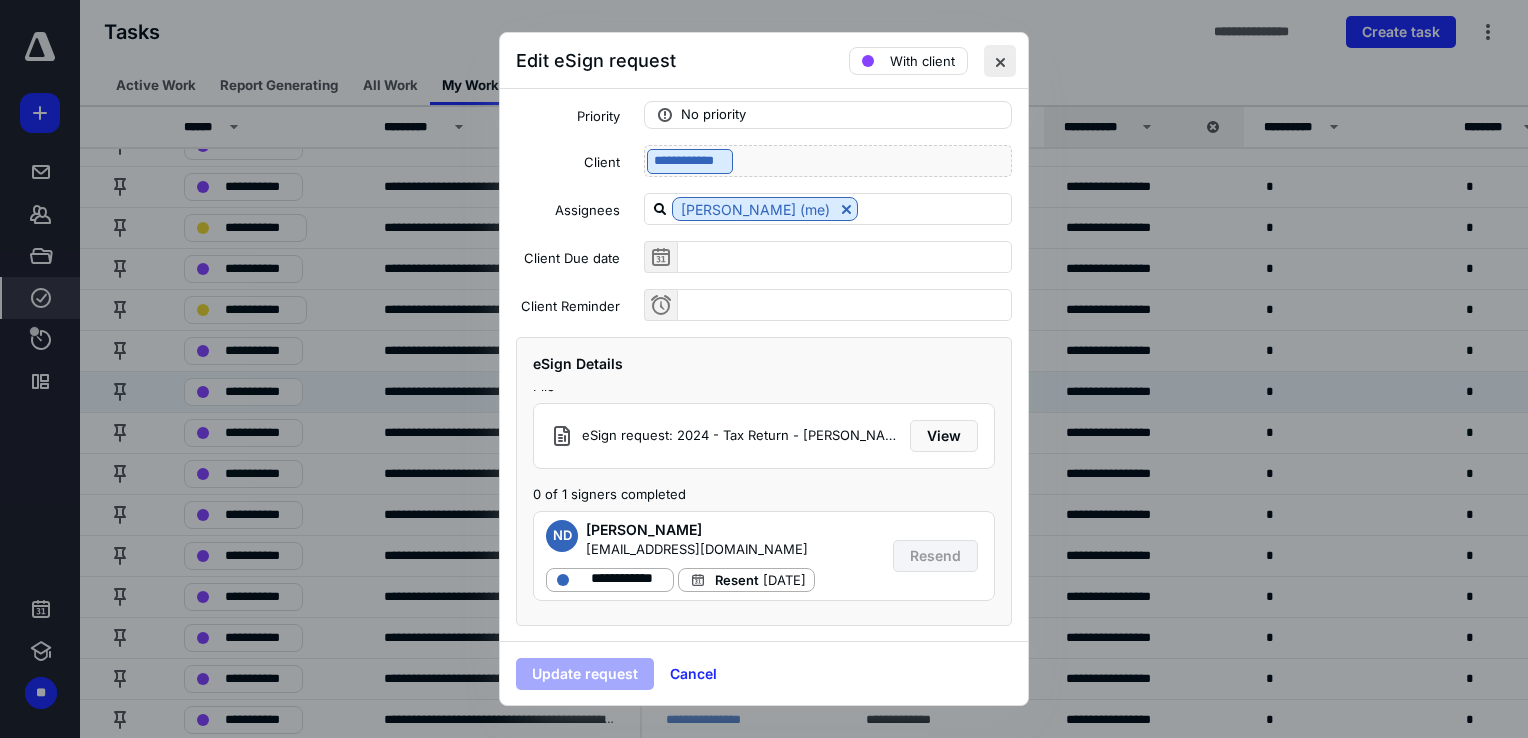click at bounding box center (1000, 61) 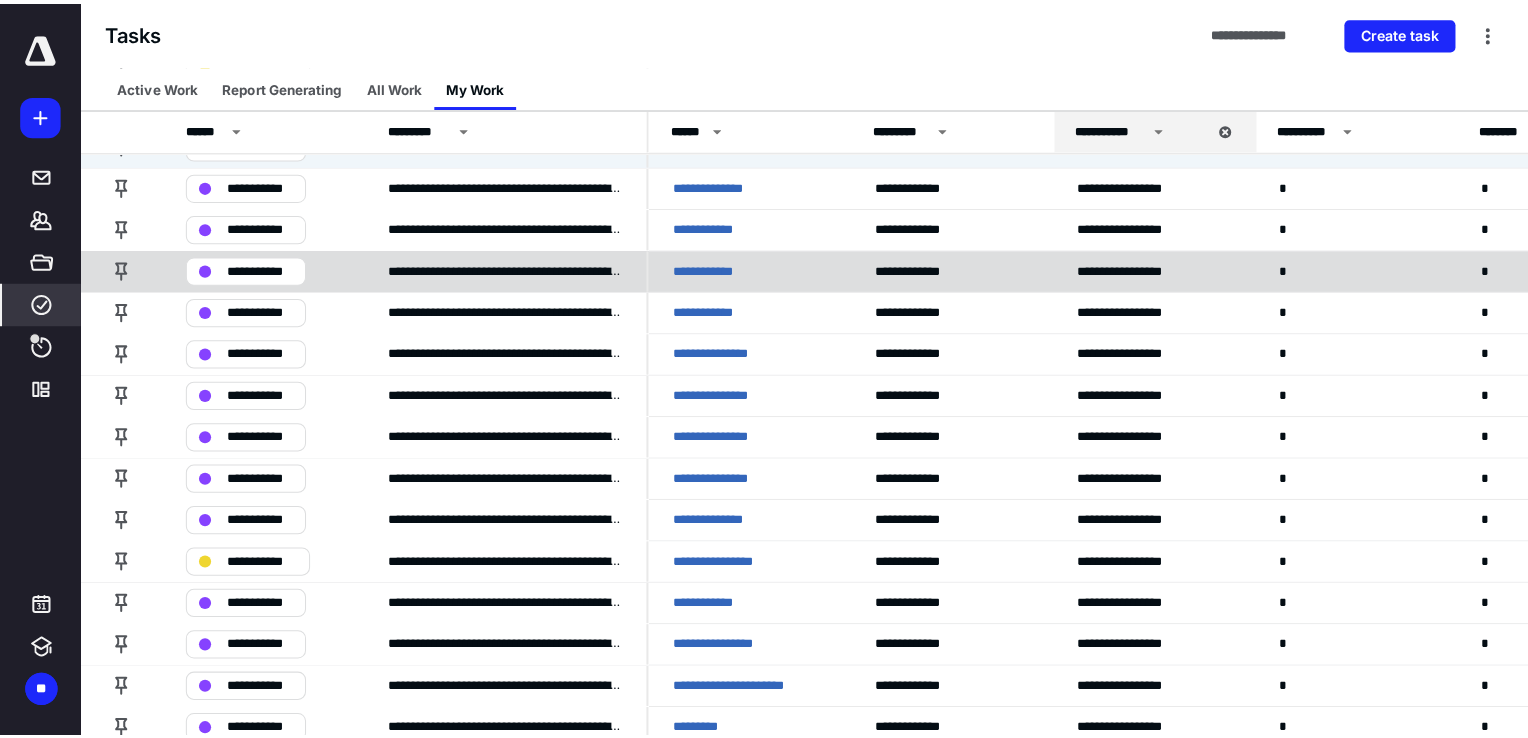 scroll, scrollTop: 388, scrollLeft: 0, axis: vertical 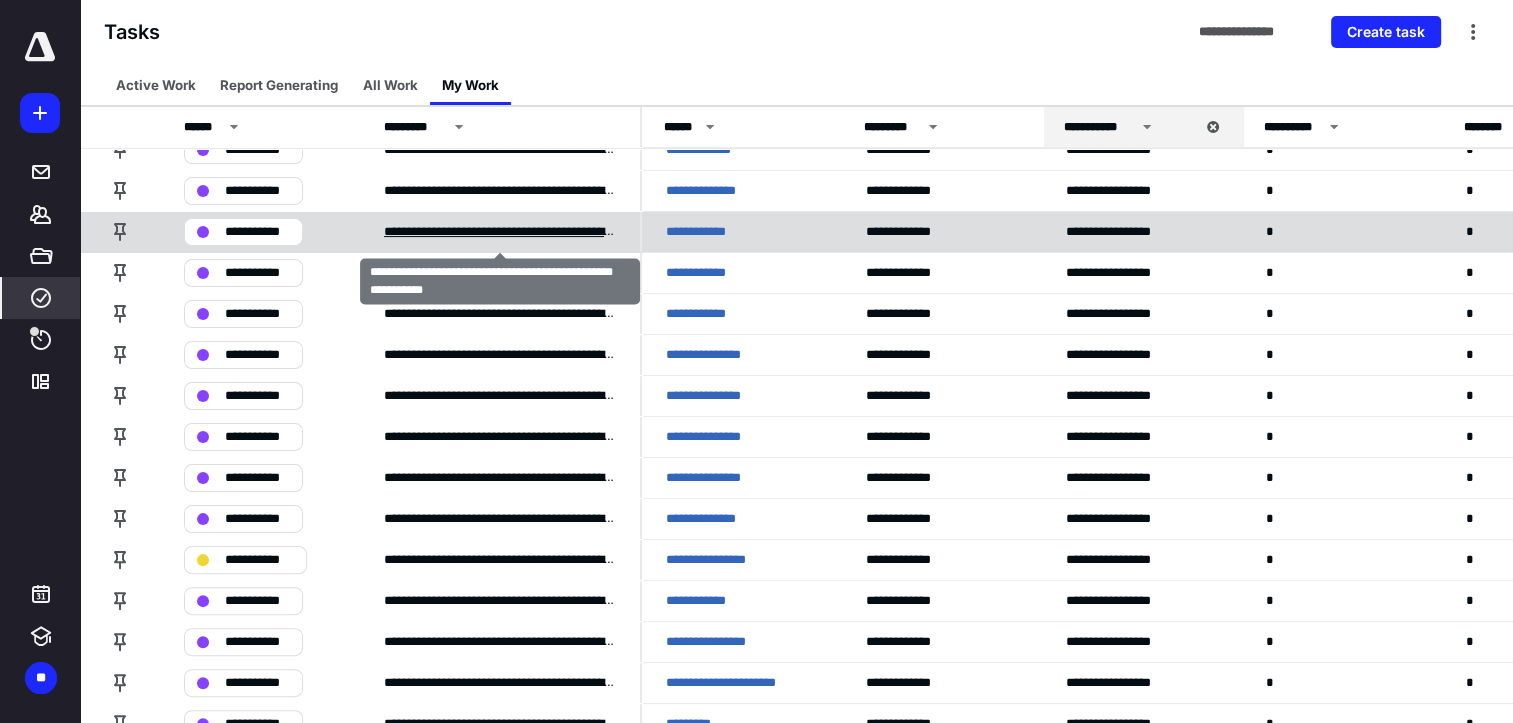 click on "**********" at bounding box center (500, 232) 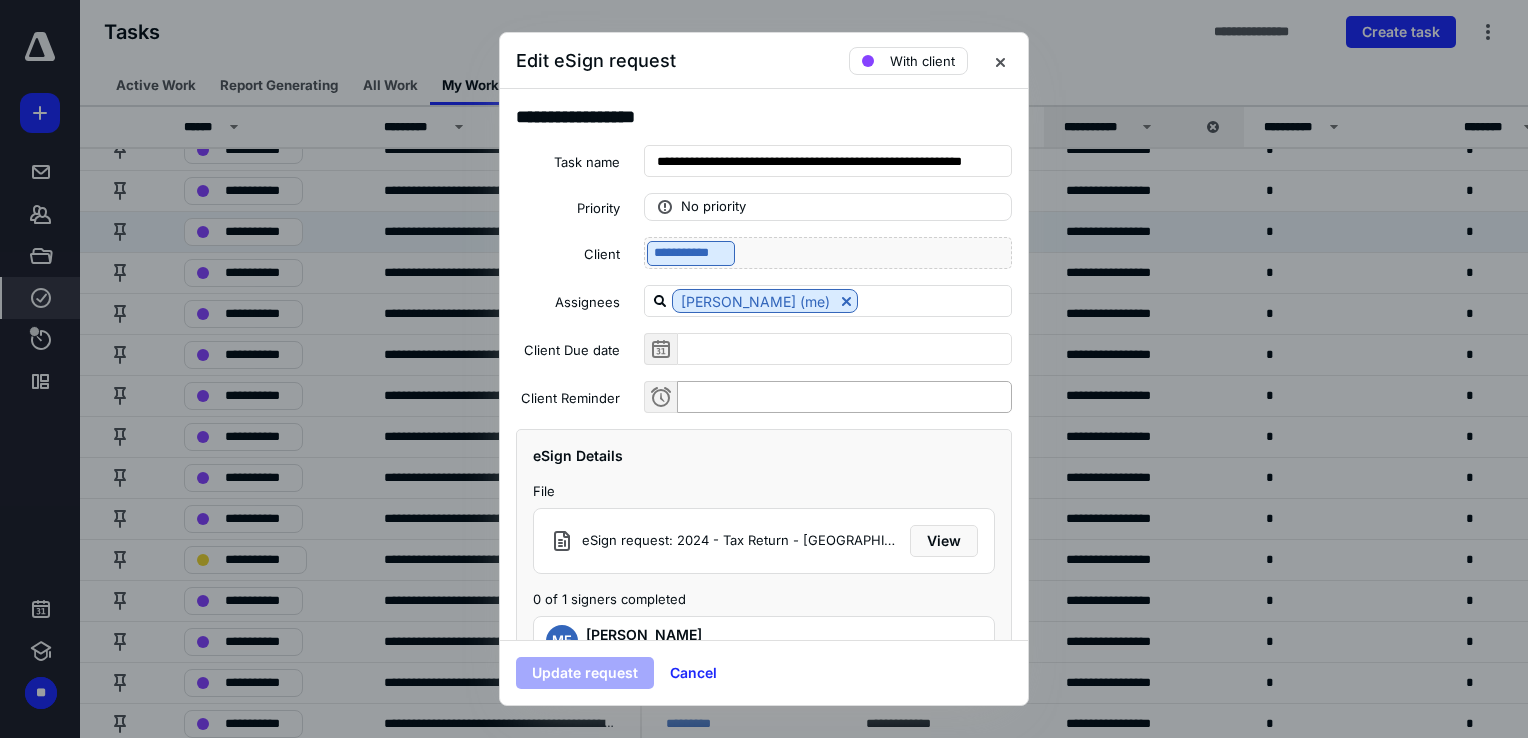 scroll, scrollTop: 92, scrollLeft: 0, axis: vertical 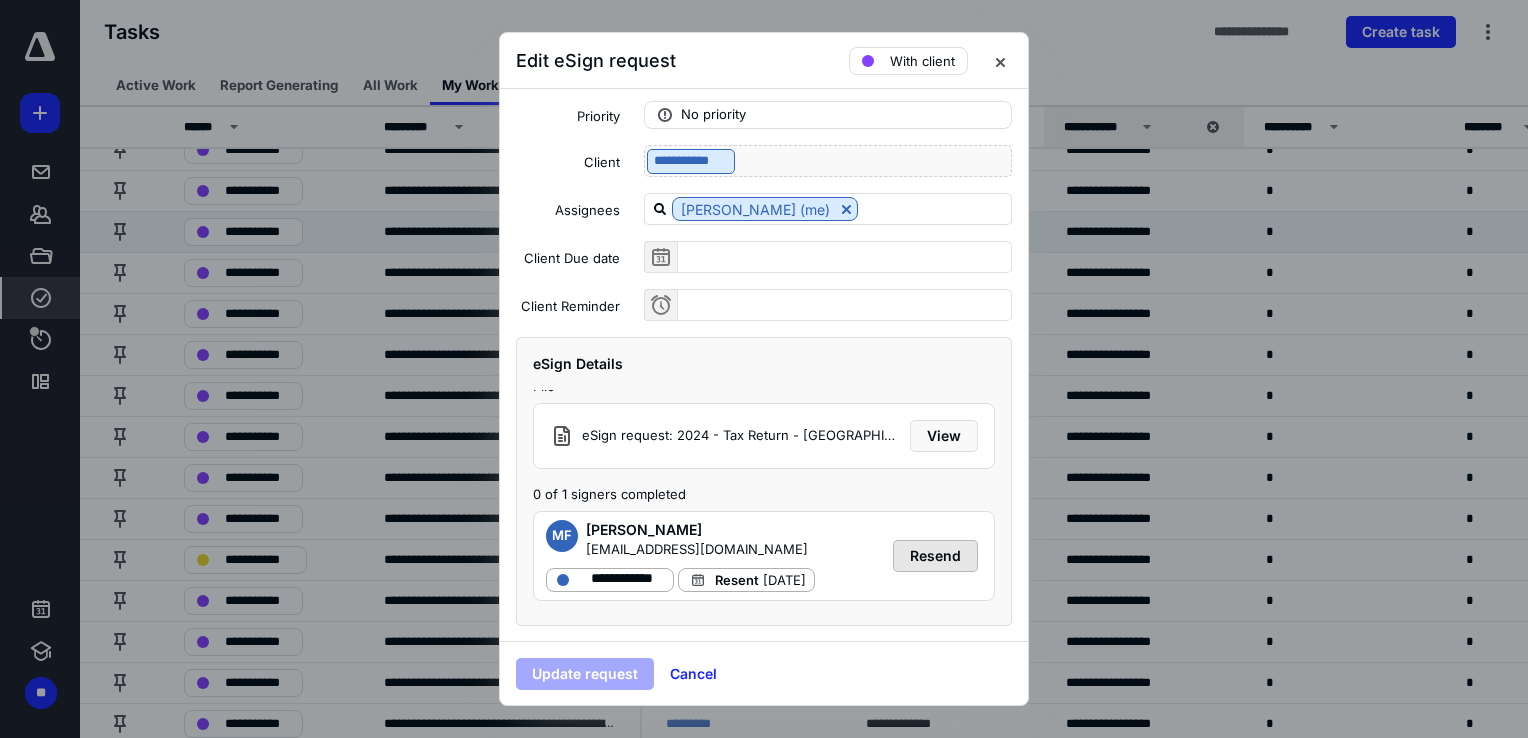 click on "Resend" at bounding box center (935, 556) 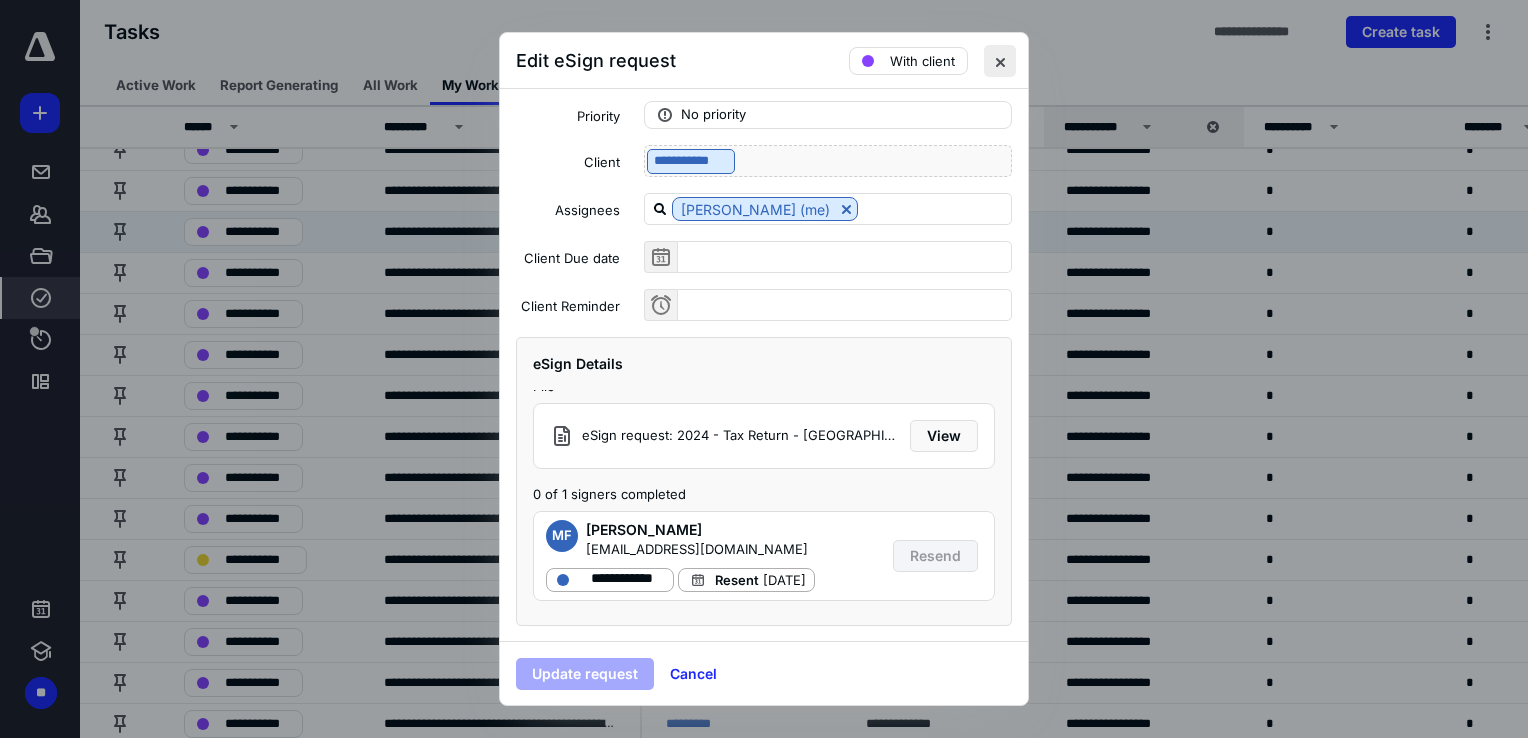 click at bounding box center [1000, 61] 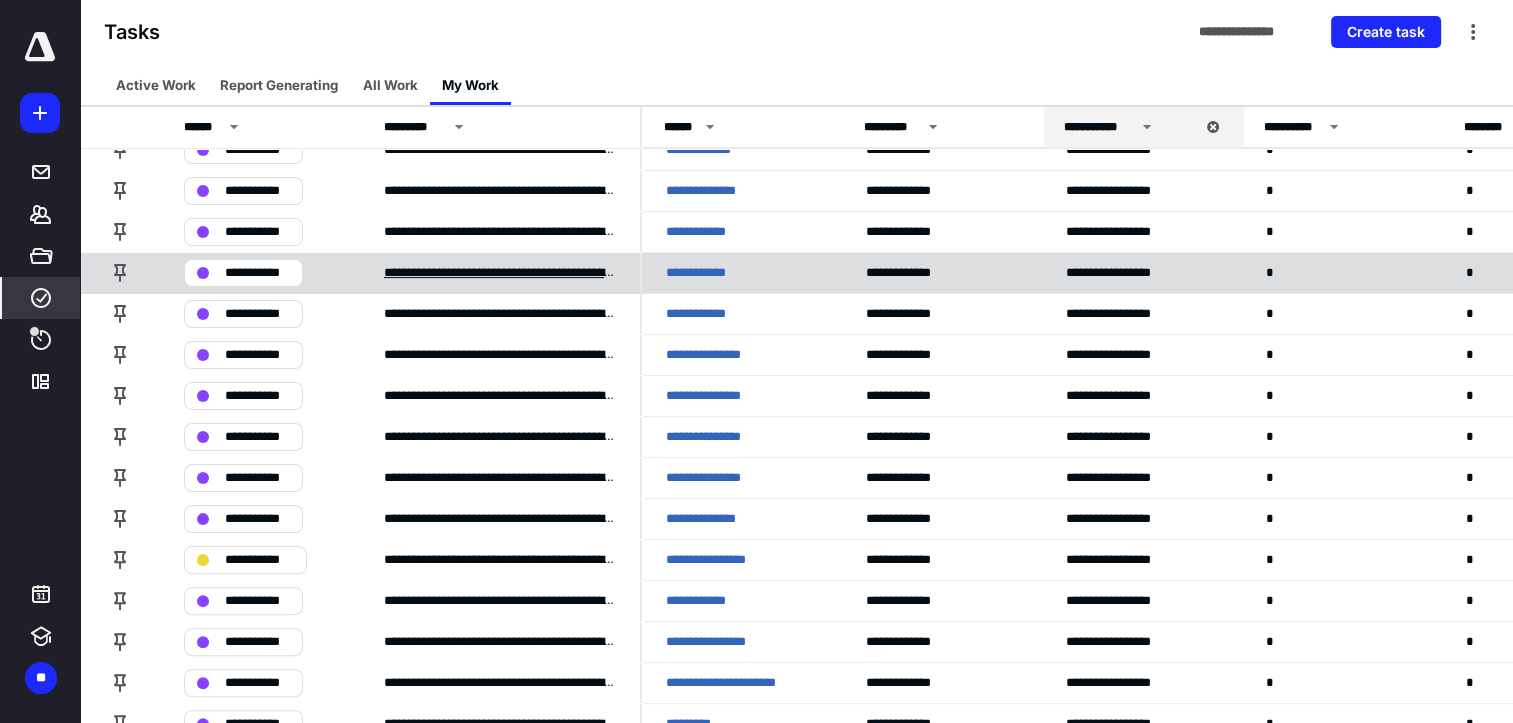 click on "**********" at bounding box center (500, 273) 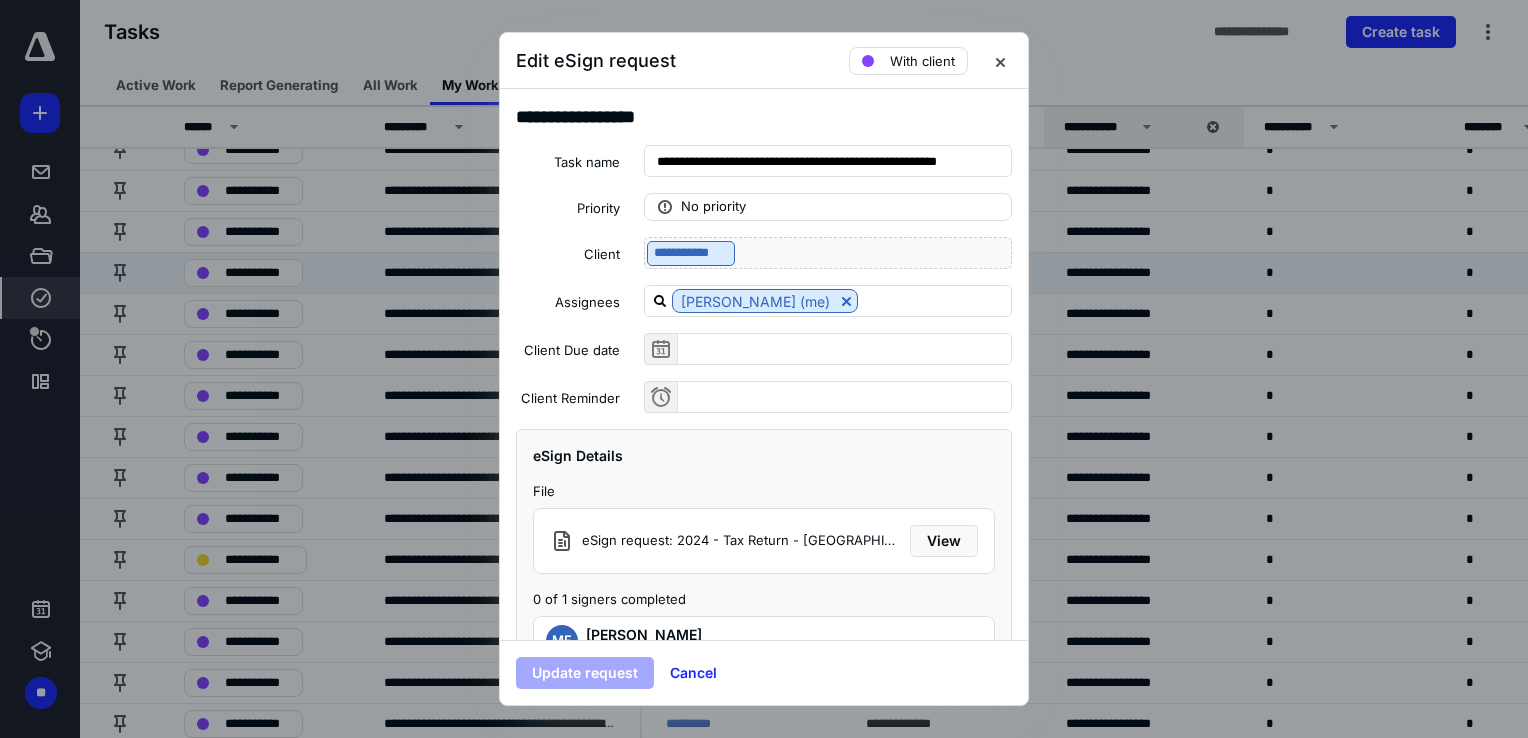 scroll, scrollTop: 92, scrollLeft: 0, axis: vertical 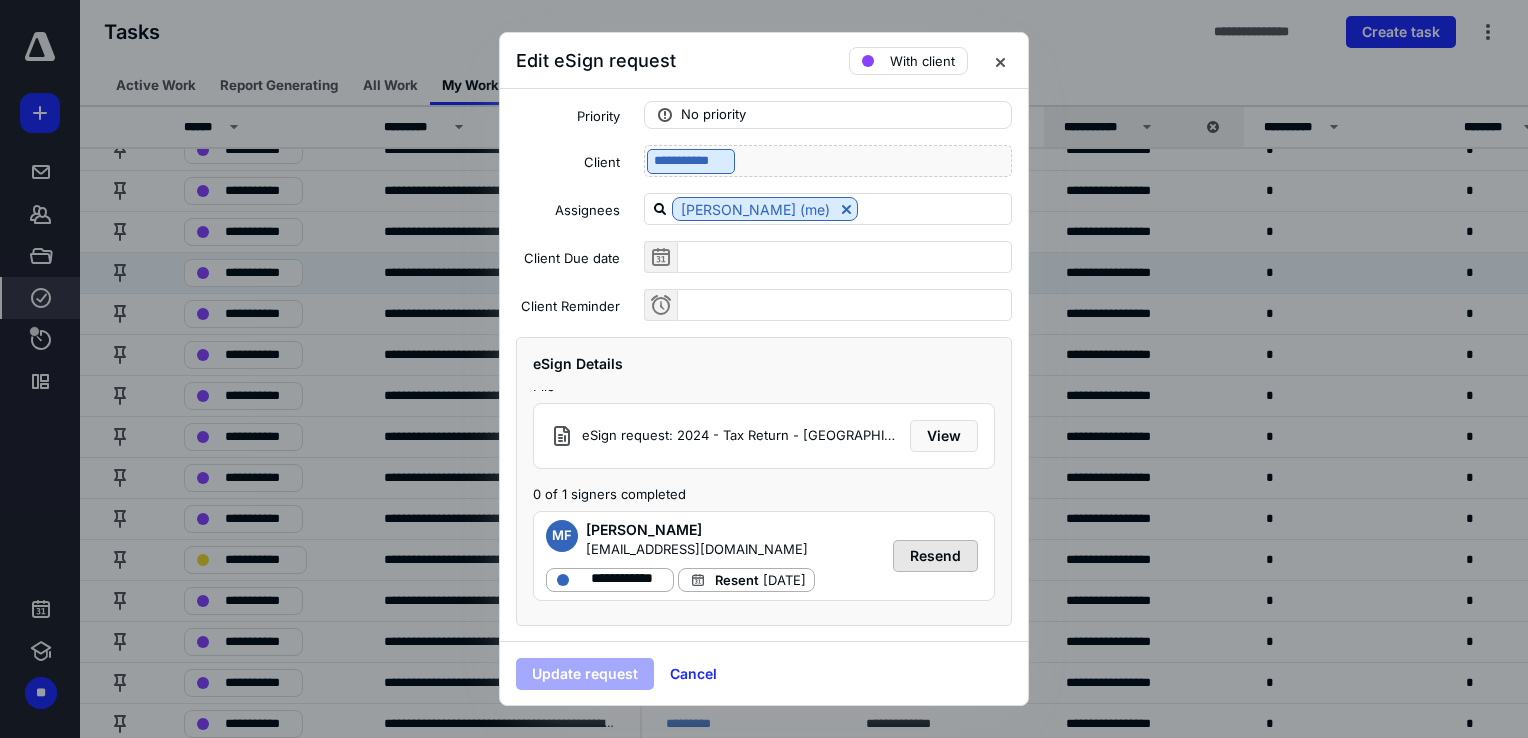 click on "Resend" at bounding box center (935, 556) 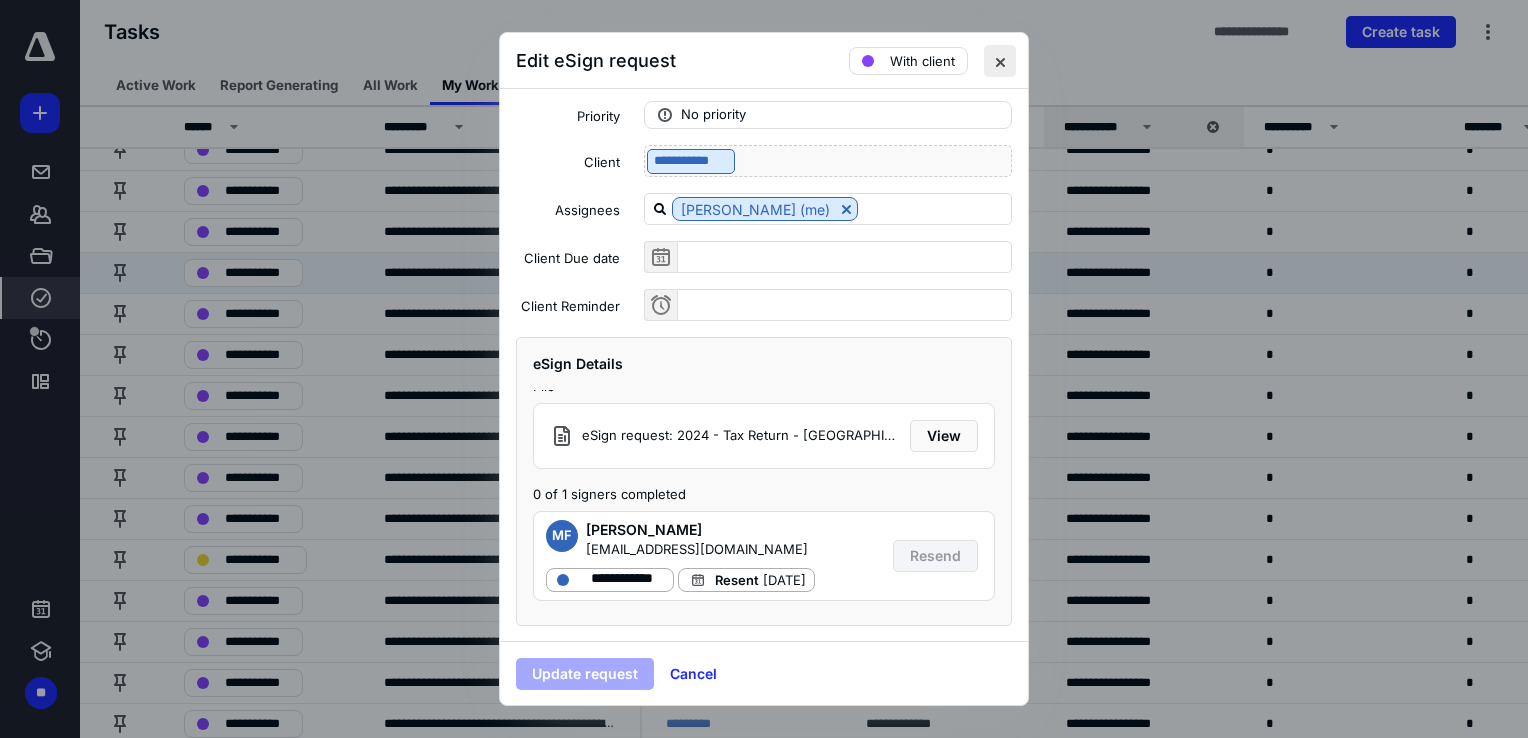 click at bounding box center [1000, 61] 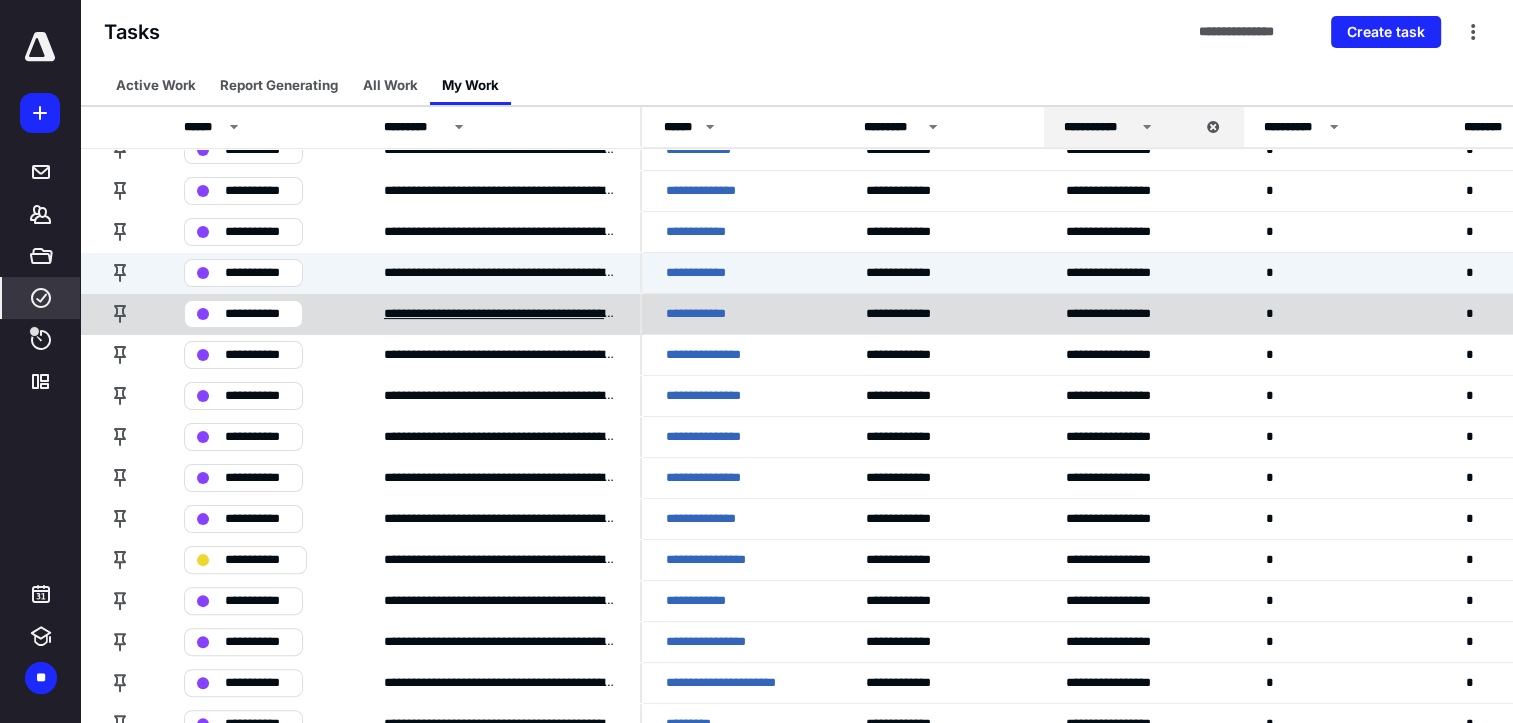 click on "**********" at bounding box center [500, 314] 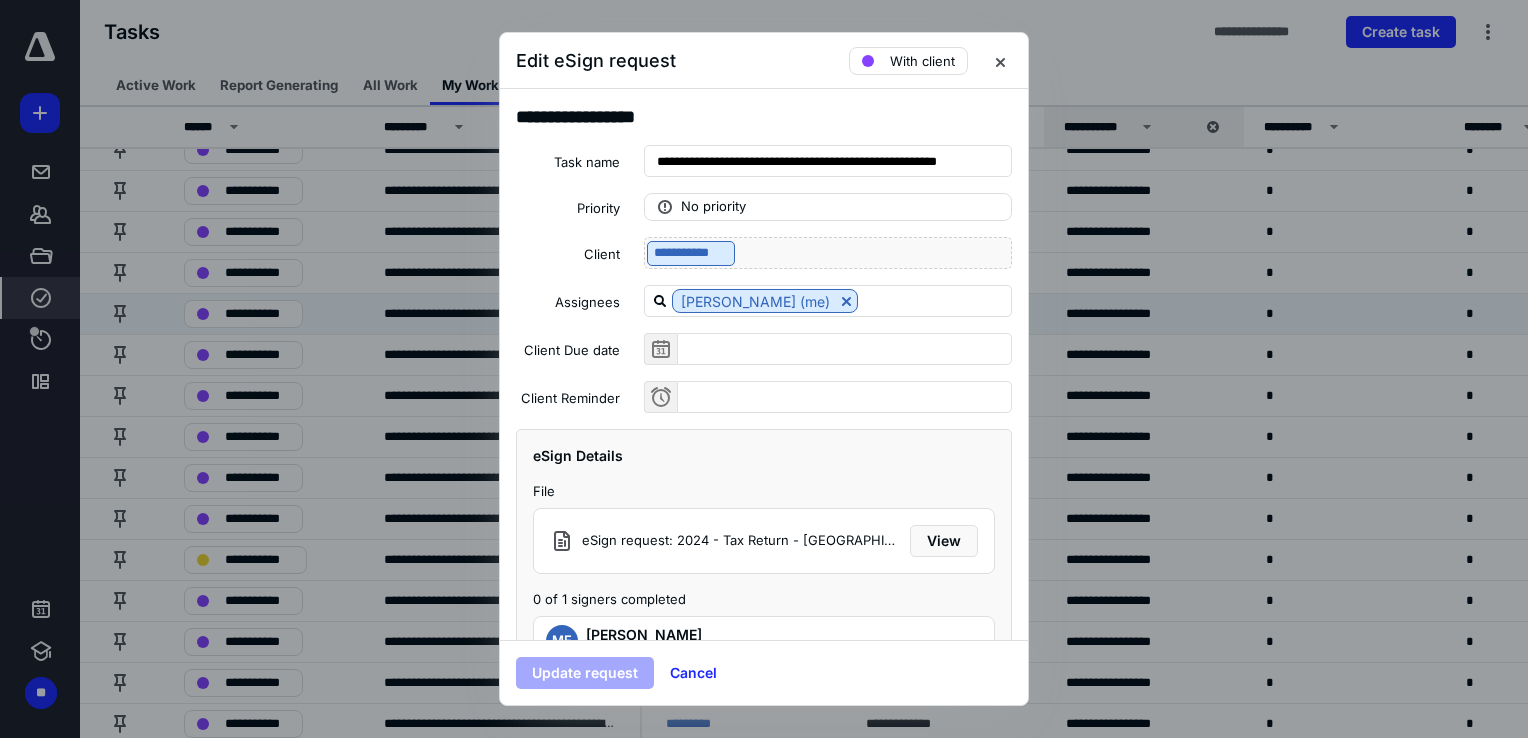 scroll, scrollTop: 92, scrollLeft: 0, axis: vertical 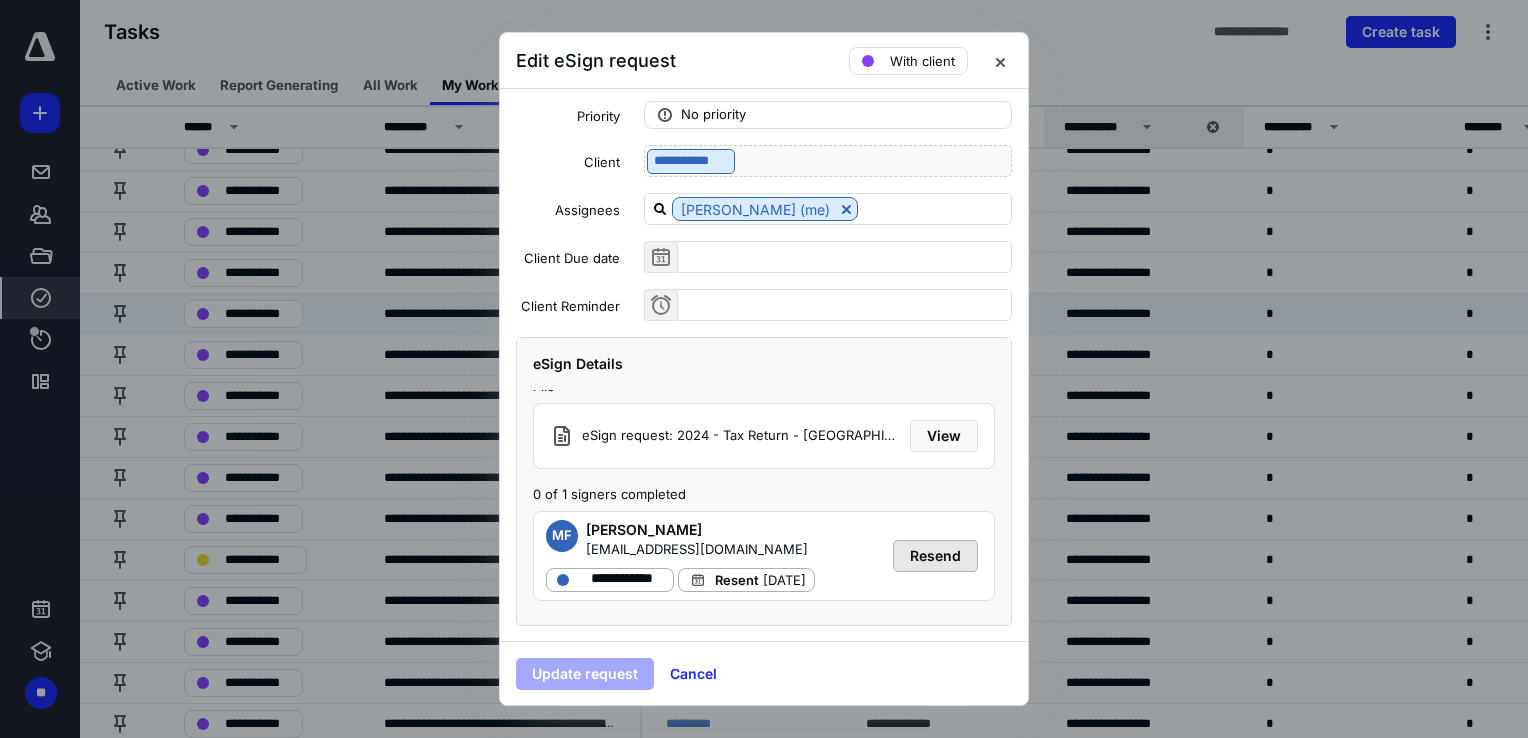 click on "Resend" at bounding box center [935, 556] 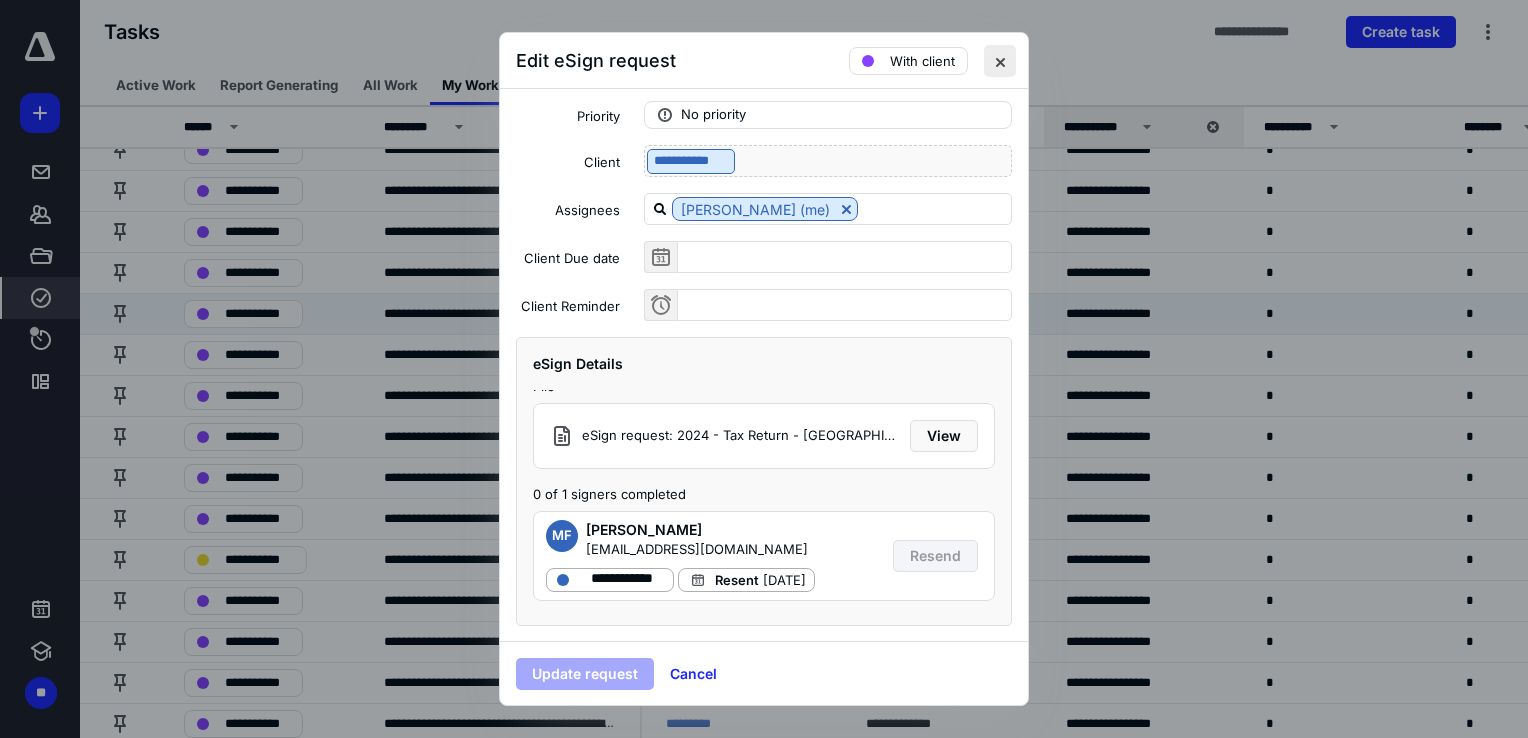 click at bounding box center [1000, 61] 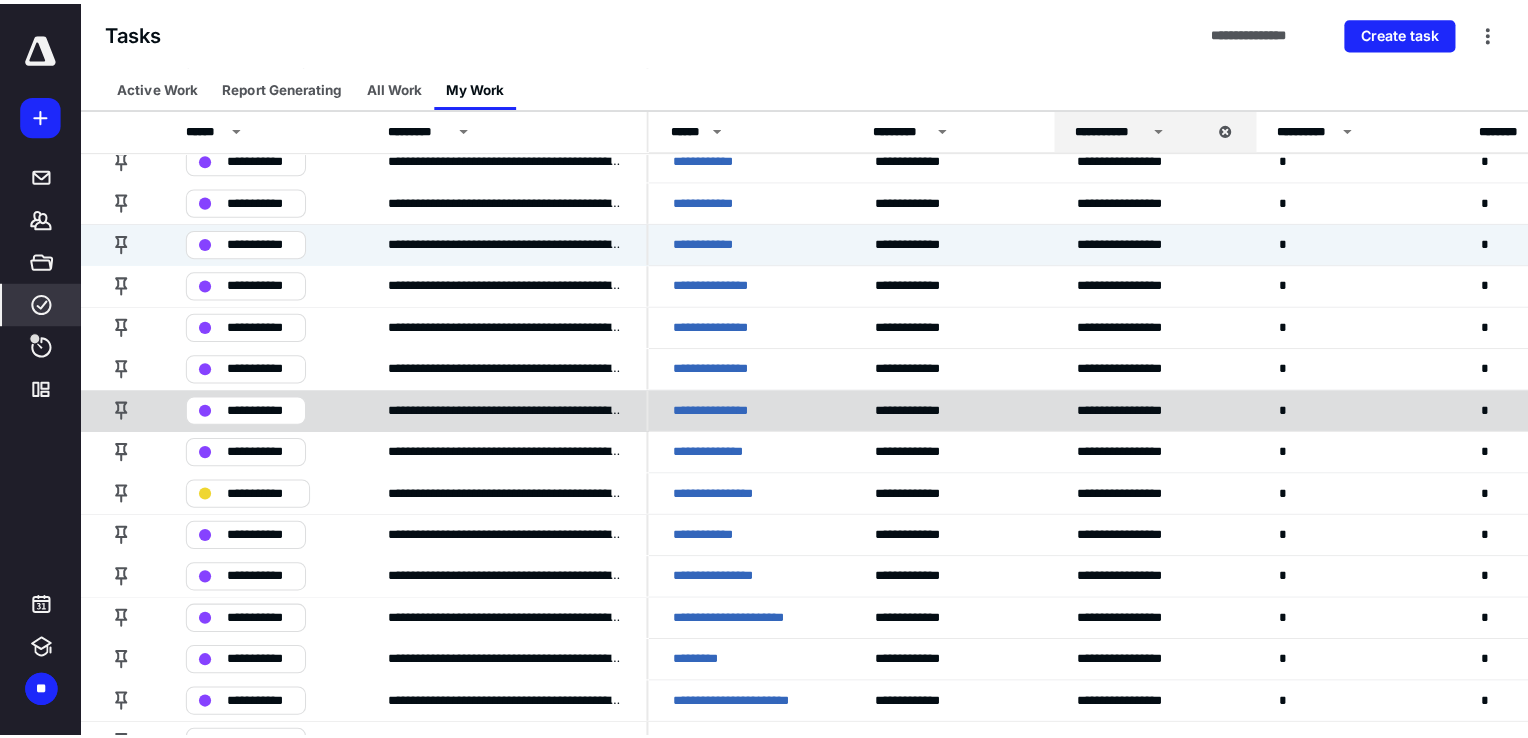 scroll, scrollTop: 461, scrollLeft: 0, axis: vertical 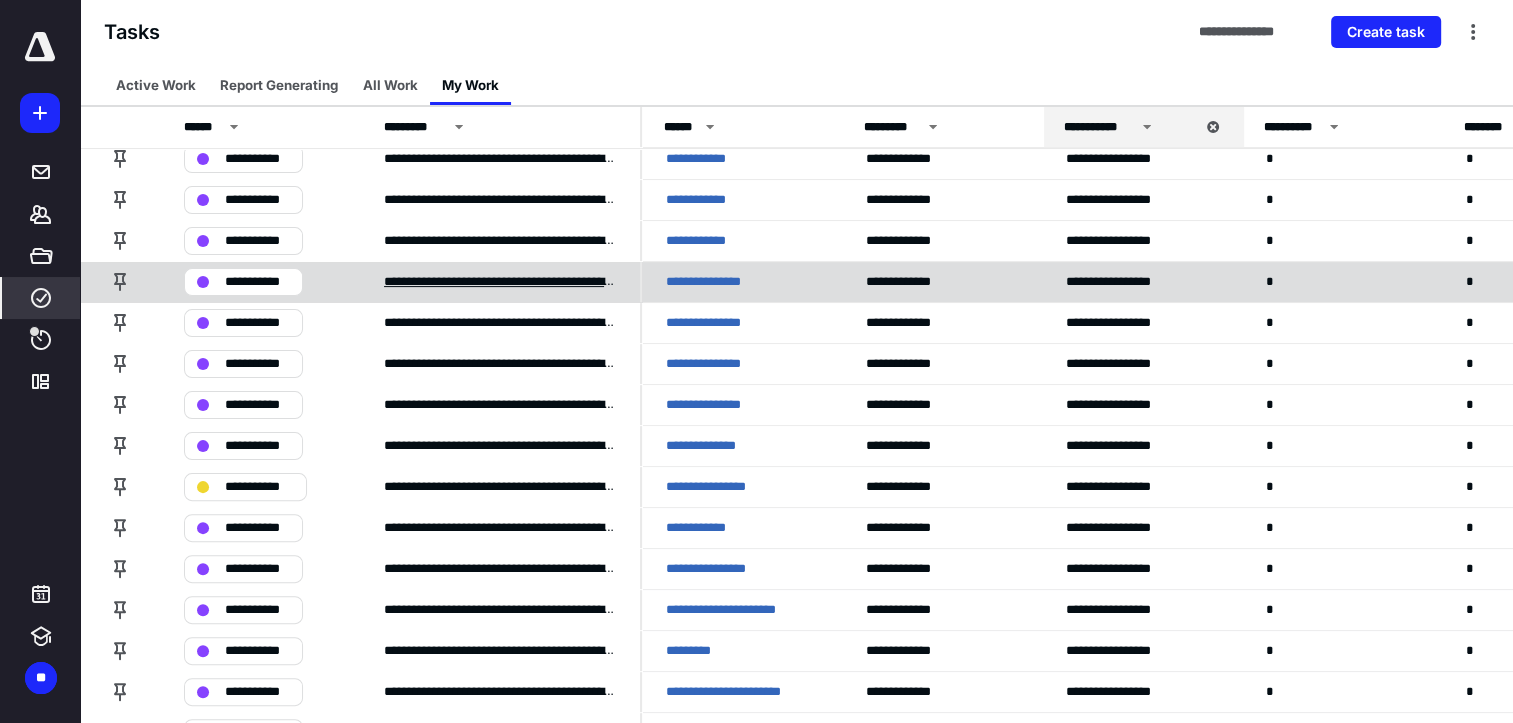 click on "**********" at bounding box center [500, 282] 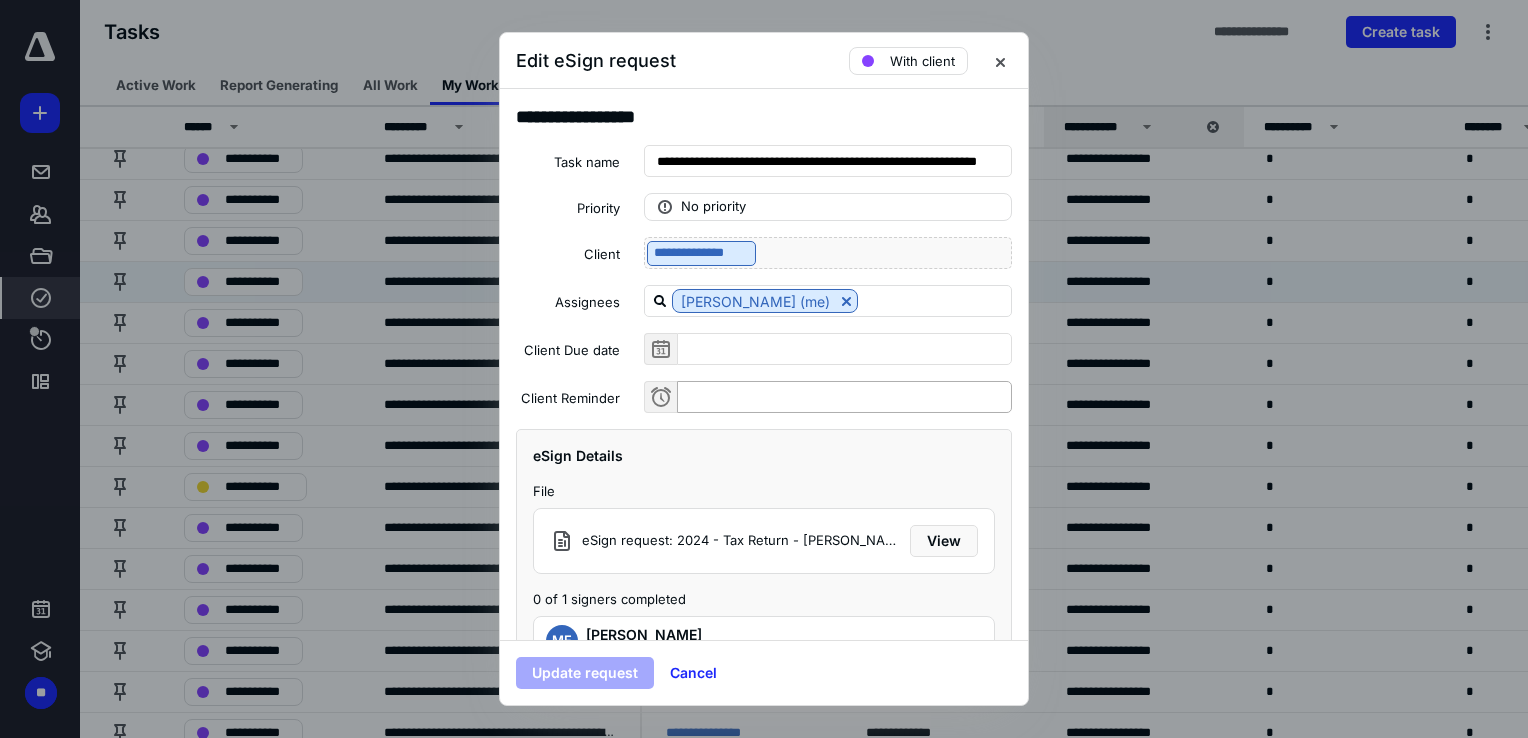 scroll, scrollTop: 92, scrollLeft: 0, axis: vertical 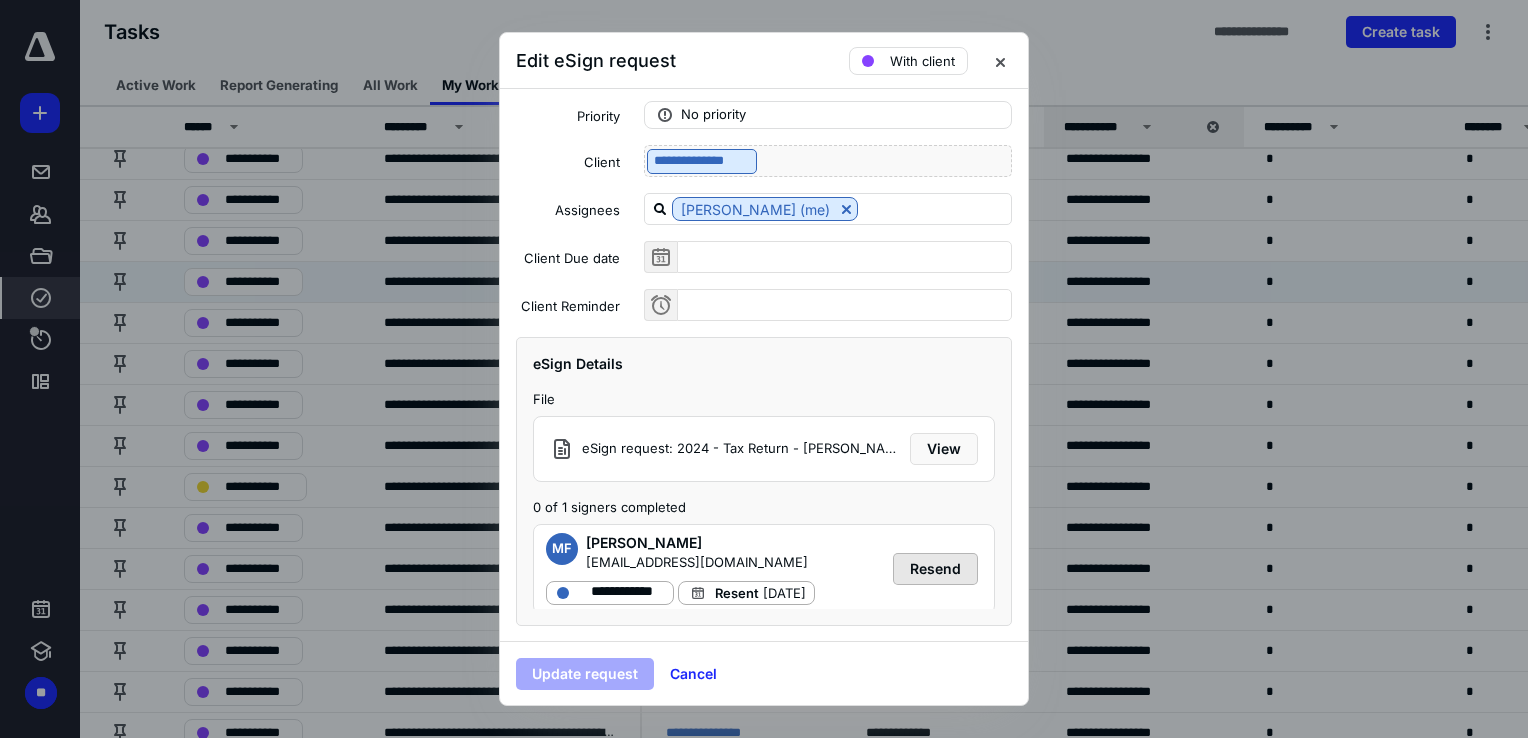 click on "Resend" at bounding box center (935, 569) 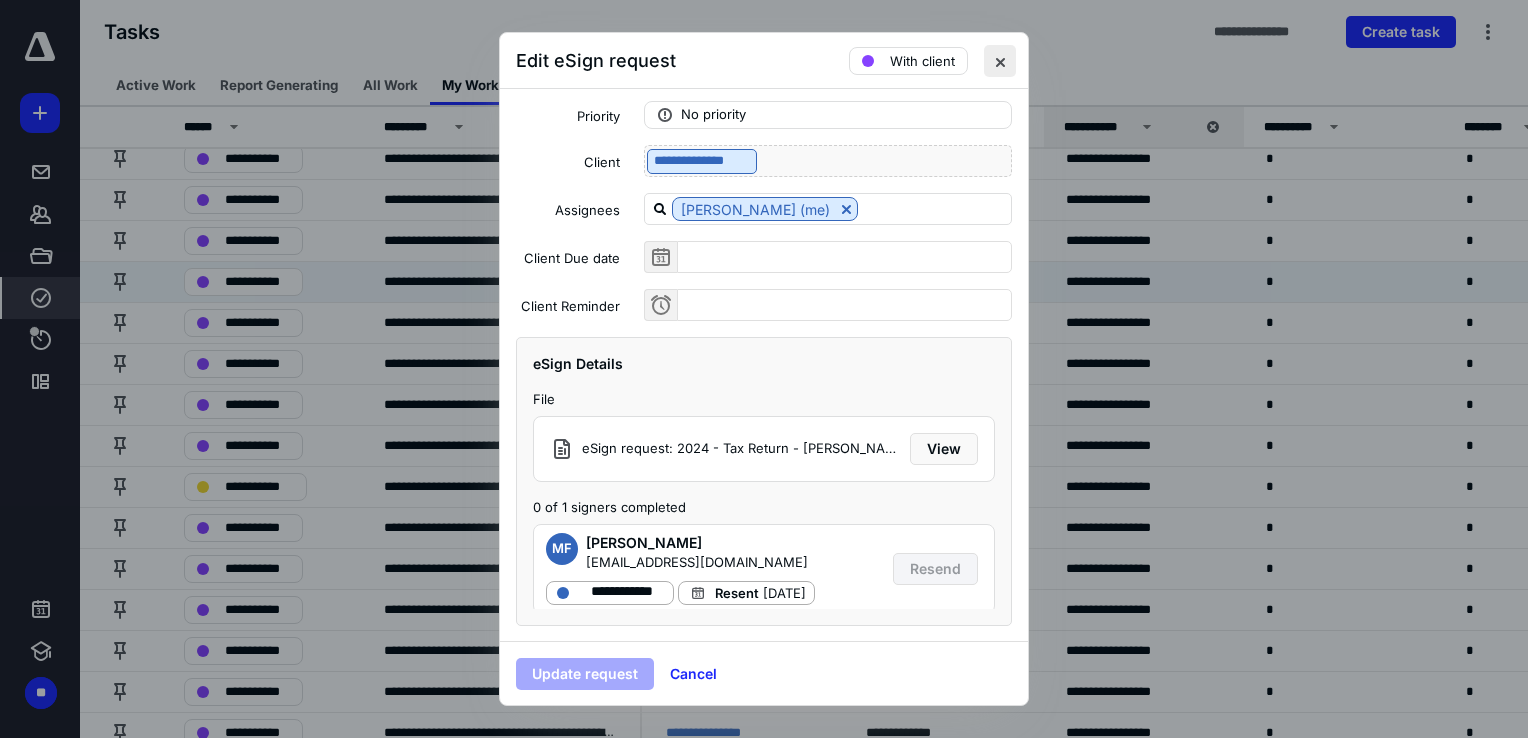 click at bounding box center (1000, 61) 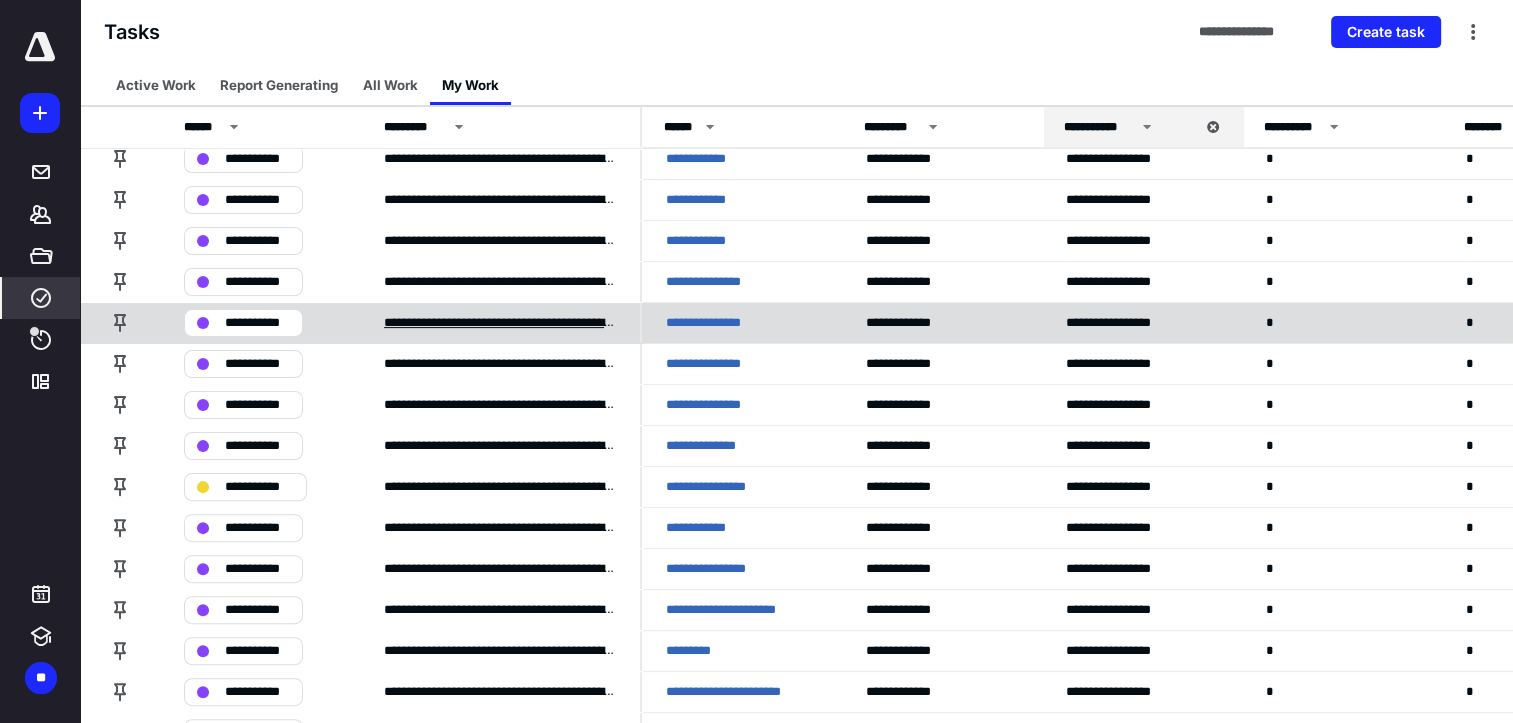 click on "**********" at bounding box center [500, 323] 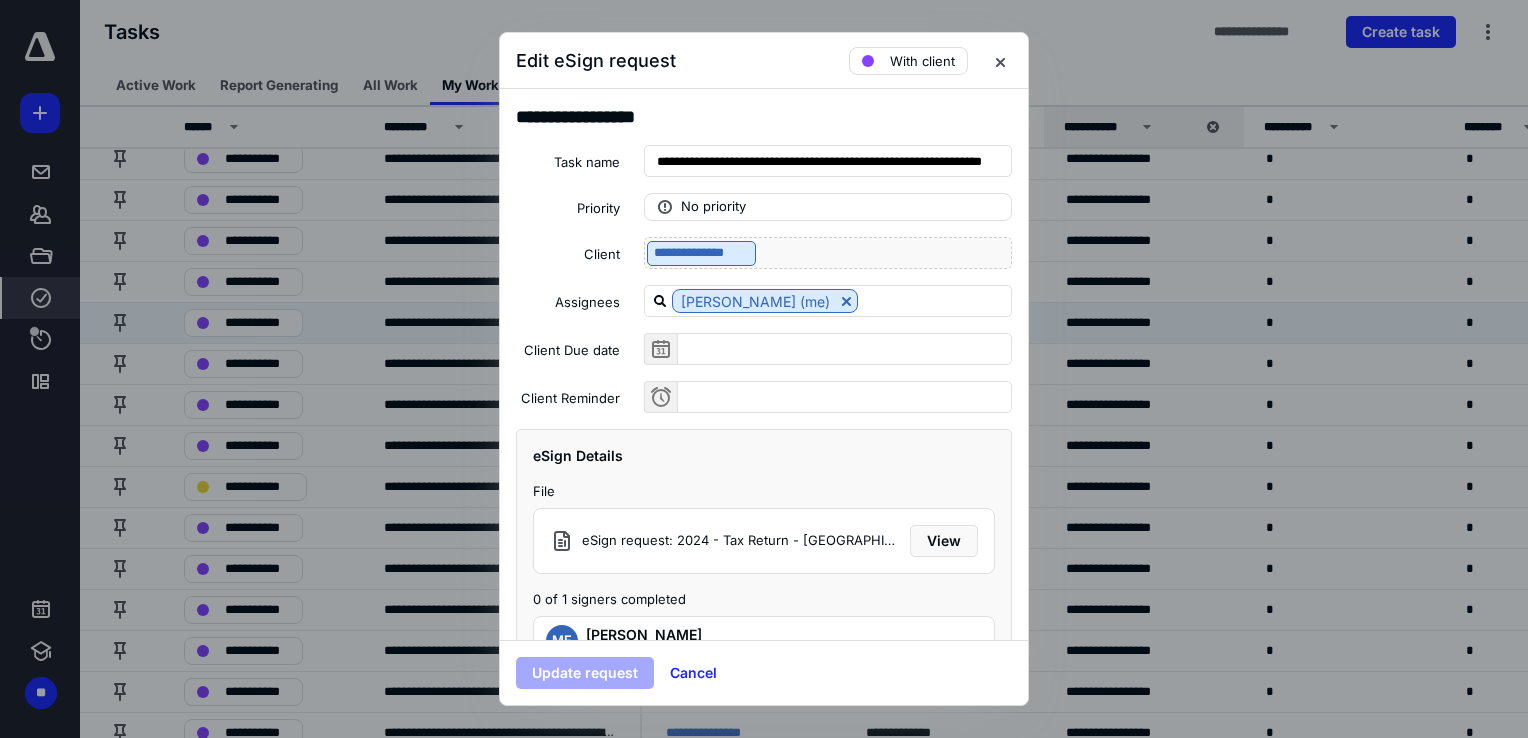 scroll, scrollTop: 92, scrollLeft: 0, axis: vertical 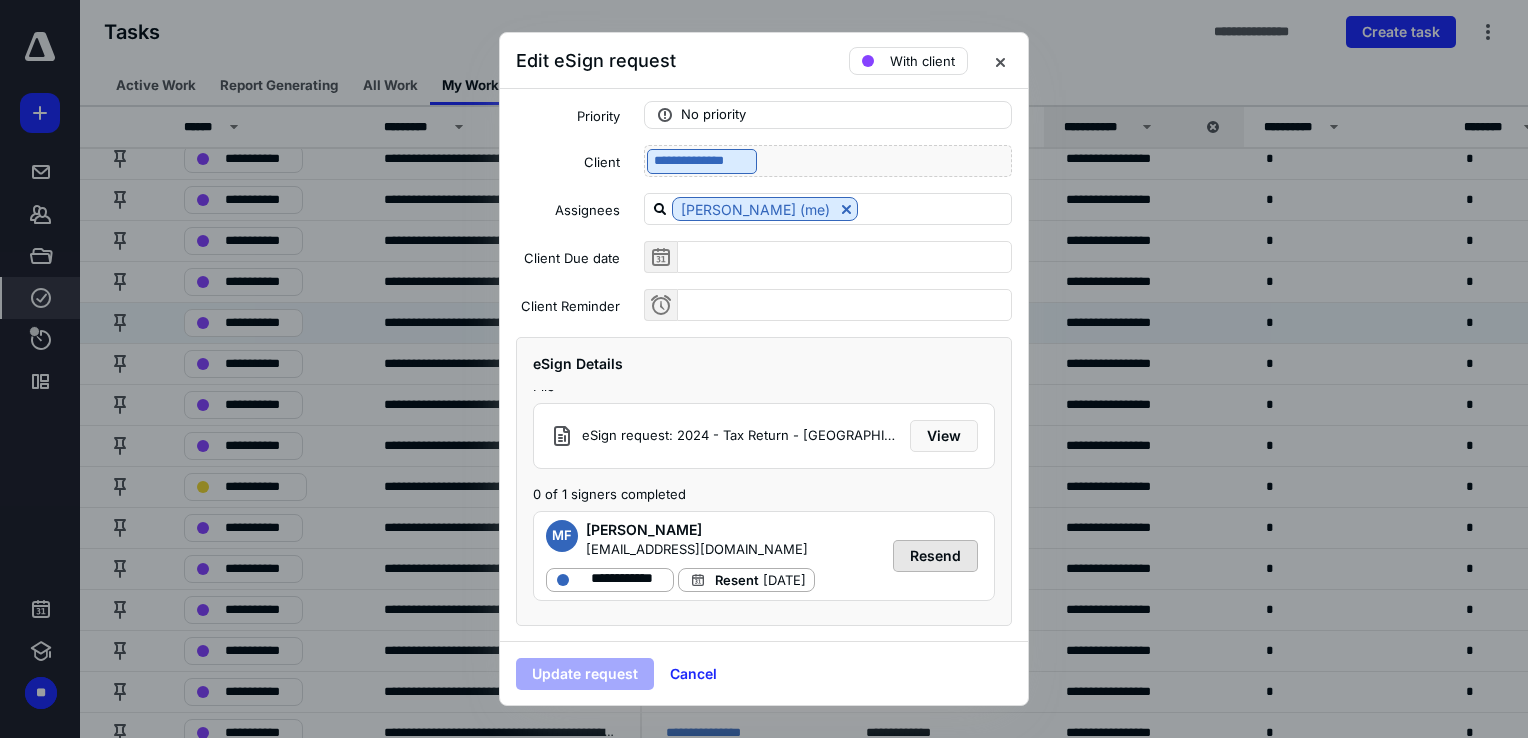 click on "Resend" at bounding box center (935, 556) 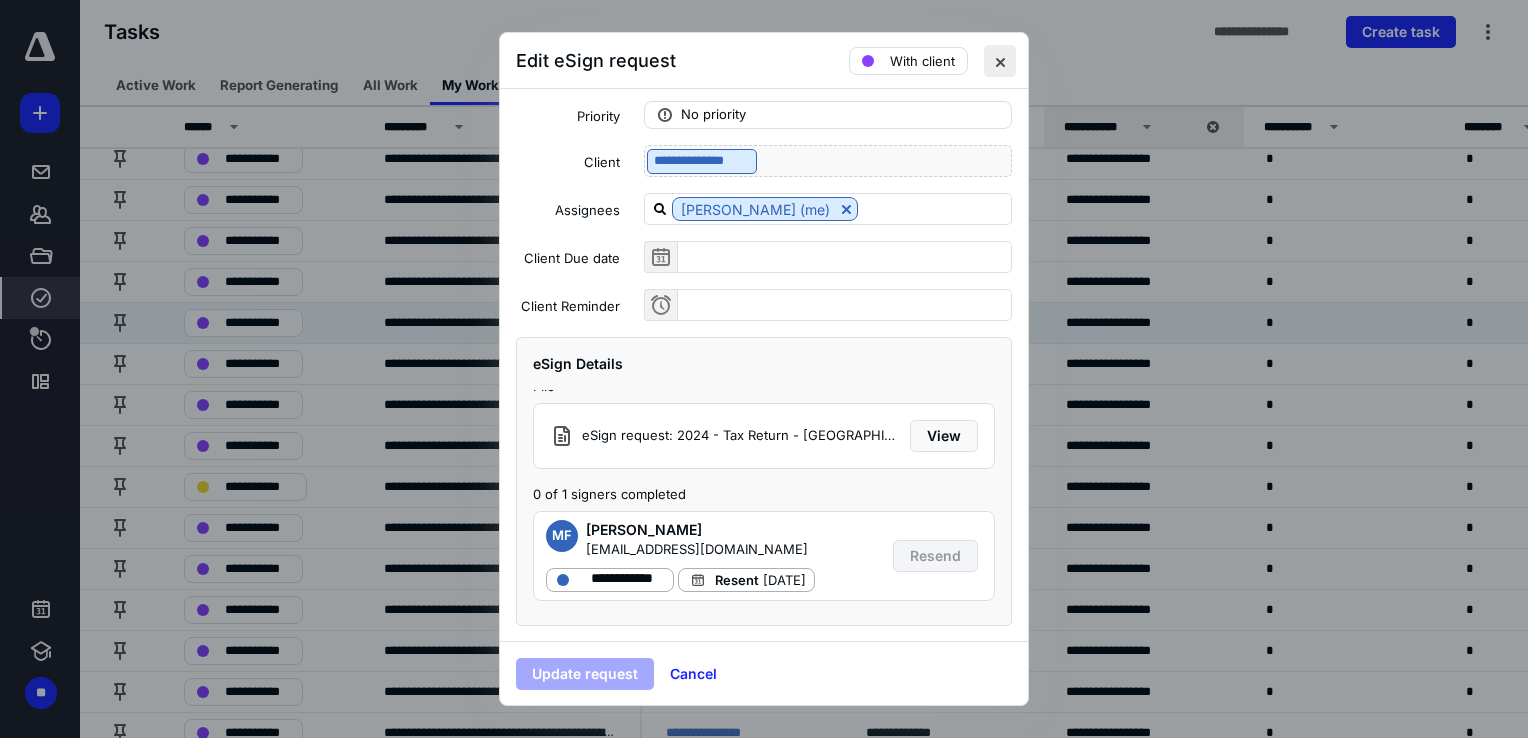 click at bounding box center [1000, 61] 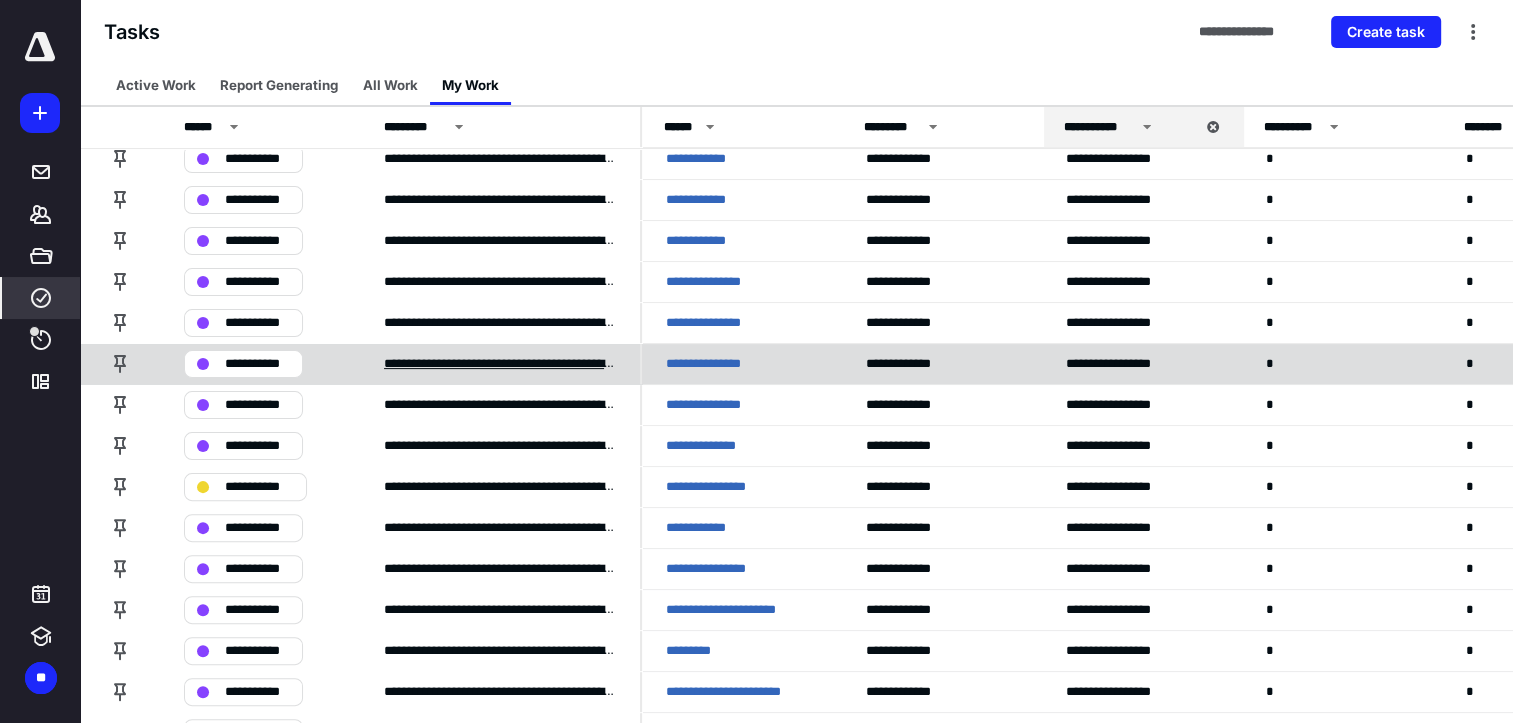 click on "**********" at bounding box center [500, 364] 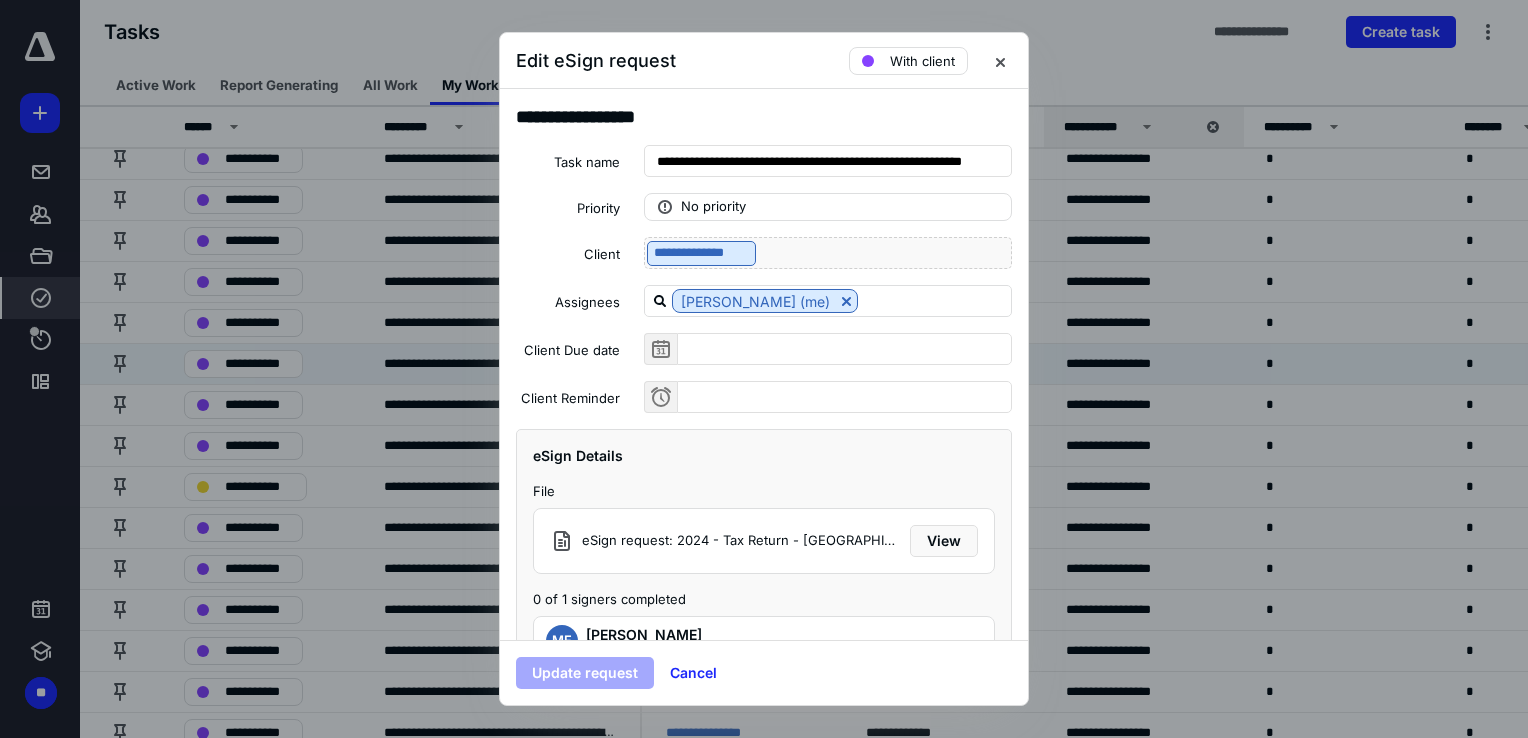 scroll, scrollTop: 26, scrollLeft: 0, axis: vertical 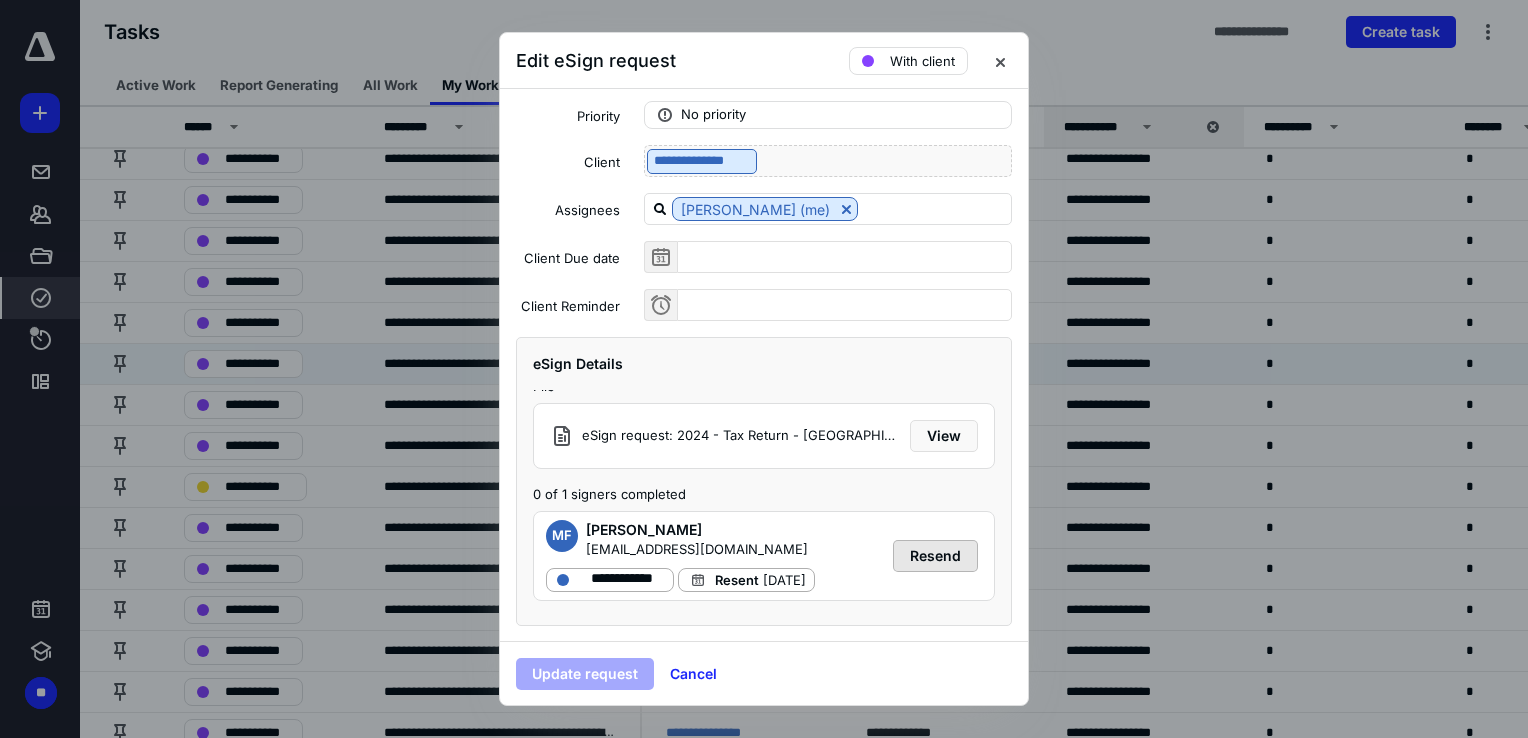 click on "Resend" at bounding box center [935, 556] 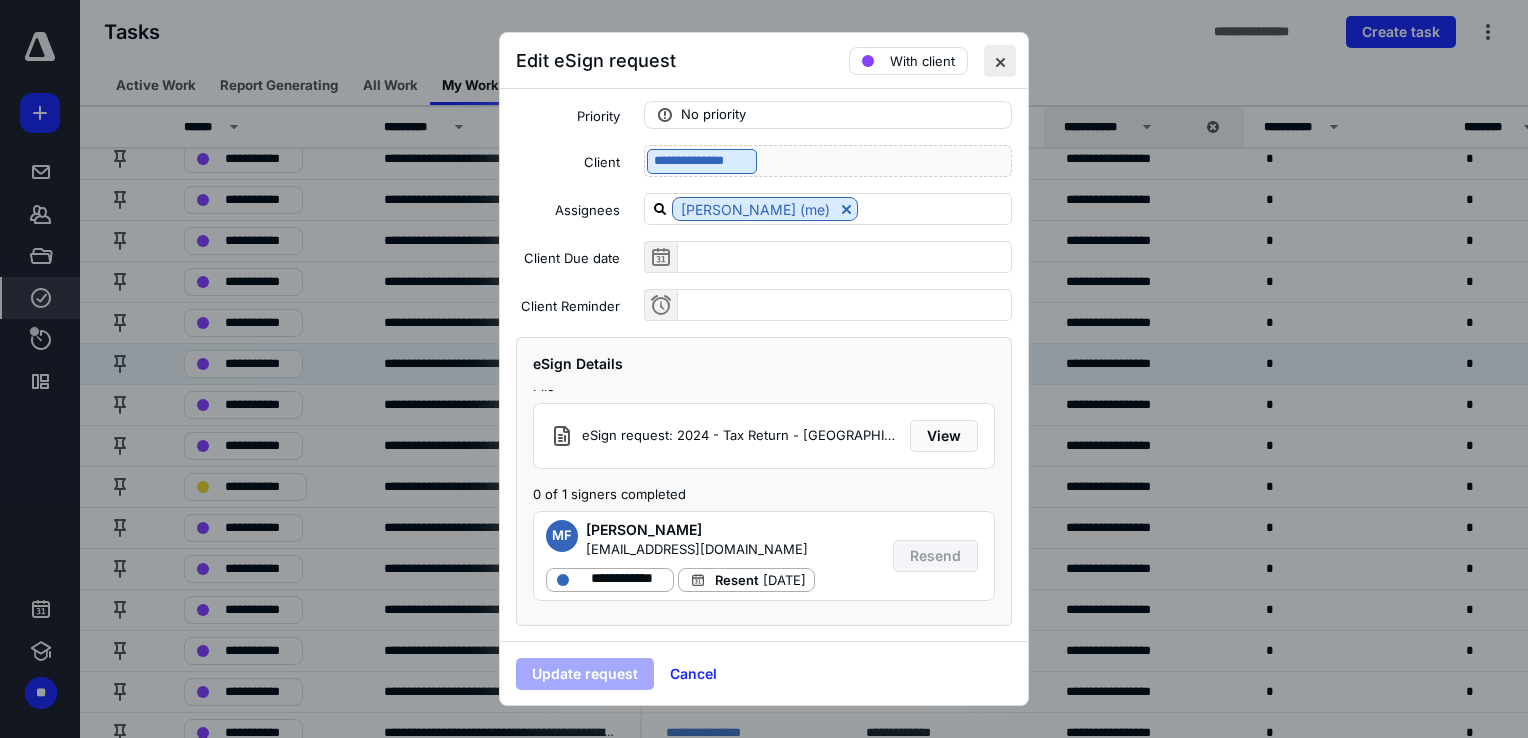 click at bounding box center (1000, 61) 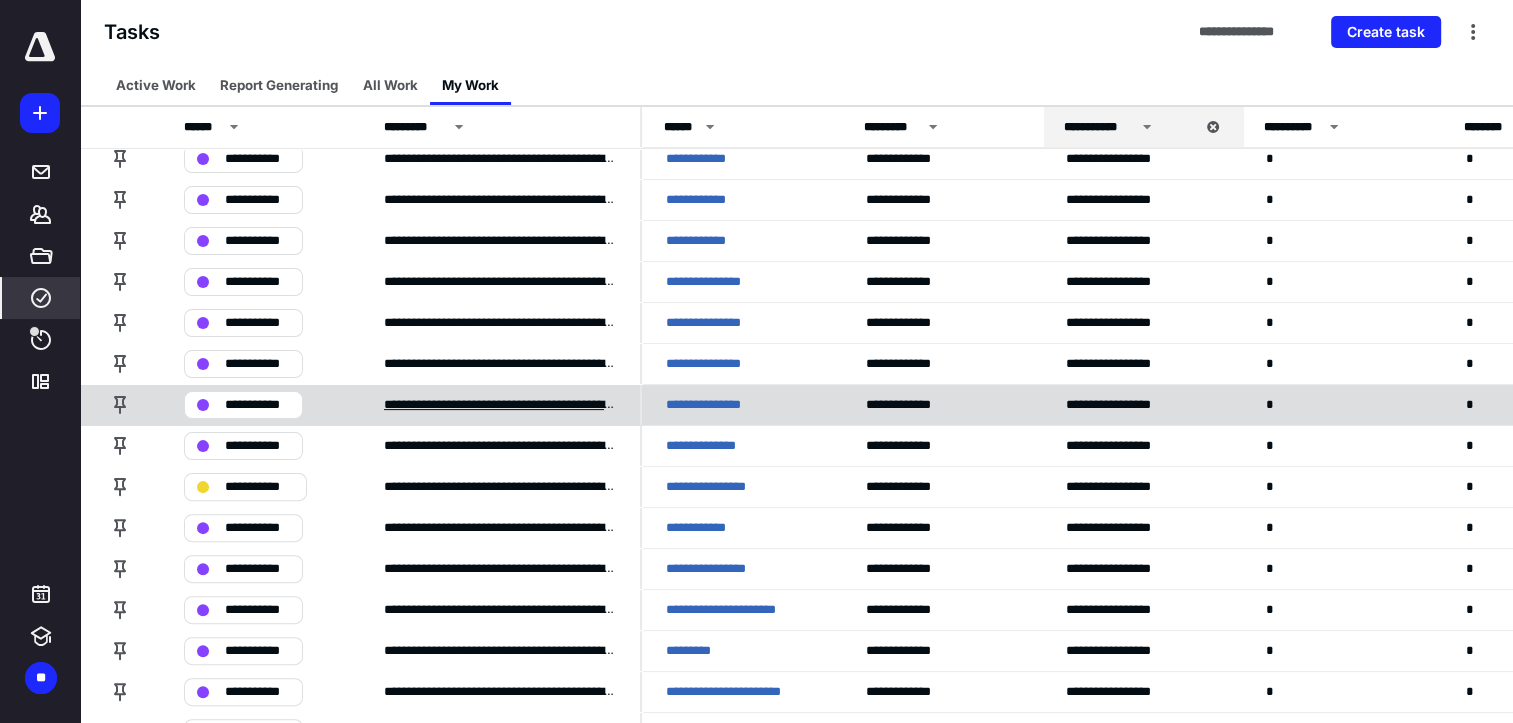 click on "**********" at bounding box center (500, 405) 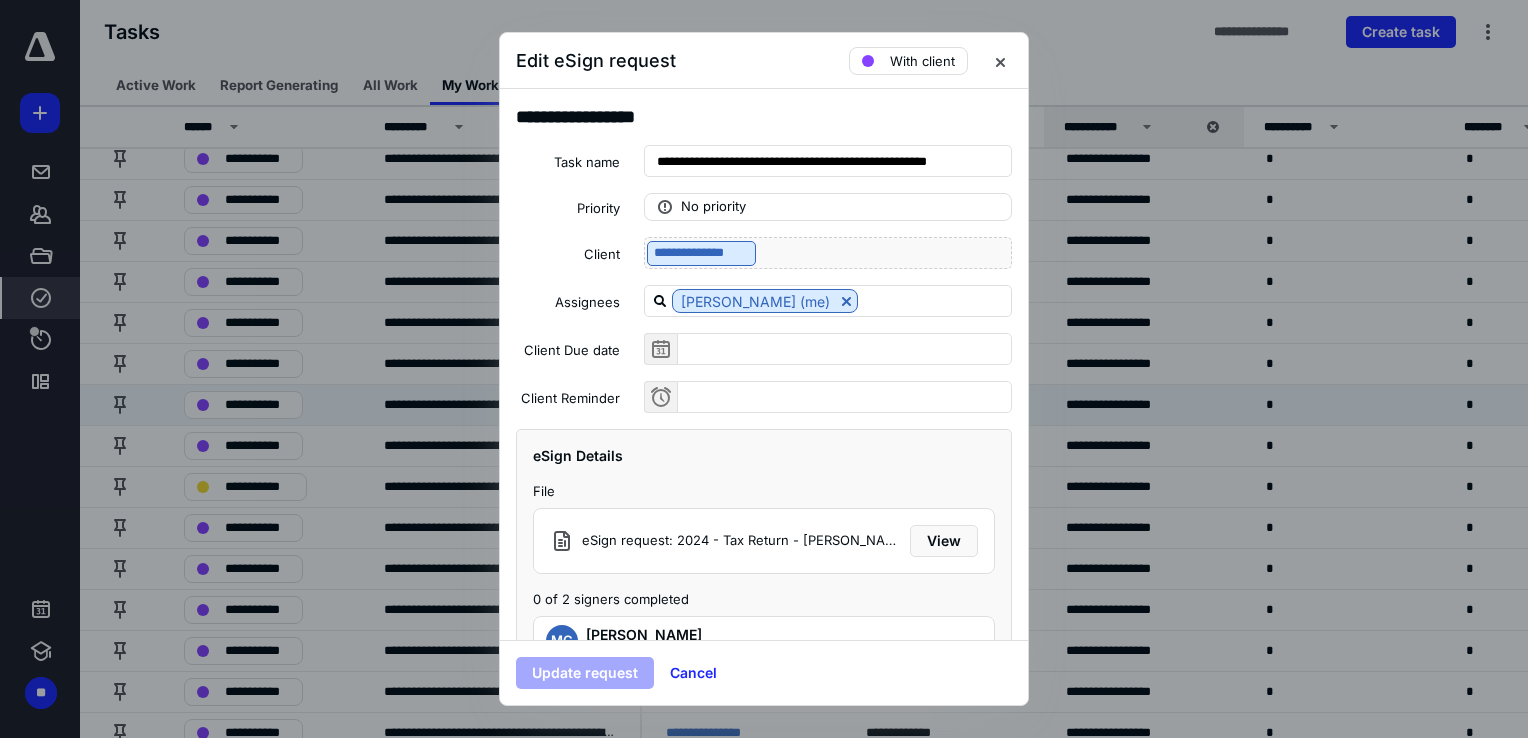 scroll, scrollTop: 124, scrollLeft: 0, axis: vertical 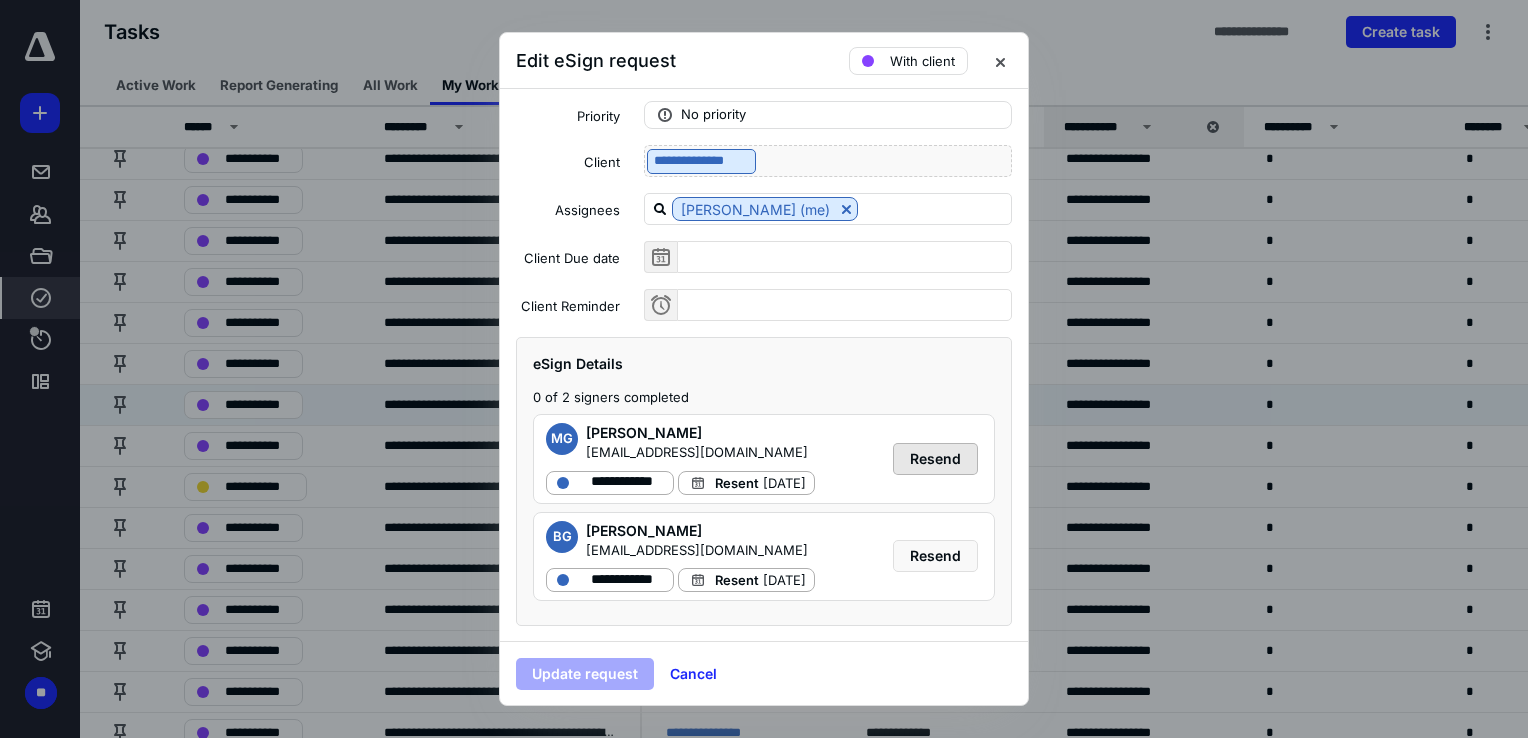 click on "Resend" at bounding box center (935, 459) 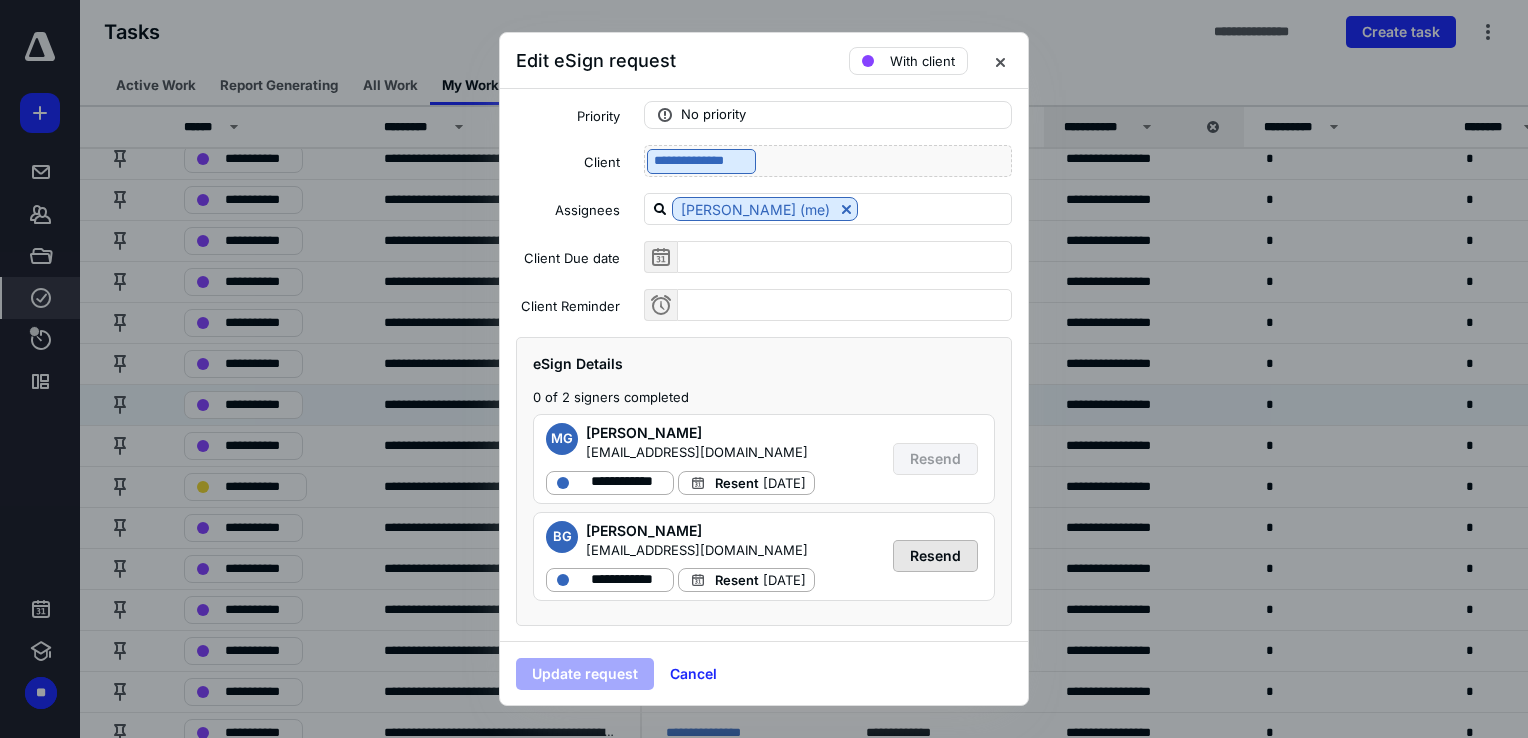 click on "Resend" at bounding box center (935, 556) 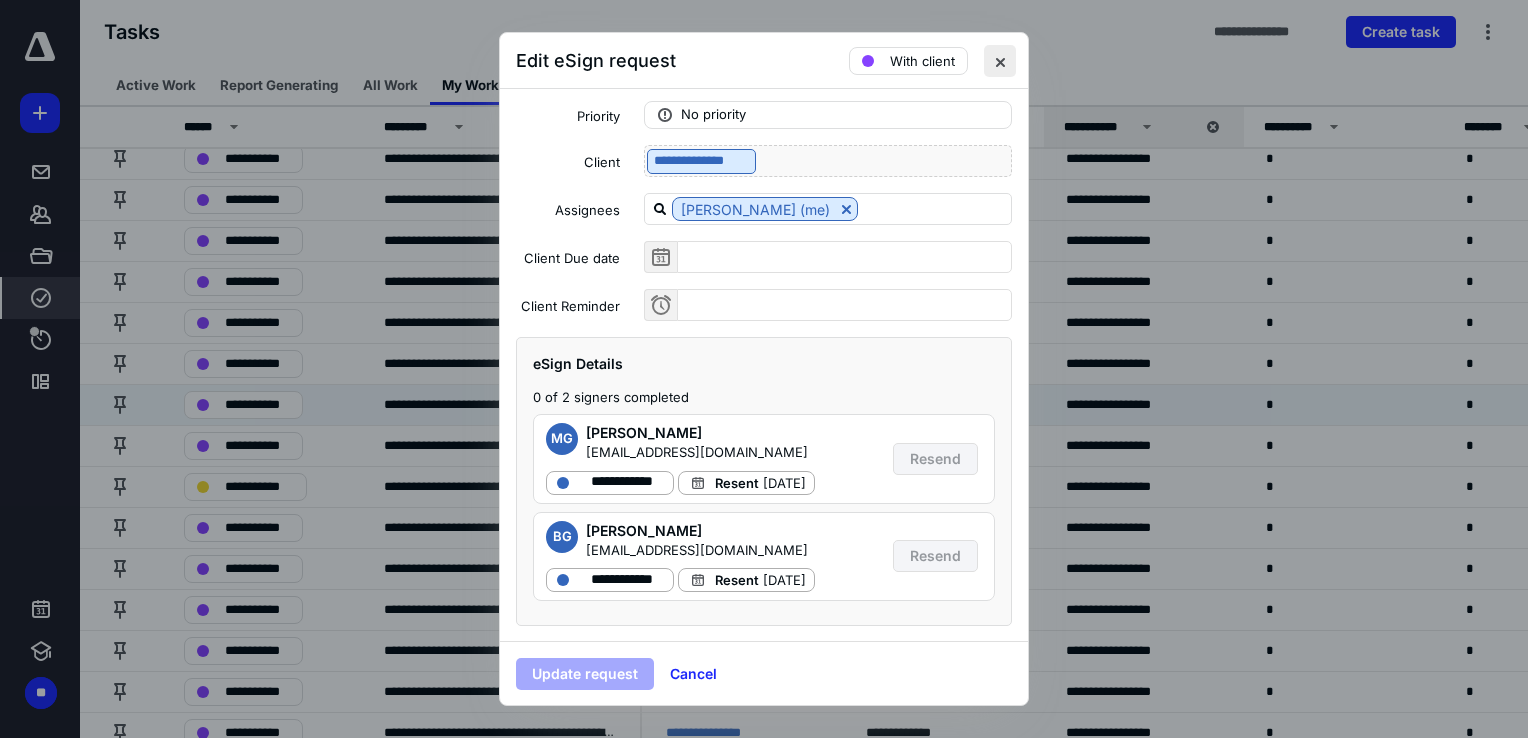 click at bounding box center (1000, 61) 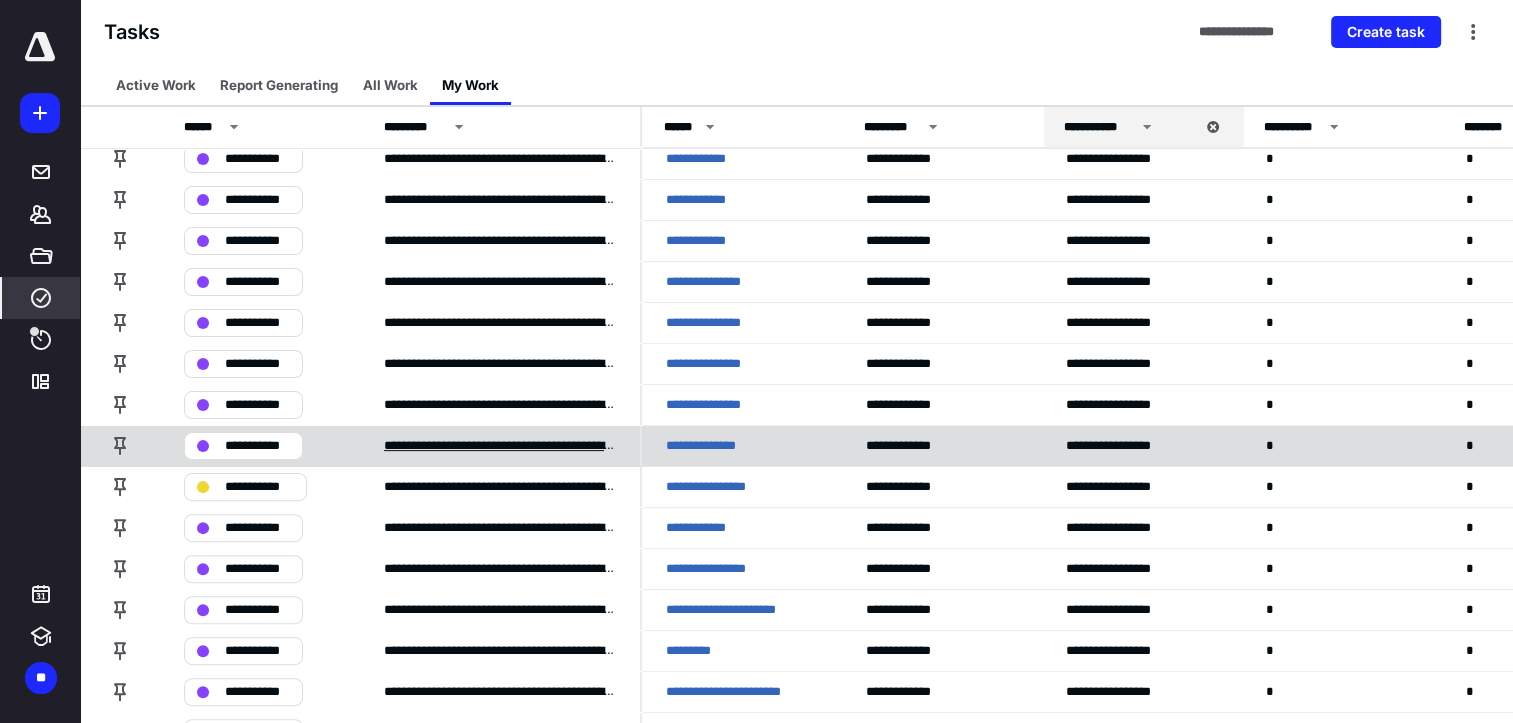 click on "**********" at bounding box center [500, 446] 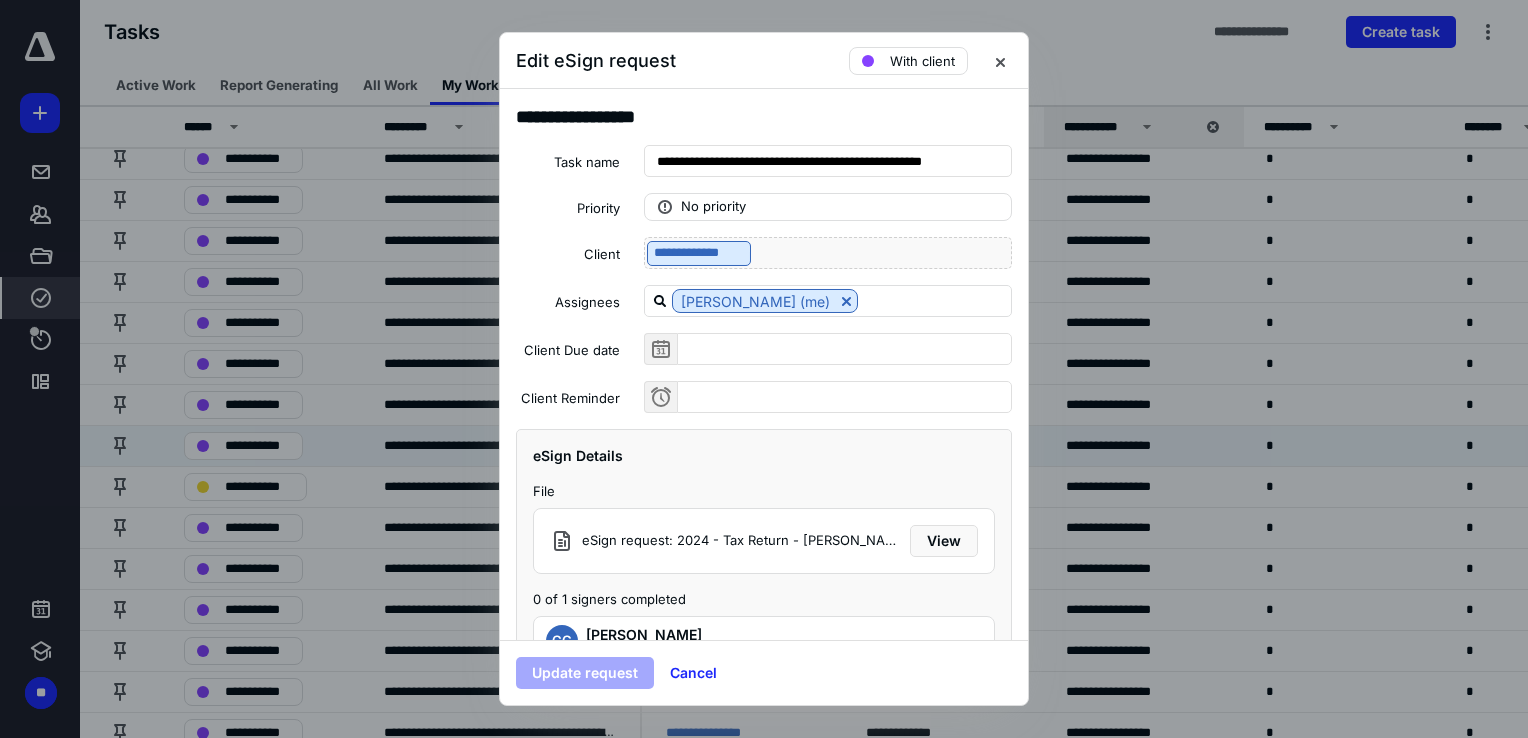 scroll, scrollTop: 26, scrollLeft: 0, axis: vertical 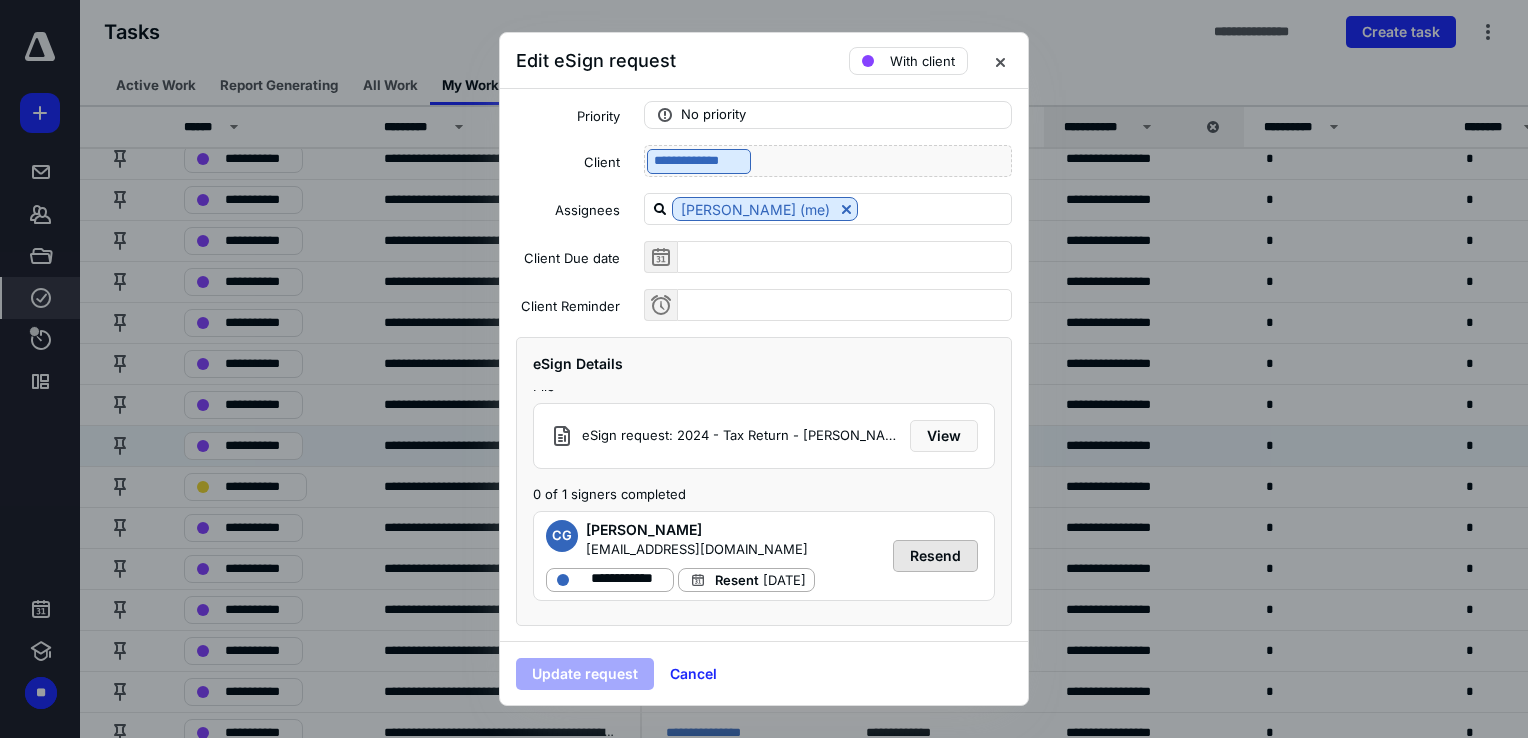 click on "Resend" at bounding box center [935, 556] 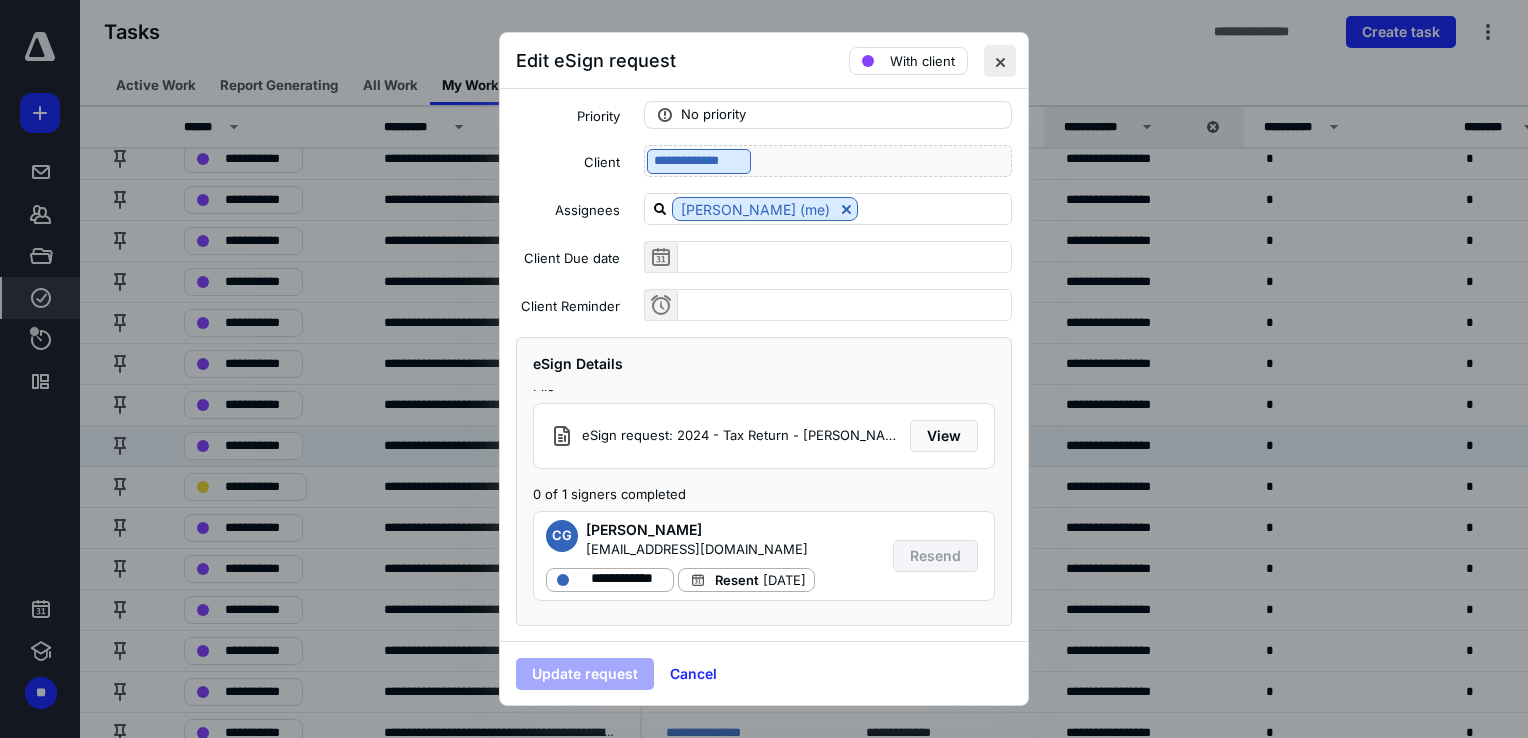 click at bounding box center (1000, 61) 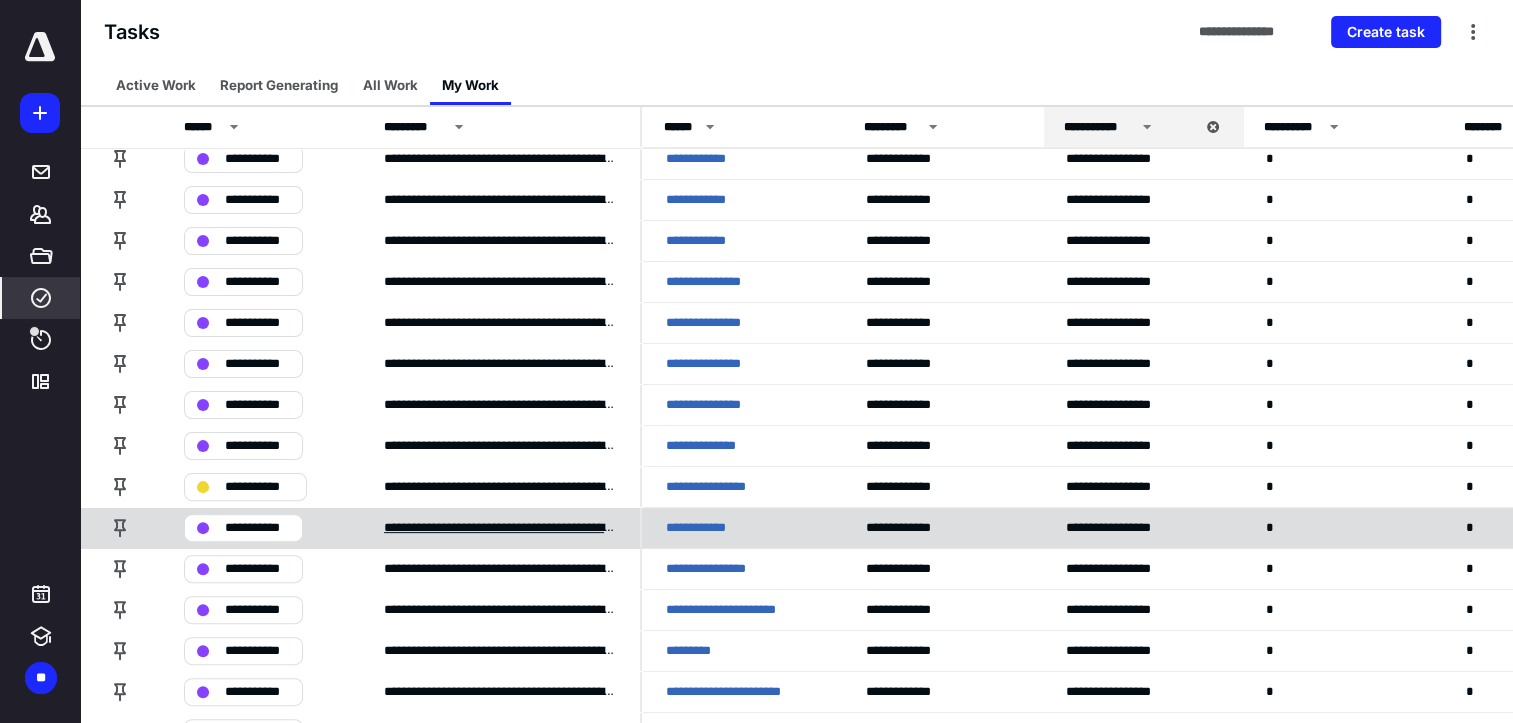 click on "**********" at bounding box center [500, 528] 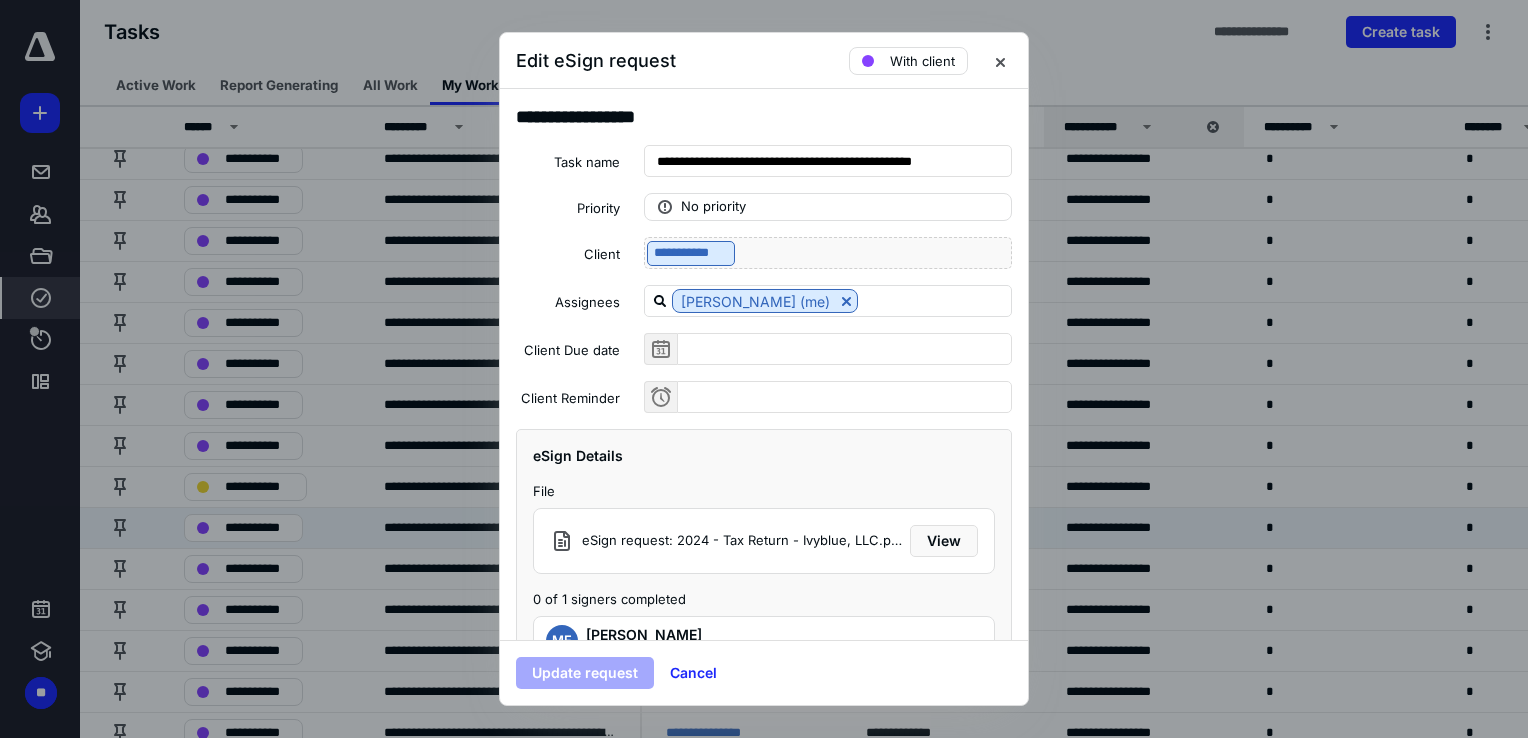 scroll, scrollTop: 26, scrollLeft: 0, axis: vertical 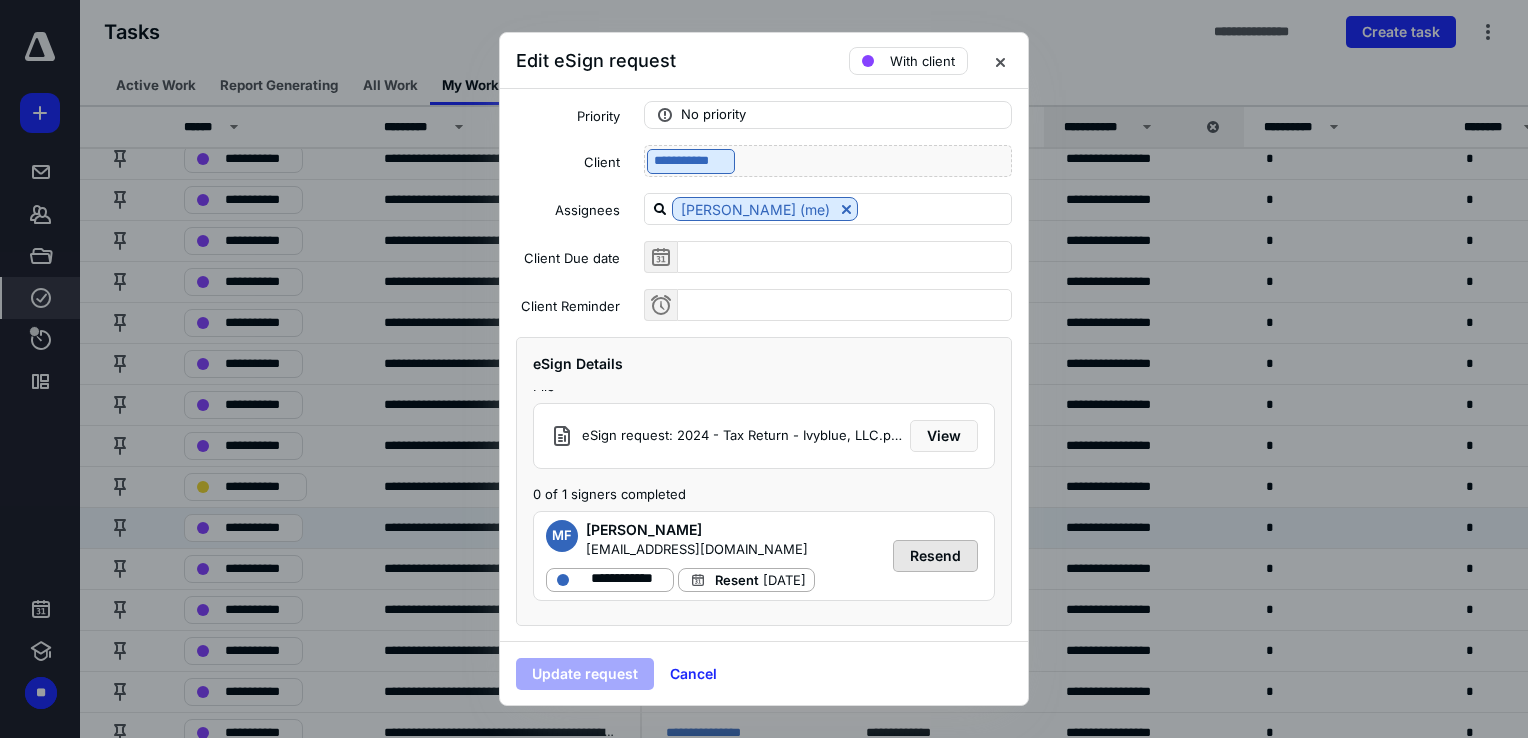 click on "Resend" at bounding box center (935, 556) 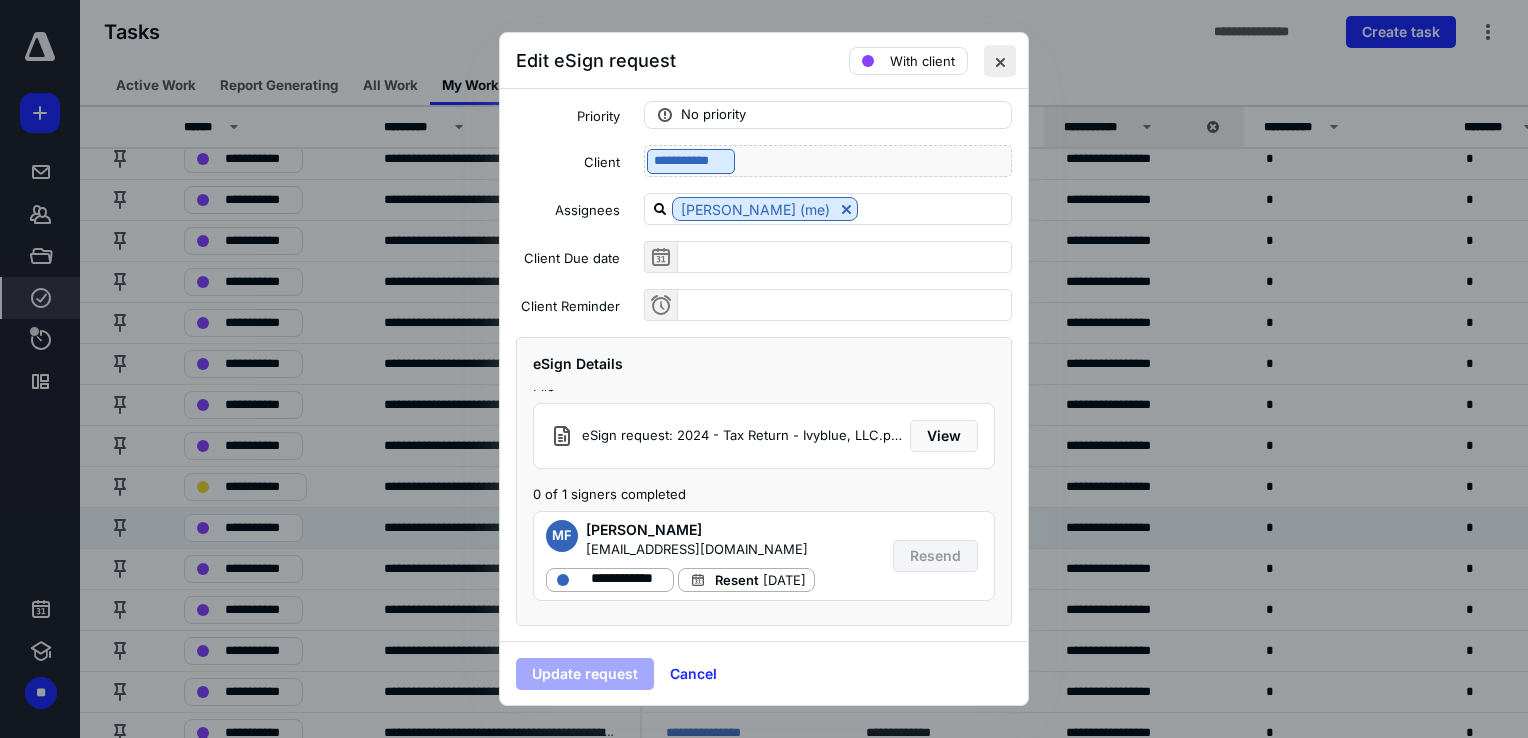 click at bounding box center (1000, 61) 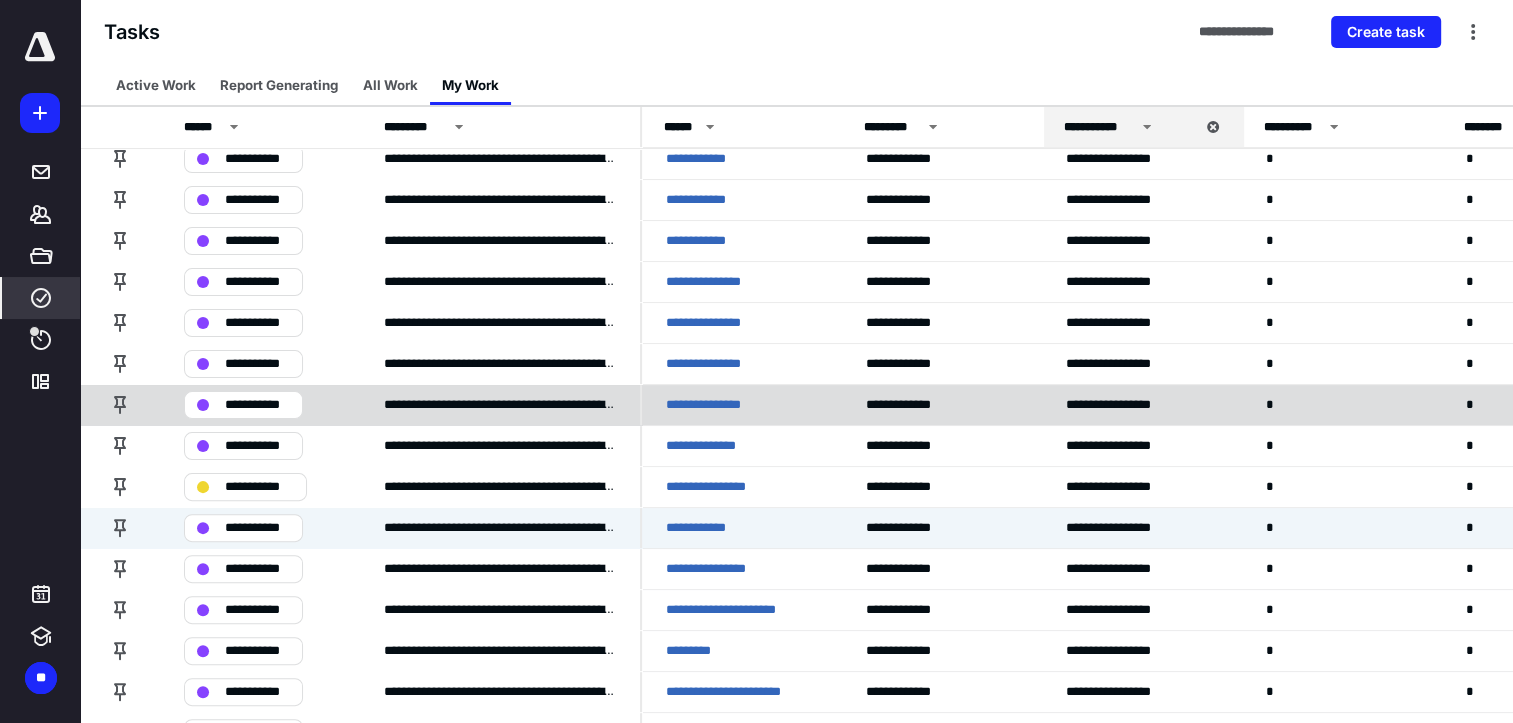 scroll, scrollTop: 632, scrollLeft: 0, axis: vertical 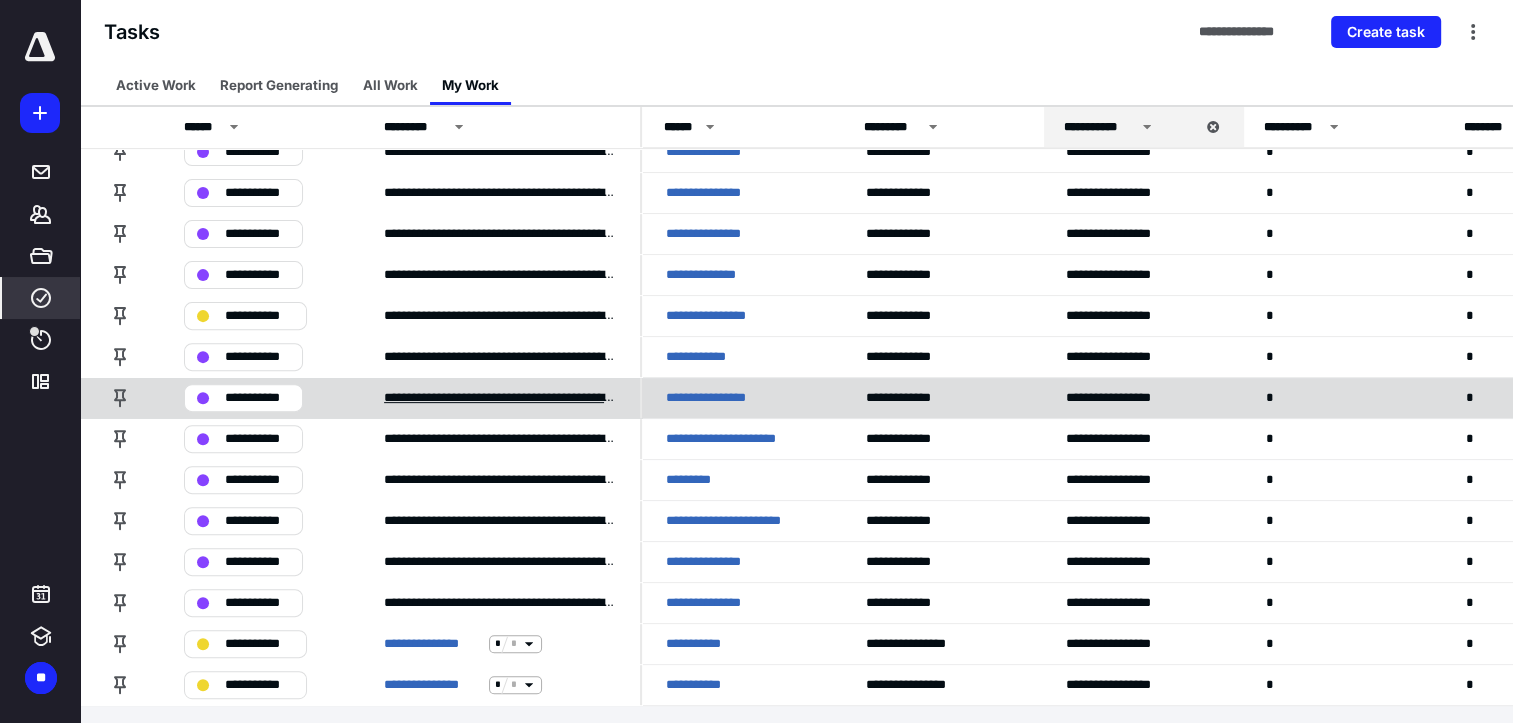 click on "**********" at bounding box center (500, 398) 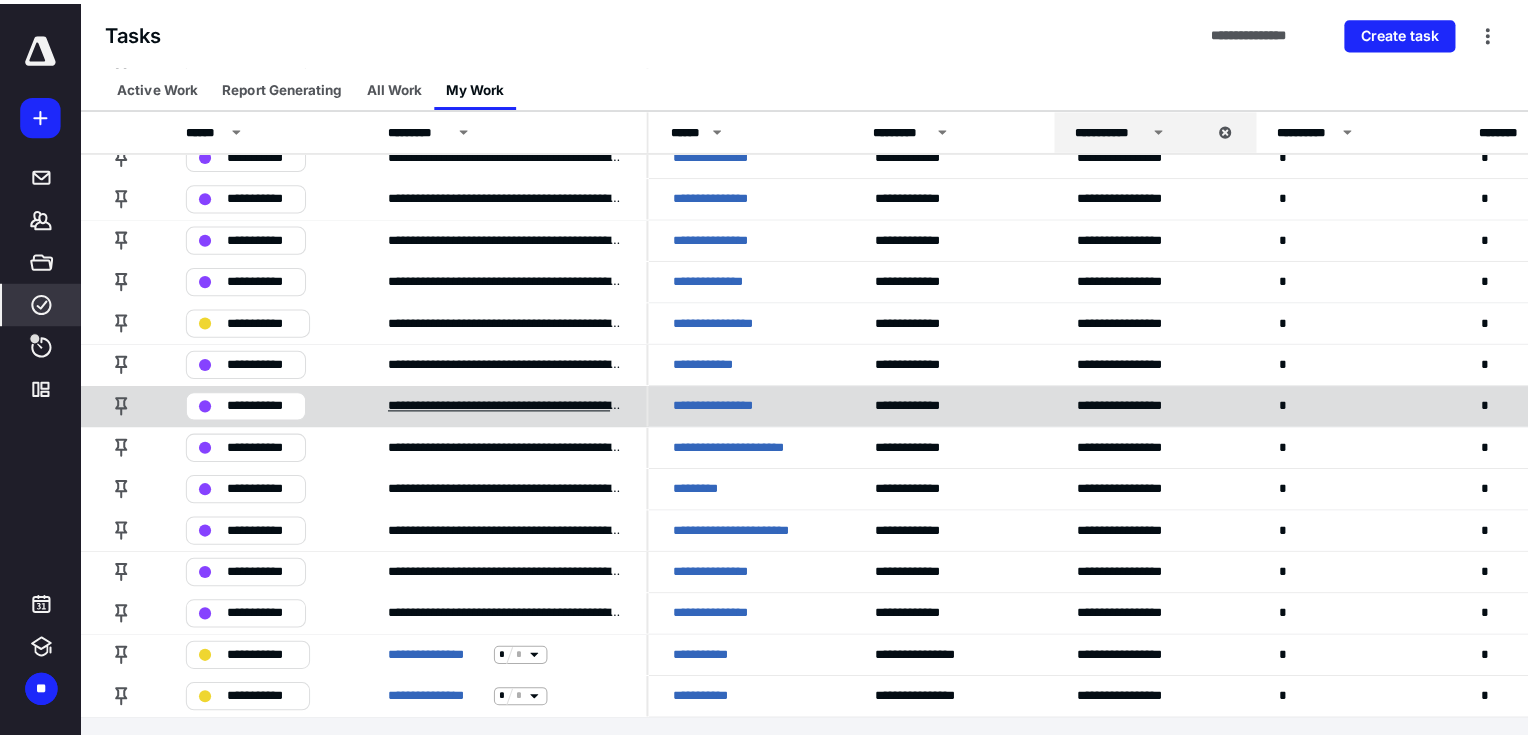scroll, scrollTop: 617, scrollLeft: 0, axis: vertical 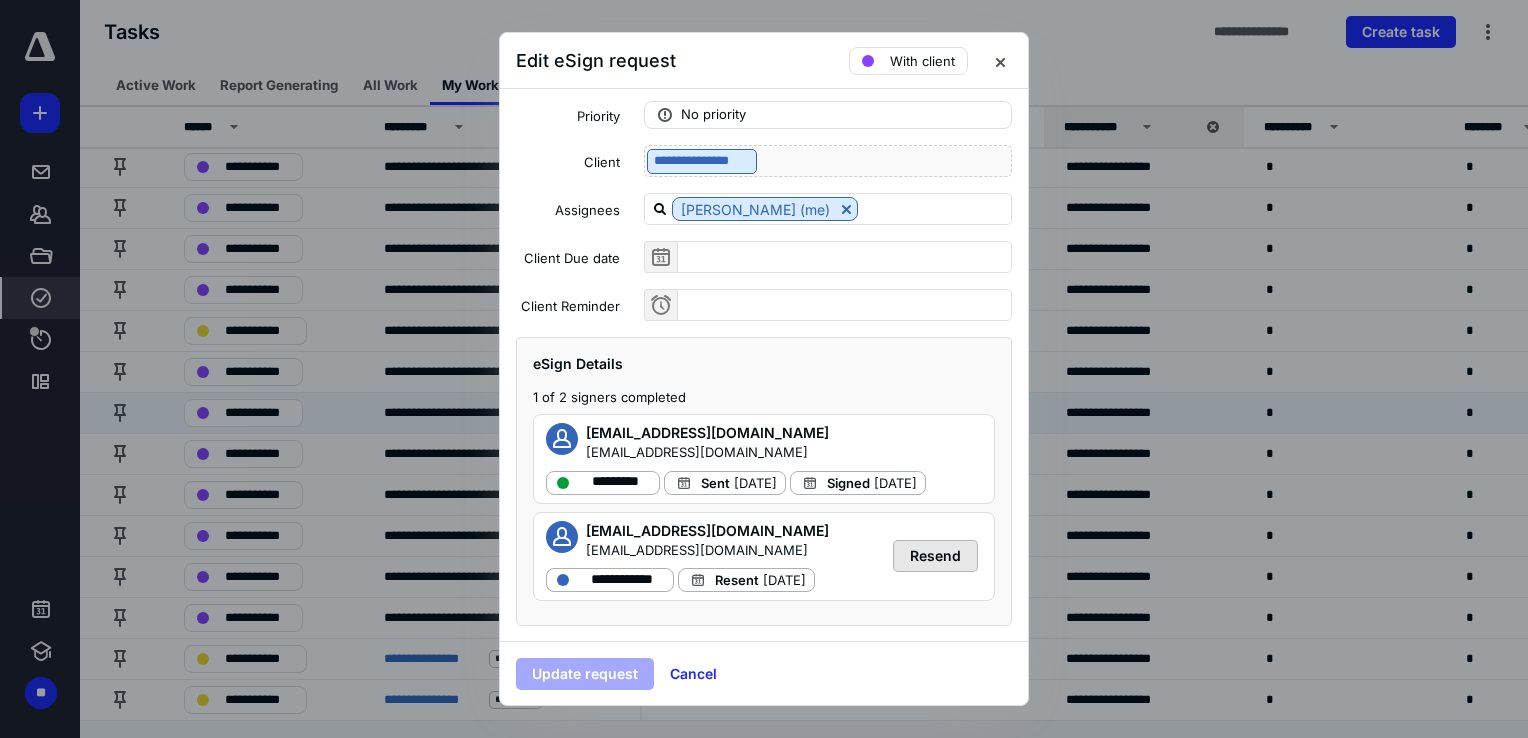 click on "Resend" at bounding box center [935, 556] 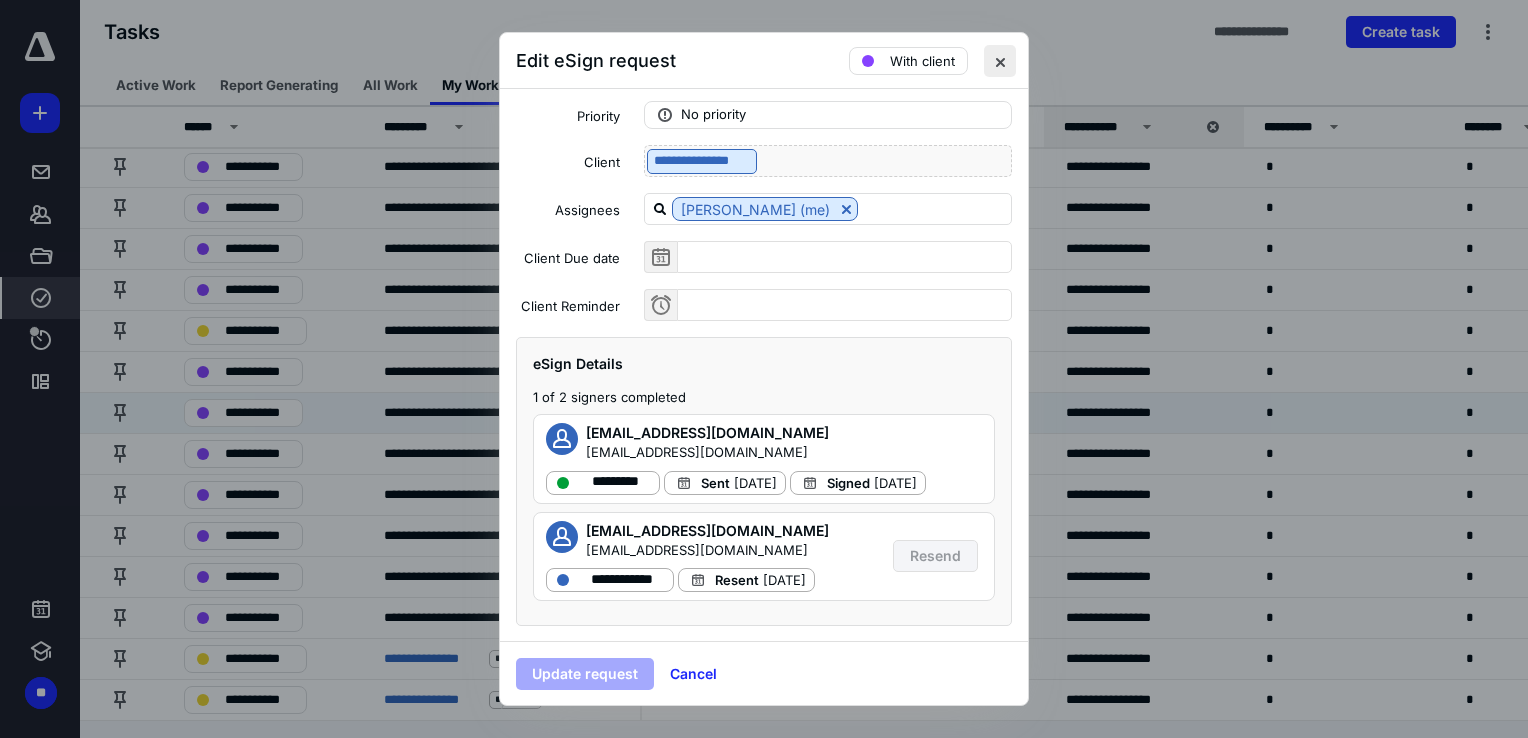 click at bounding box center (1000, 61) 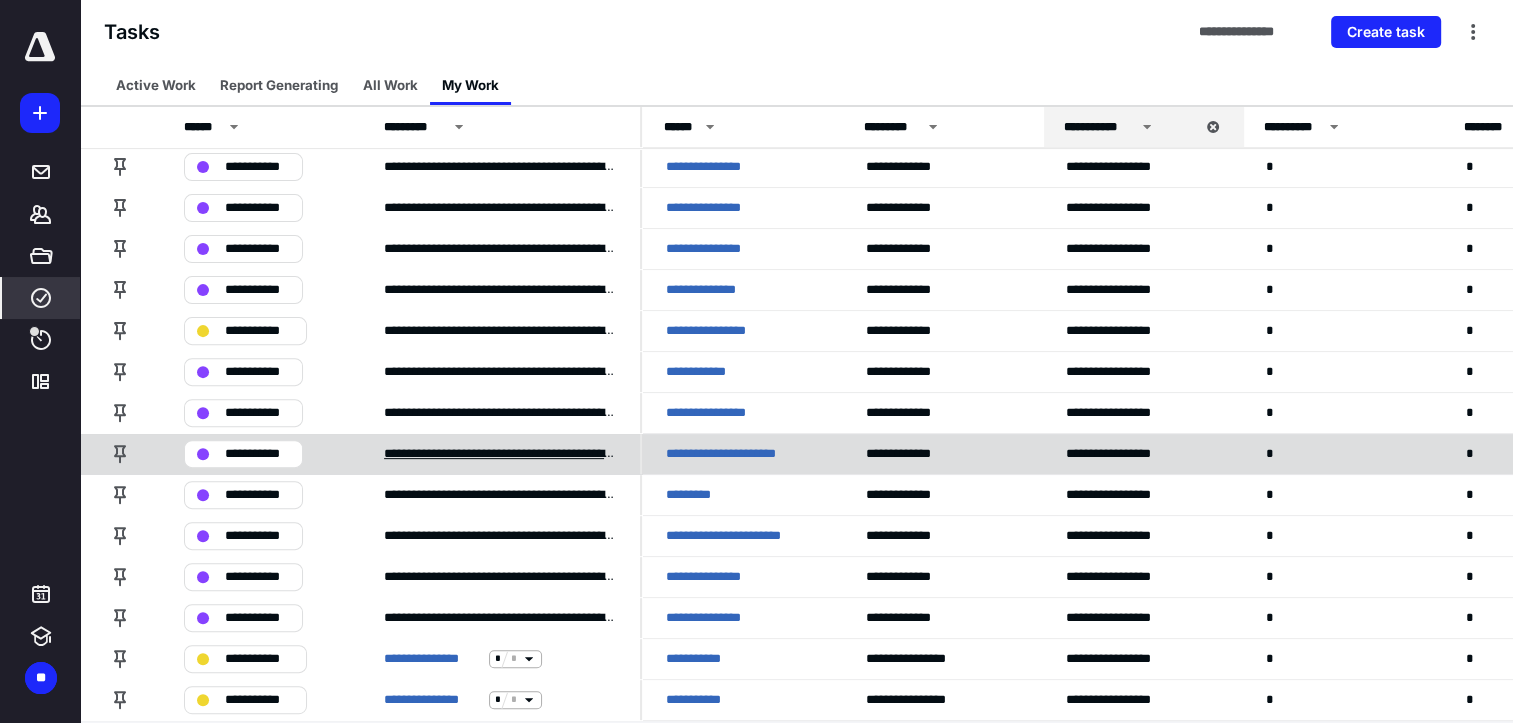click on "**********" at bounding box center [500, 454] 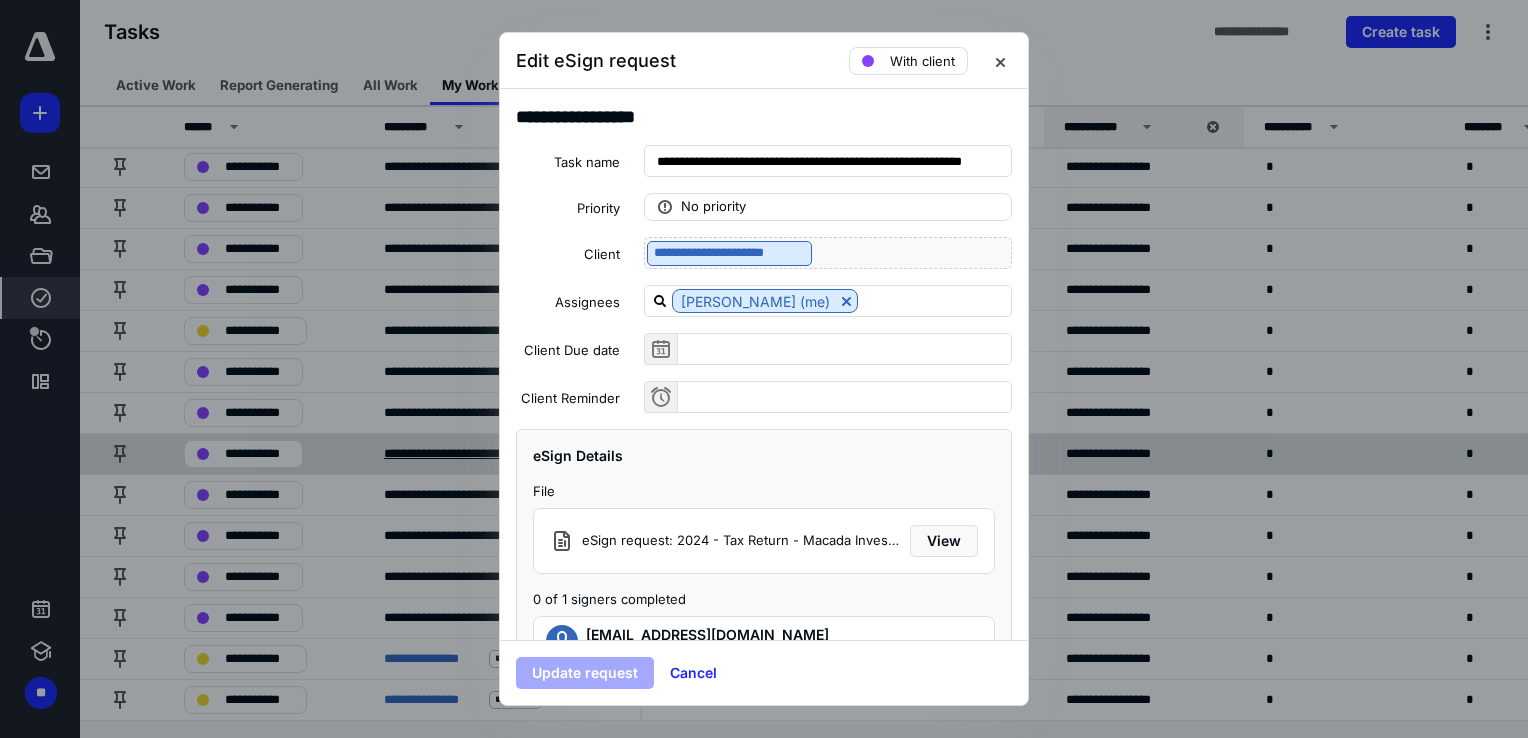 scroll, scrollTop: 26, scrollLeft: 0, axis: vertical 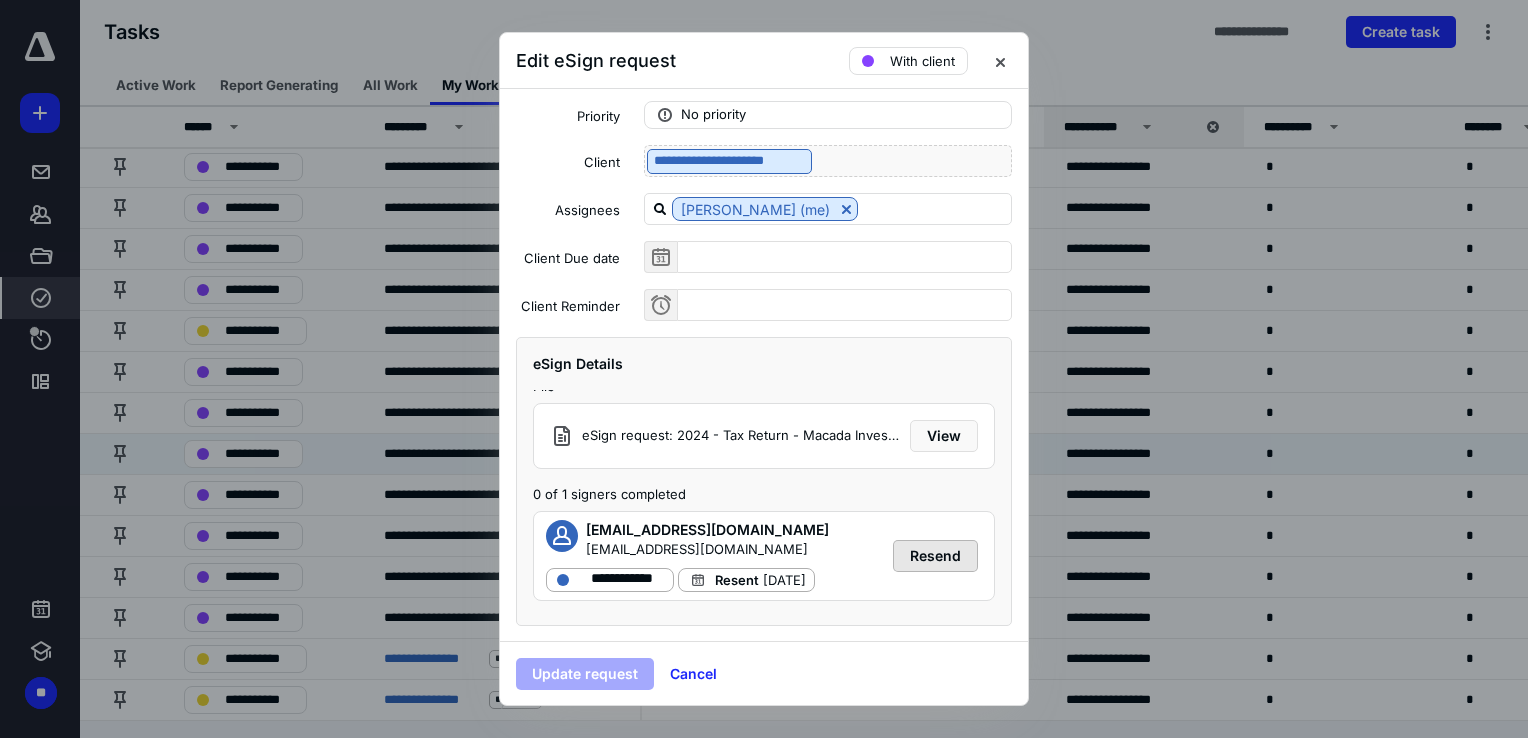 click on "Resend" at bounding box center [935, 556] 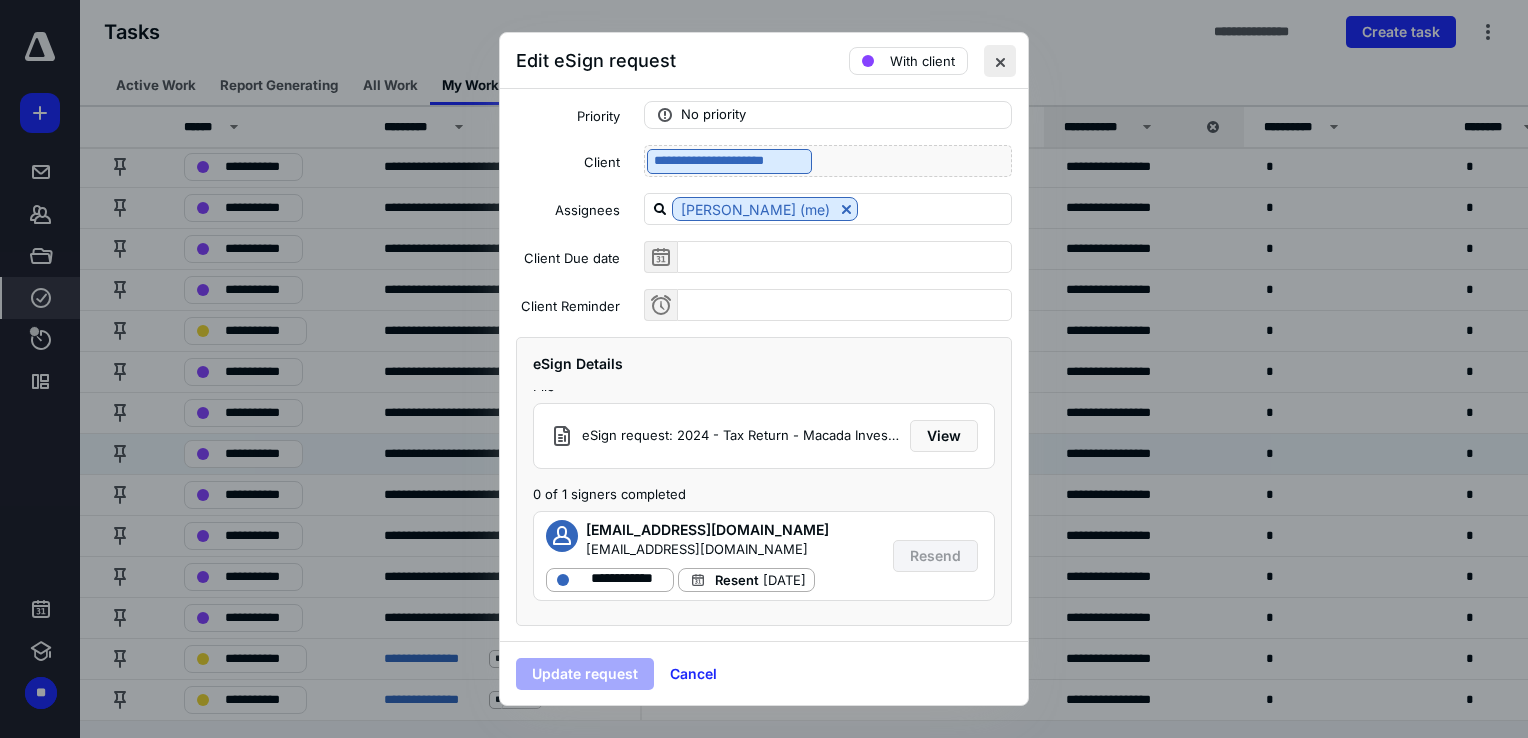 click at bounding box center (1000, 61) 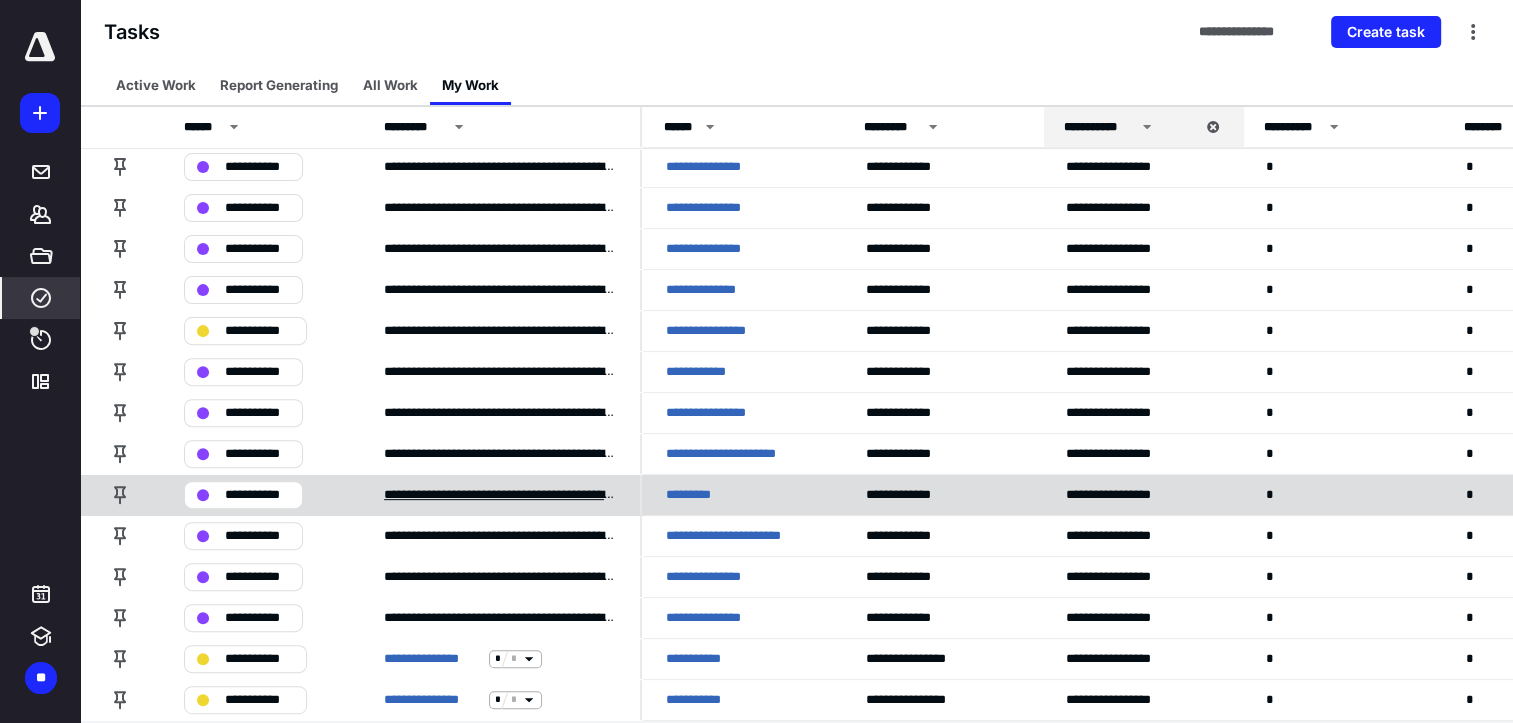 click on "**********" at bounding box center [500, 495] 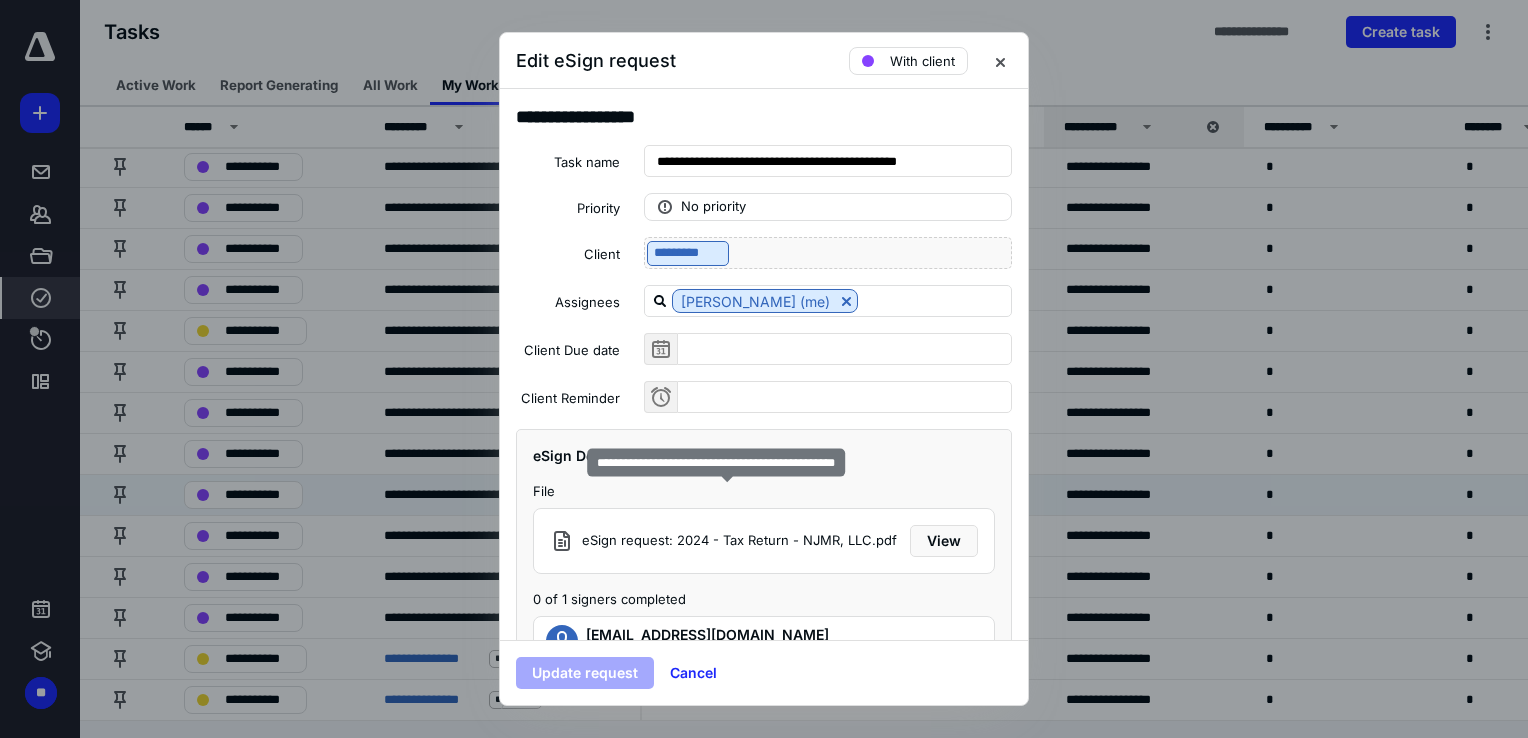 scroll, scrollTop: 26, scrollLeft: 0, axis: vertical 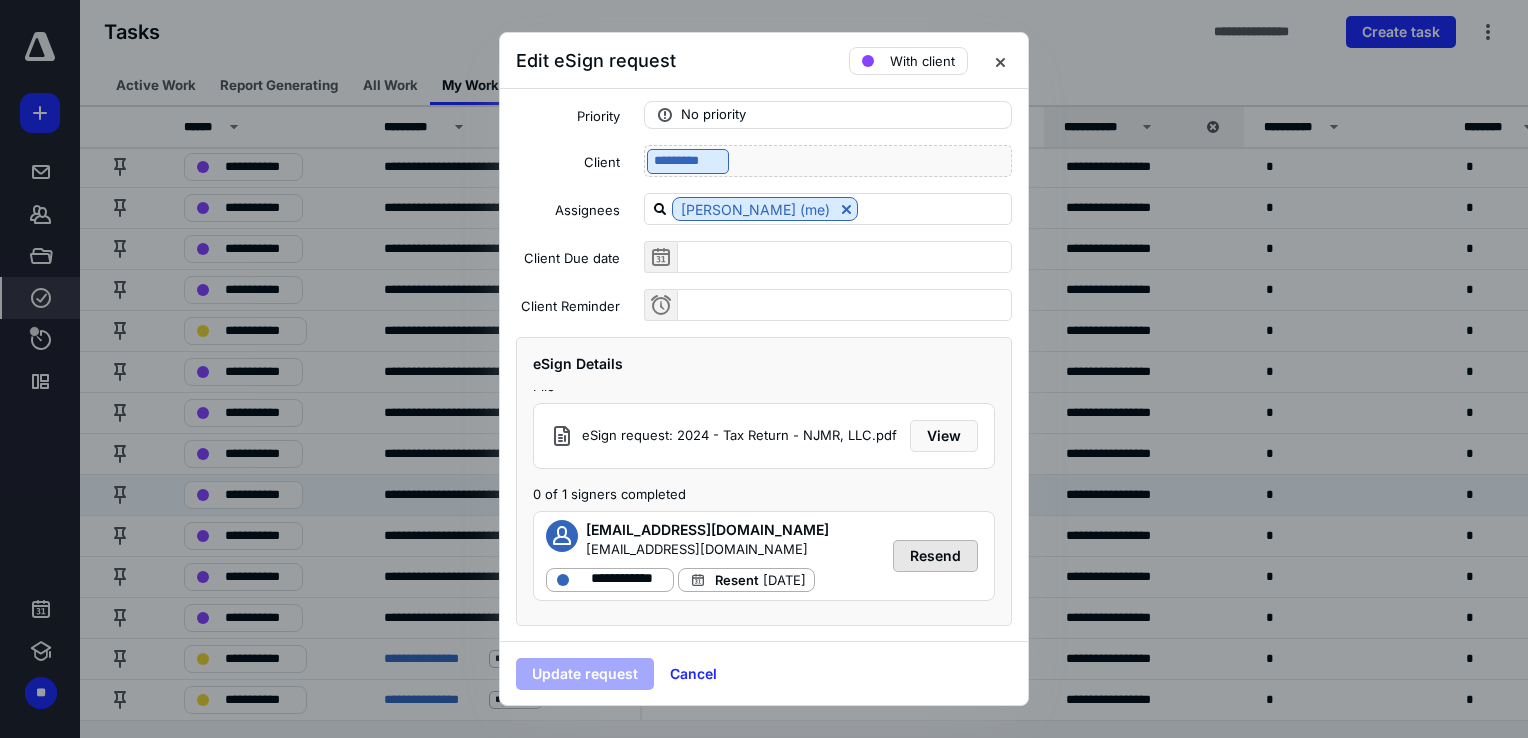 click on "Resend" at bounding box center [935, 556] 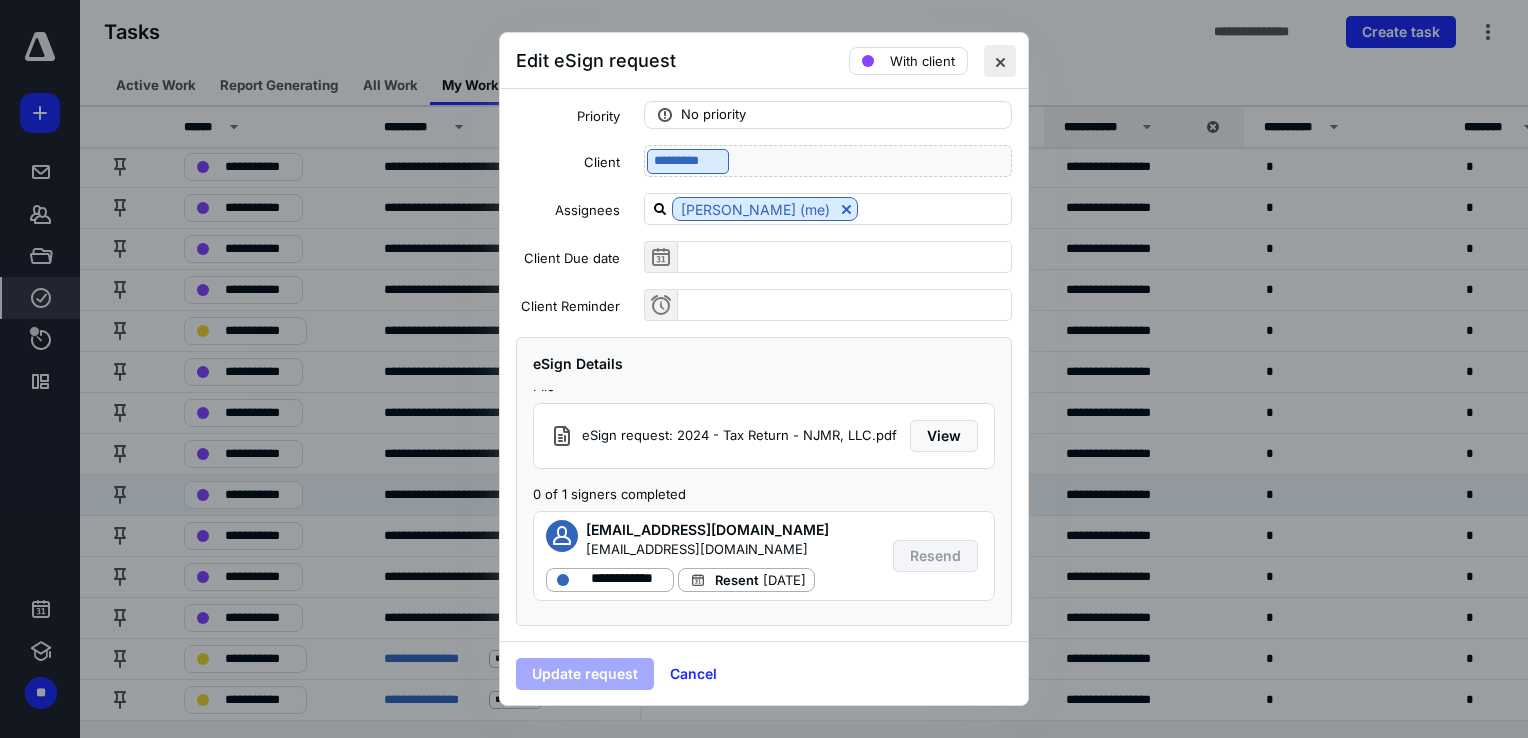click at bounding box center [1000, 61] 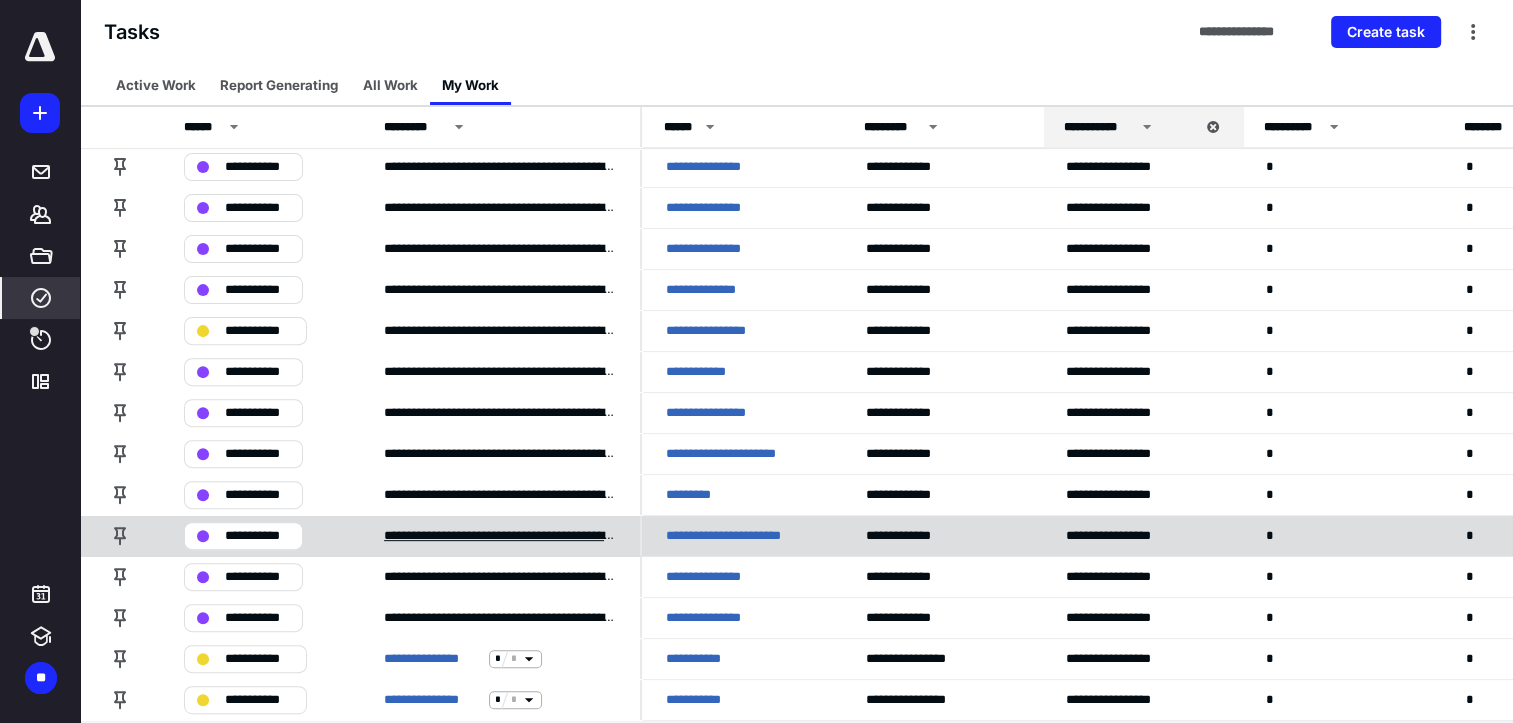 click on "**********" at bounding box center (500, 536) 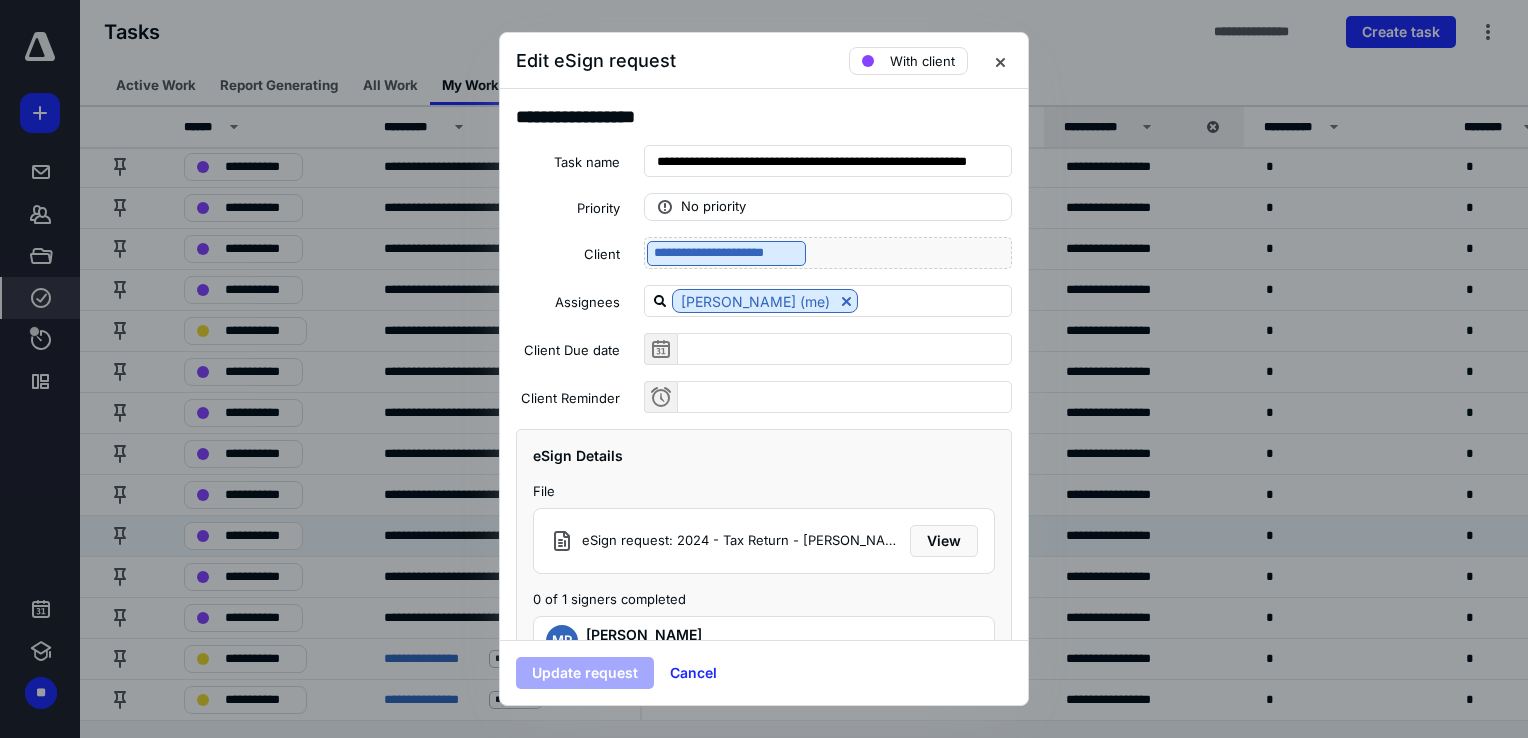 scroll, scrollTop: 26, scrollLeft: 0, axis: vertical 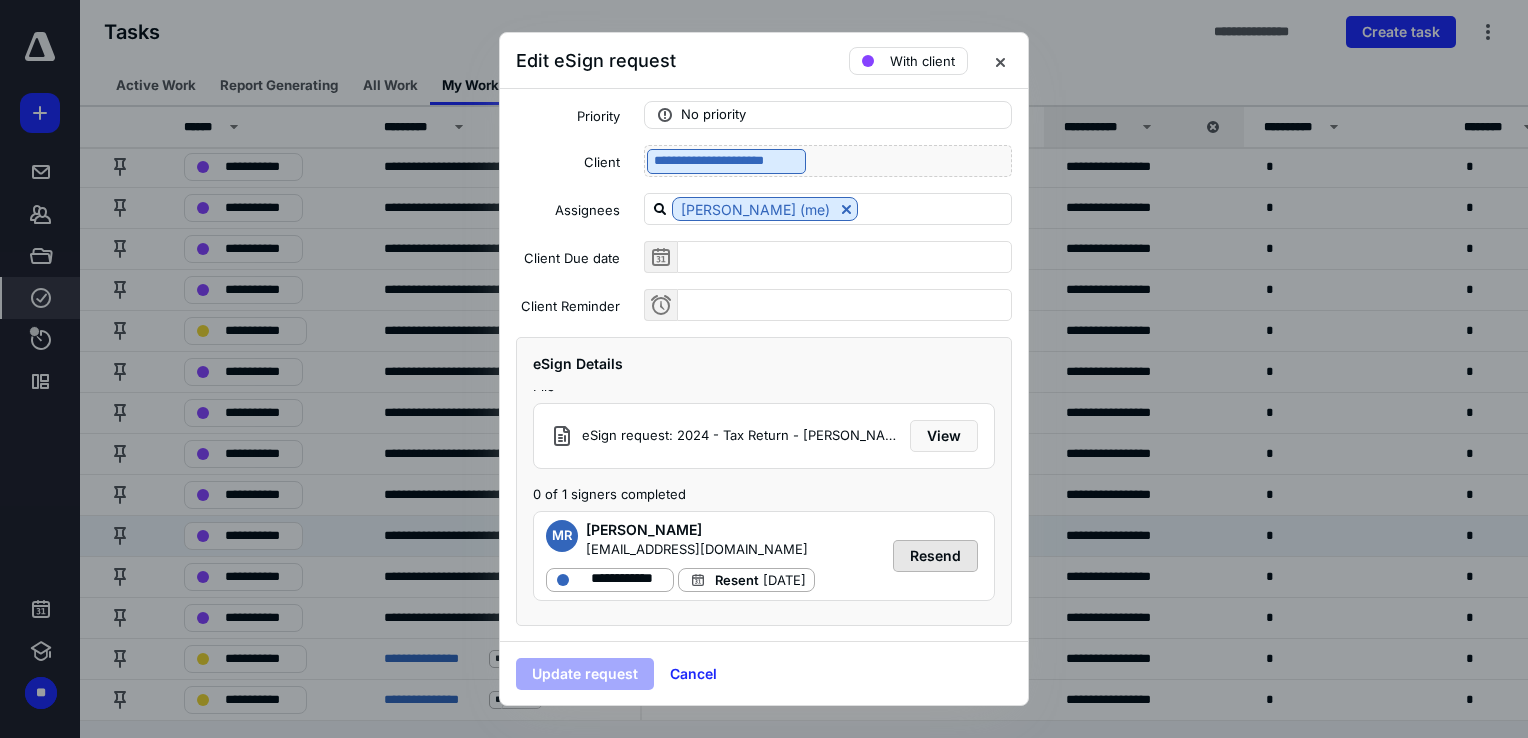 click on "Resend" at bounding box center (935, 556) 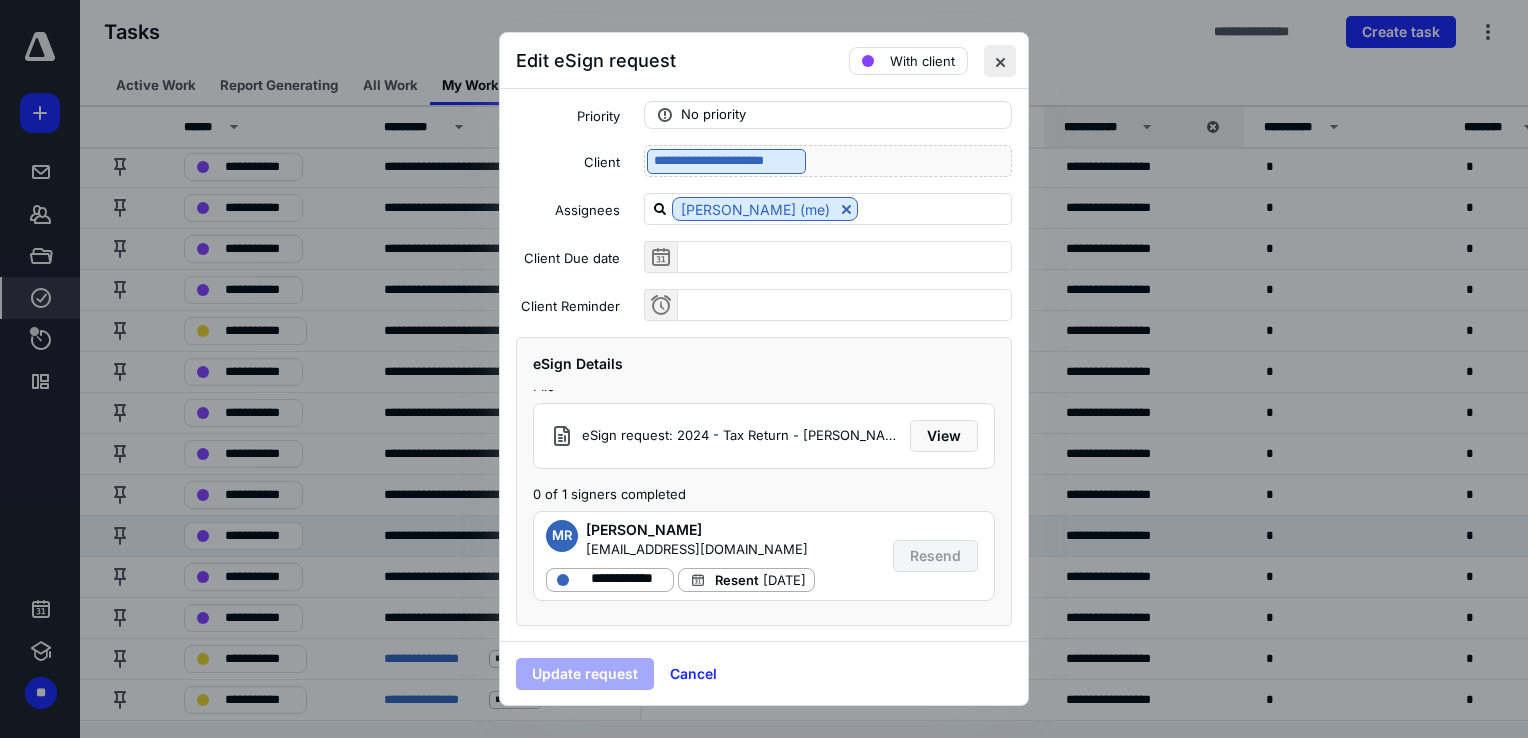click at bounding box center (1000, 61) 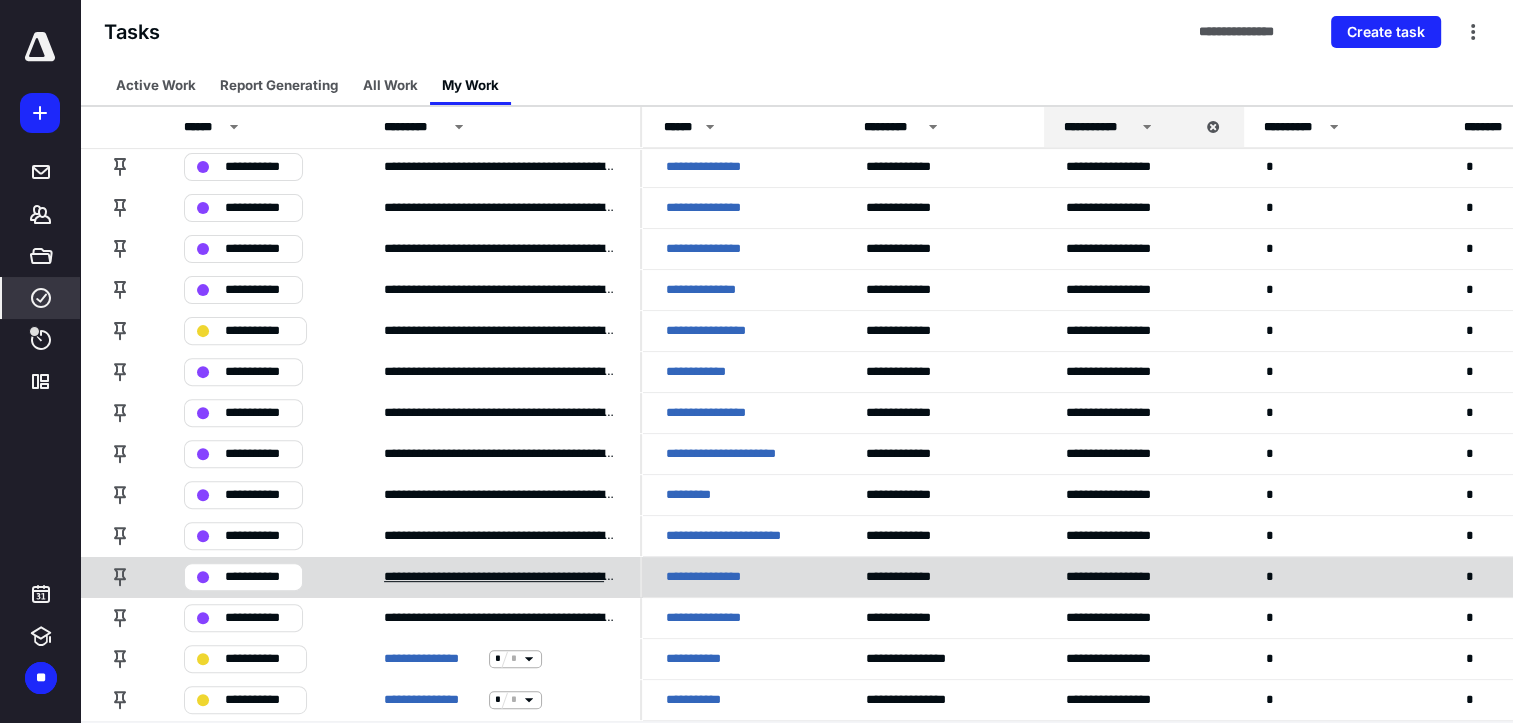 click on "**********" at bounding box center (500, 577) 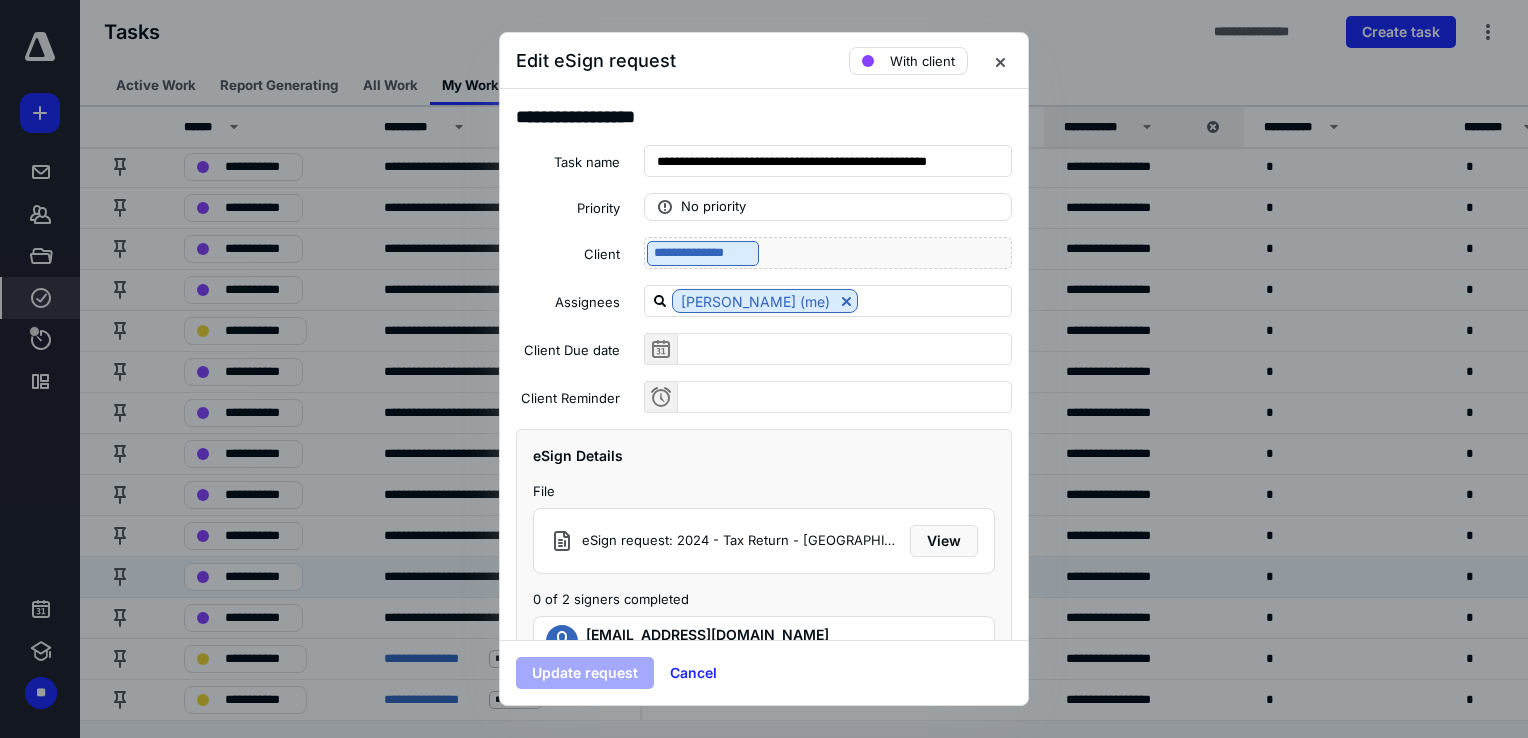 scroll, scrollTop: 124, scrollLeft: 0, axis: vertical 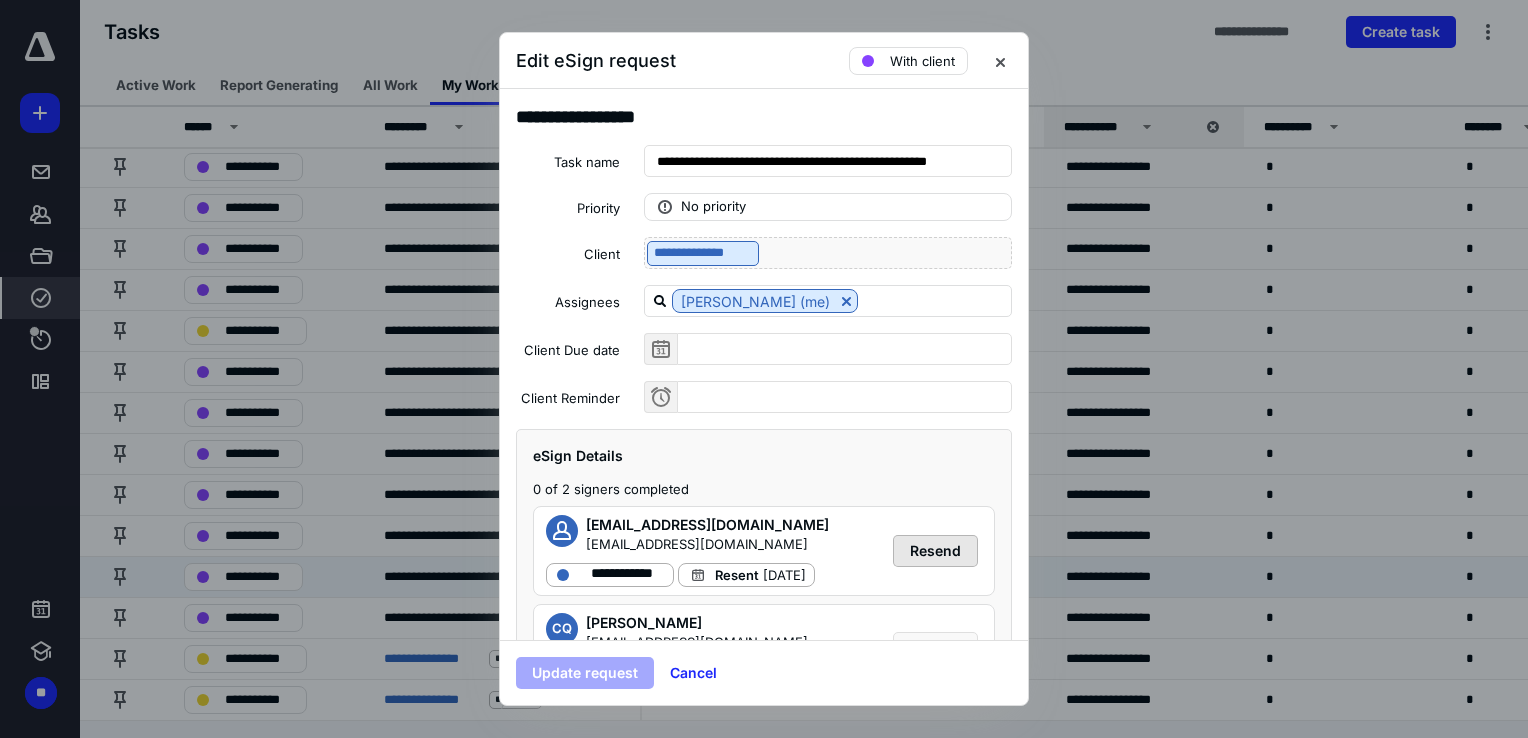 click on "Resend" at bounding box center (935, 551) 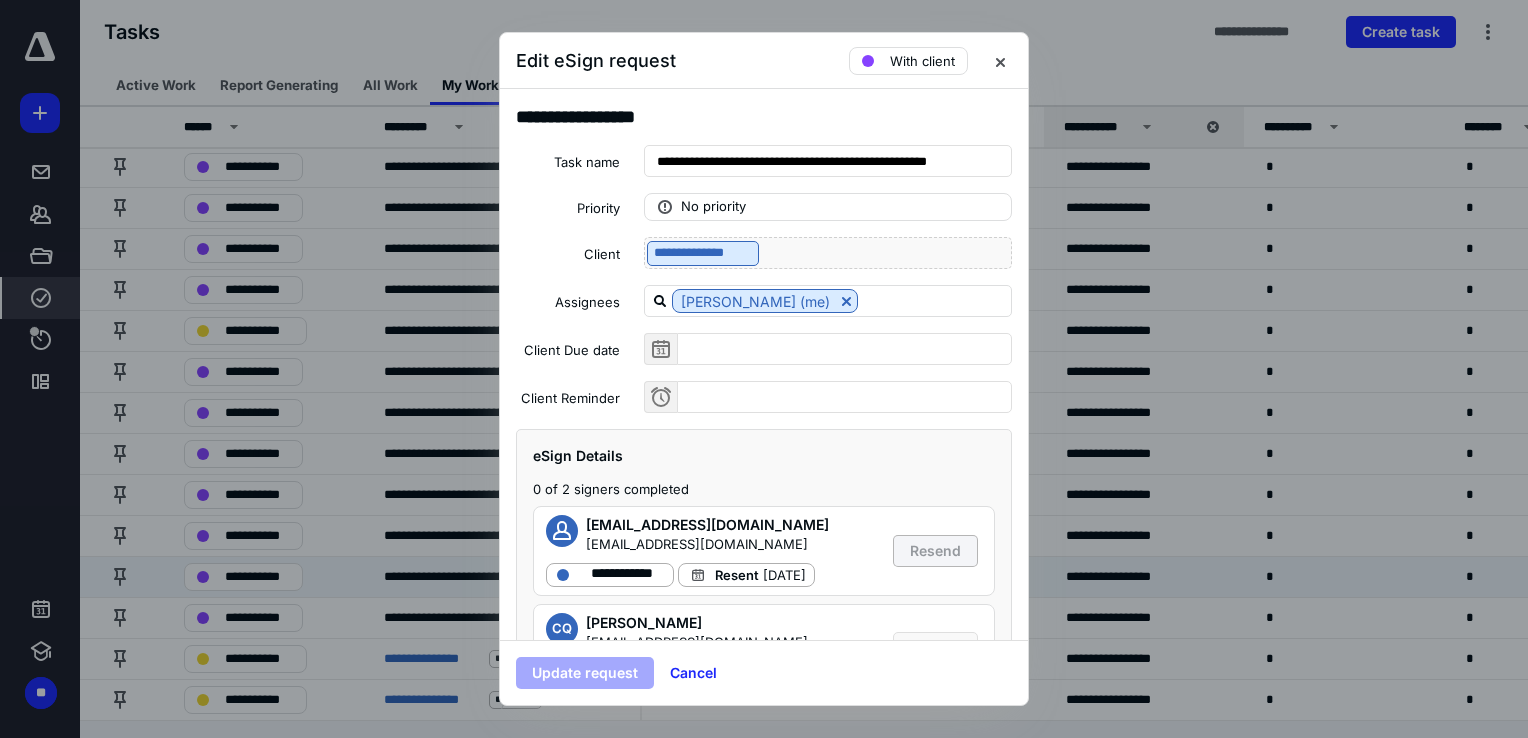 scroll, scrollTop: 92, scrollLeft: 0, axis: vertical 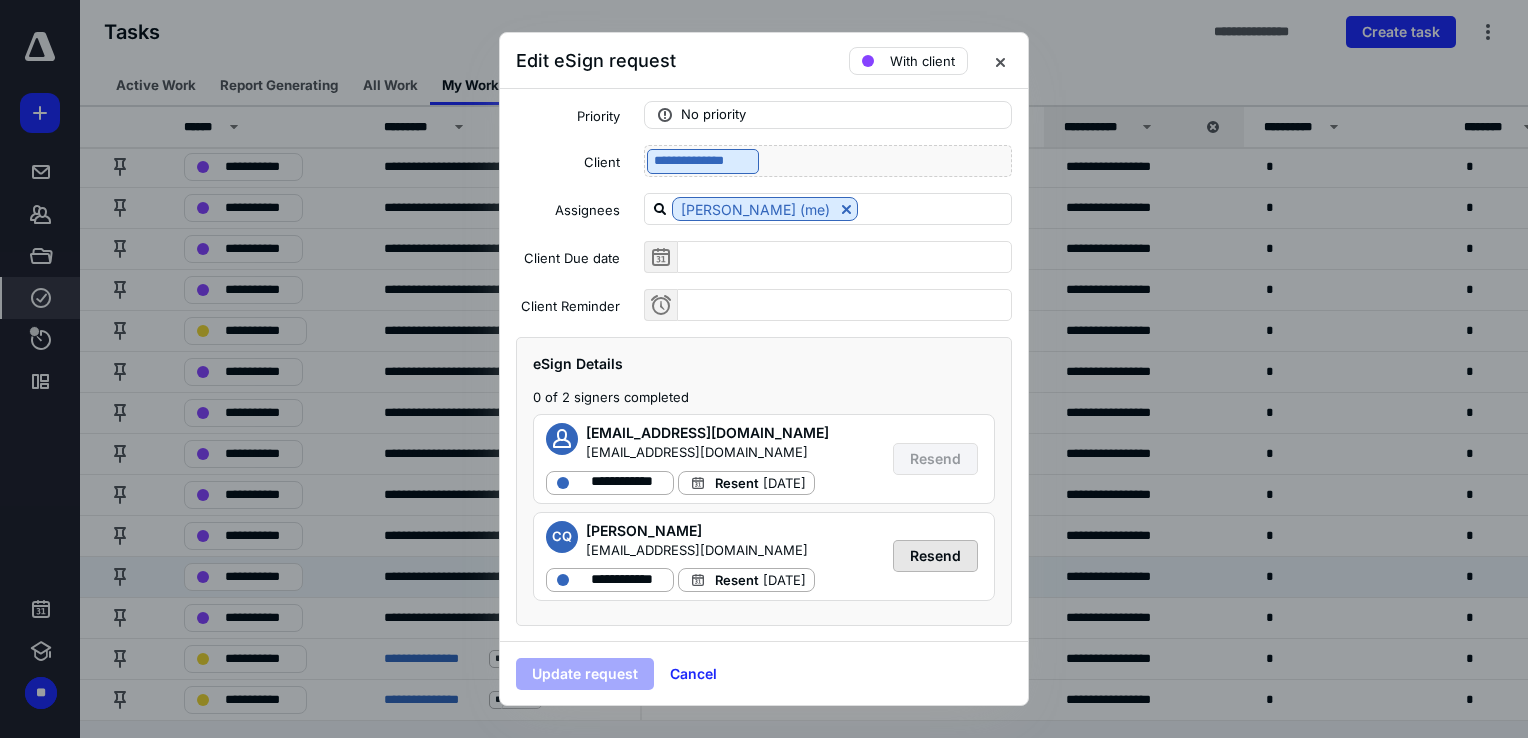 click on "Resend" at bounding box center [935, 556] 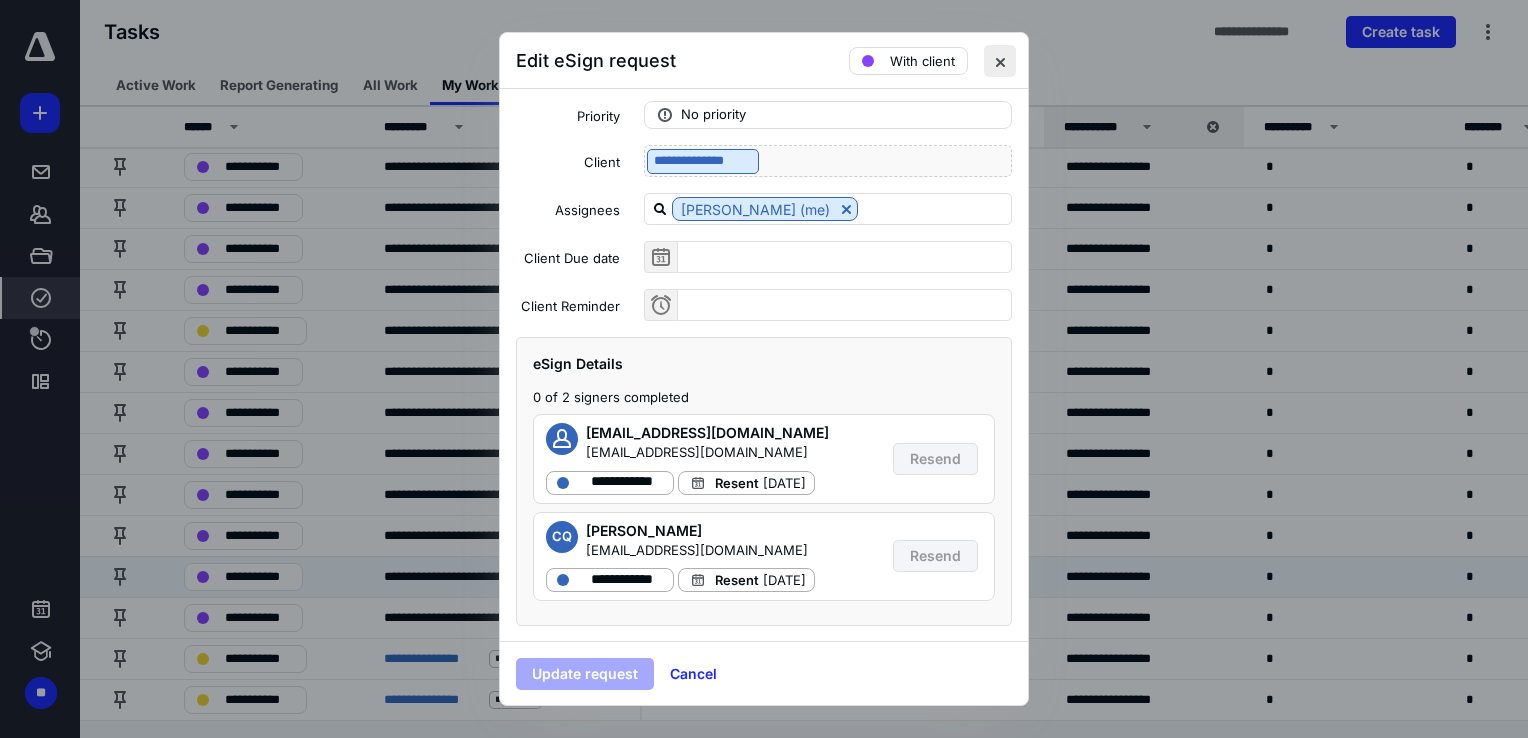 click at bounding box center [1000, 61] 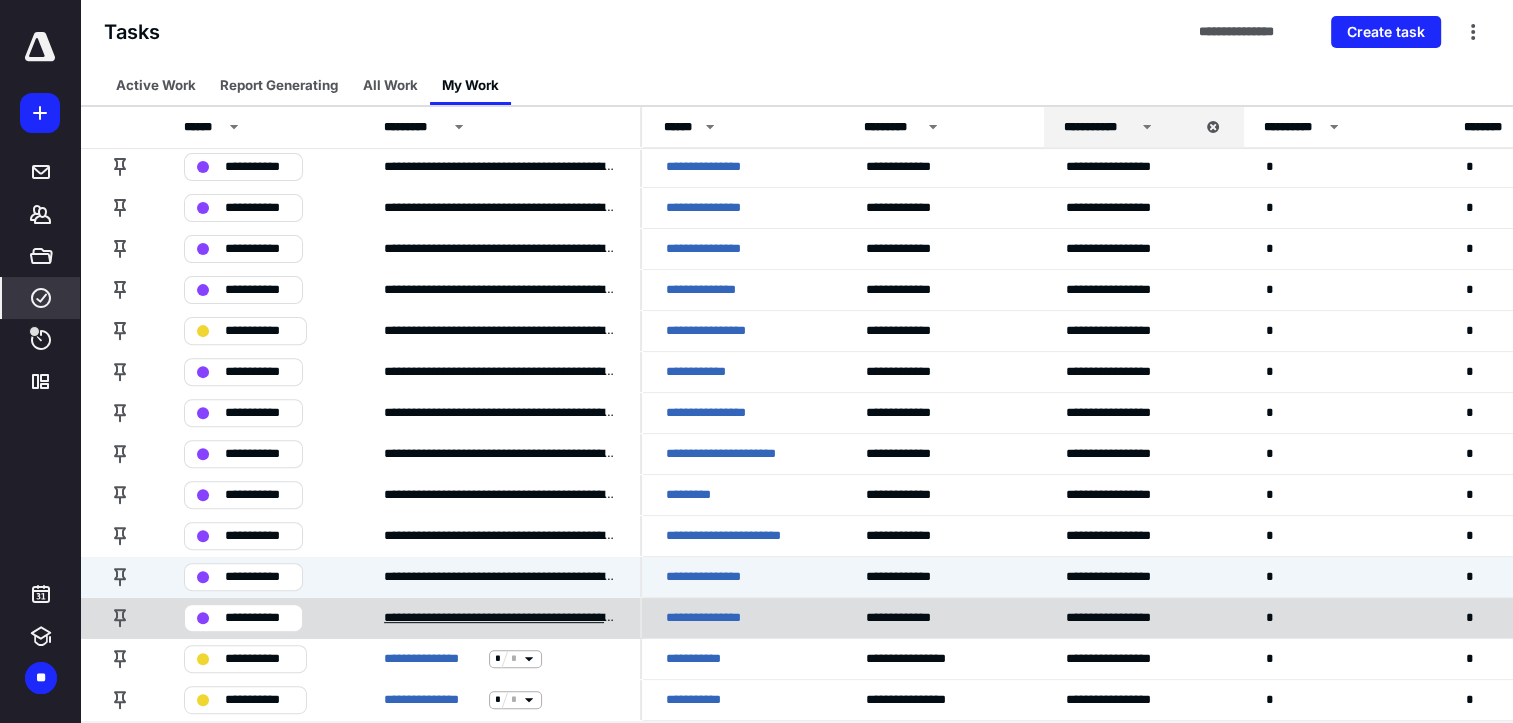 click on "**********" at bounding box center (500, 618) 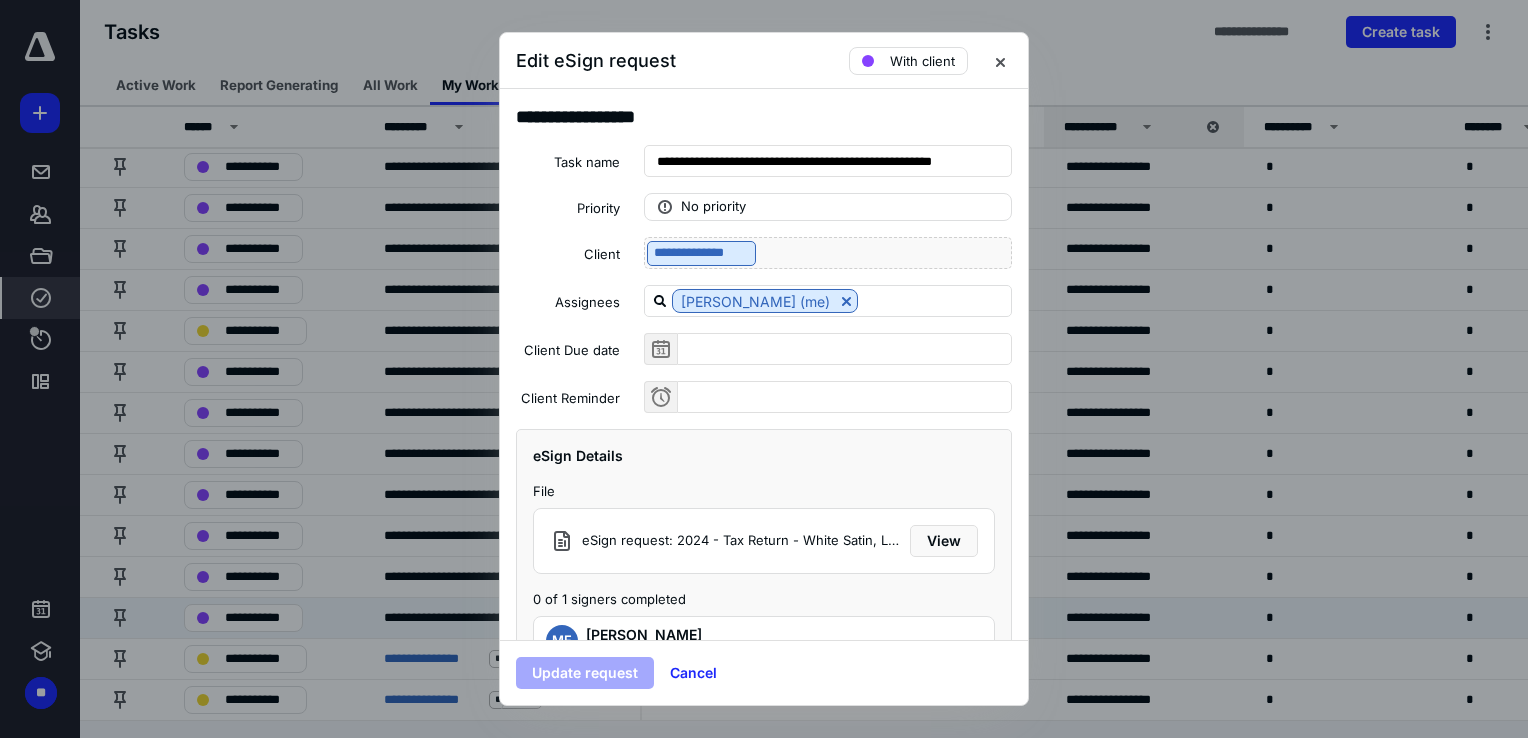 scroll, scrollTop: 26, scrollLeft: 0, axis: vertical 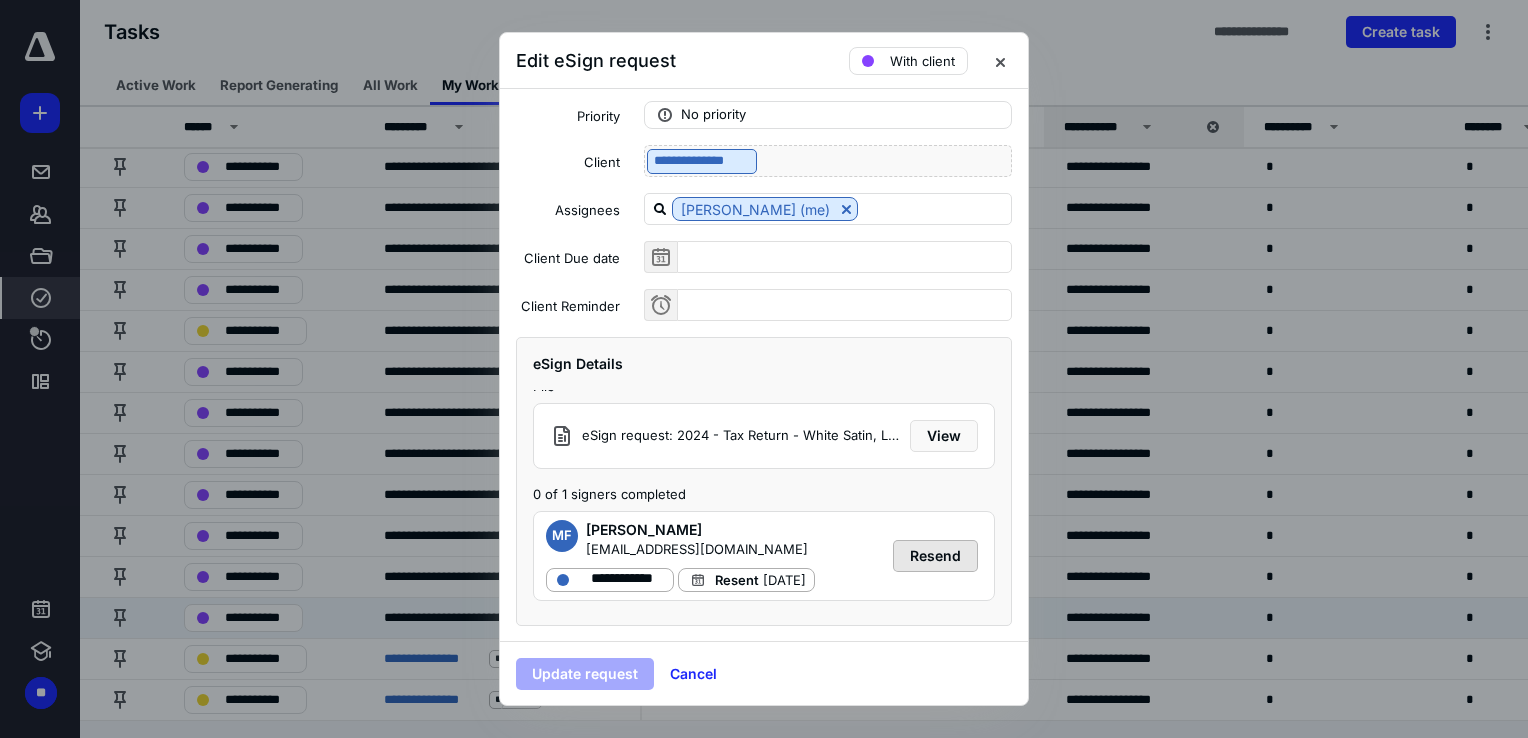 click on "Resend" at bounding box center (935, 556) 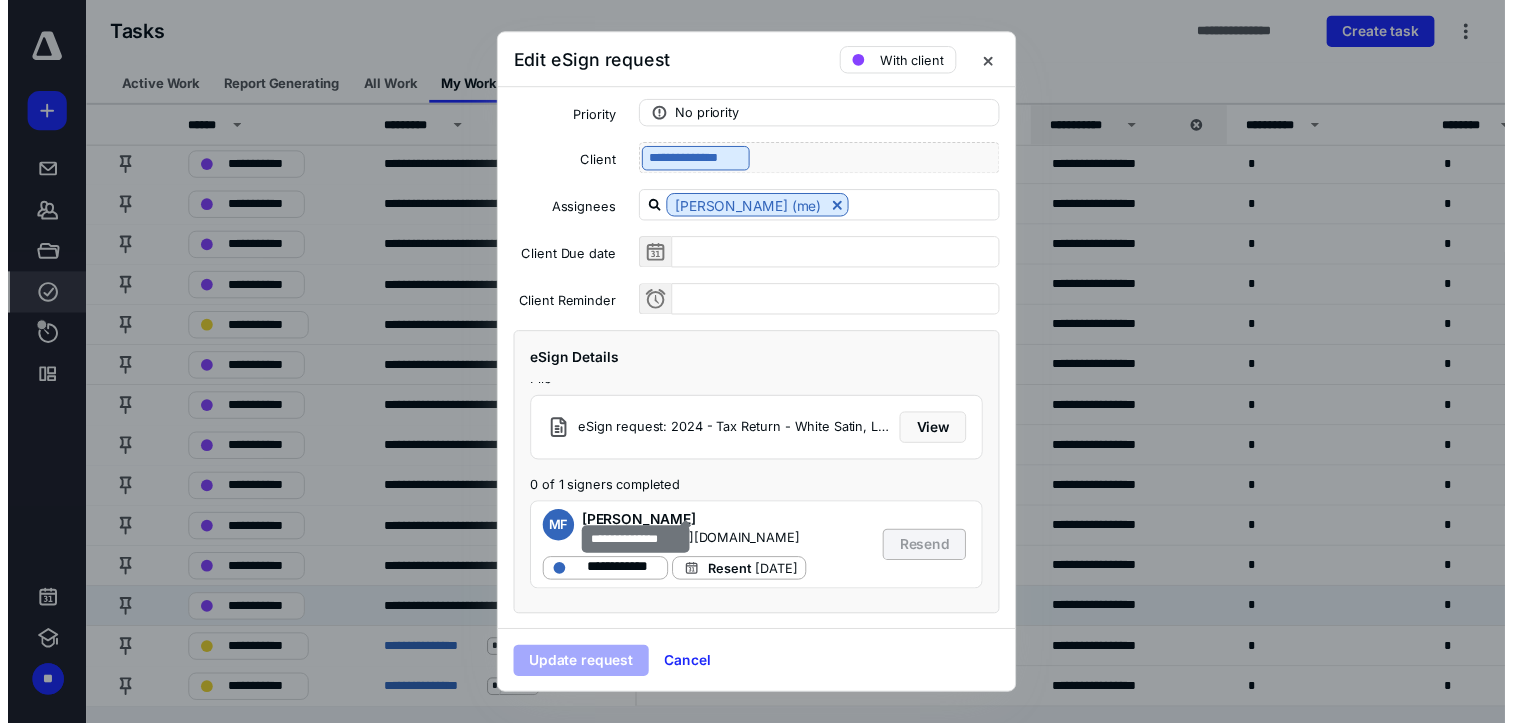 scroll, scrollTop: 0, scrollLeft: 0, axis: both 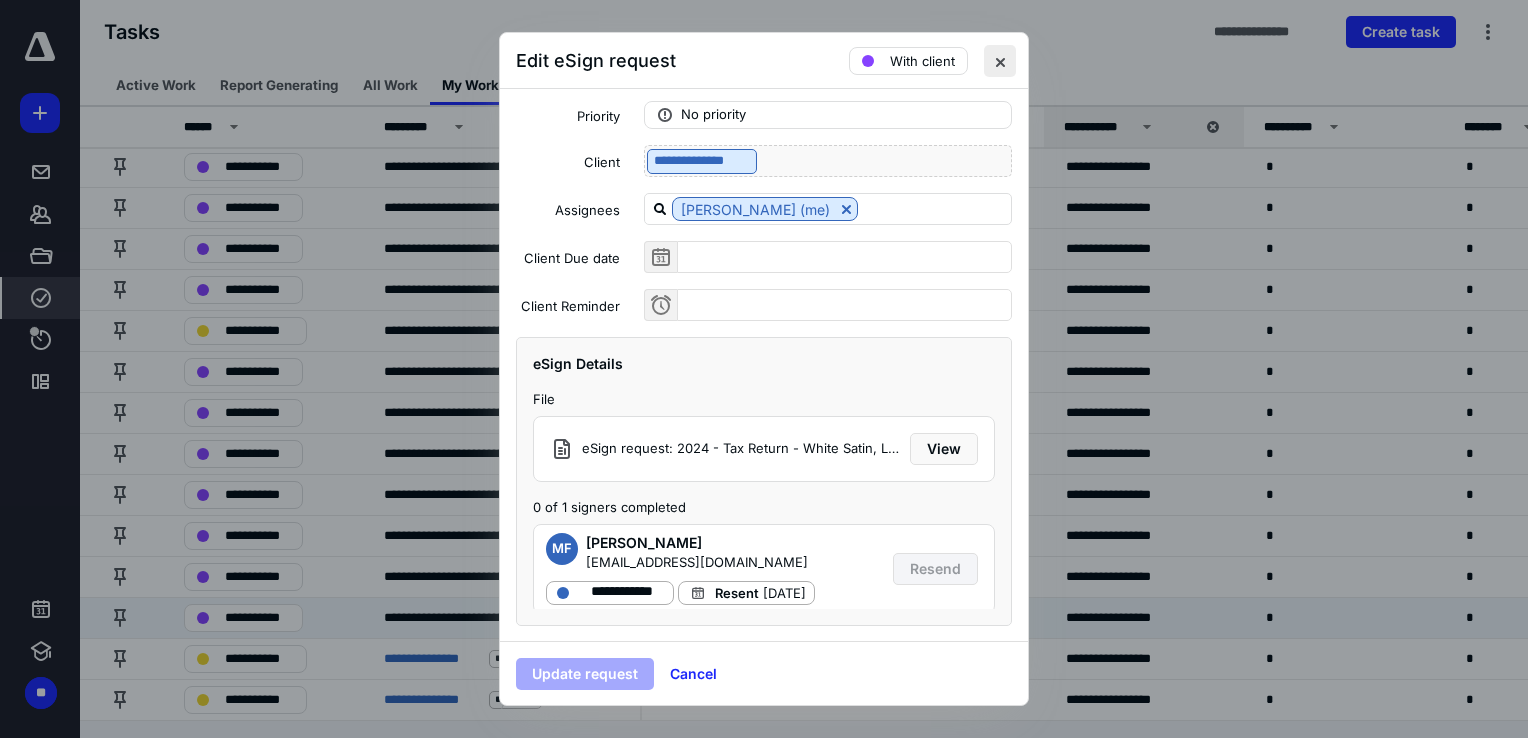 click at bounding box center (1000, 61) 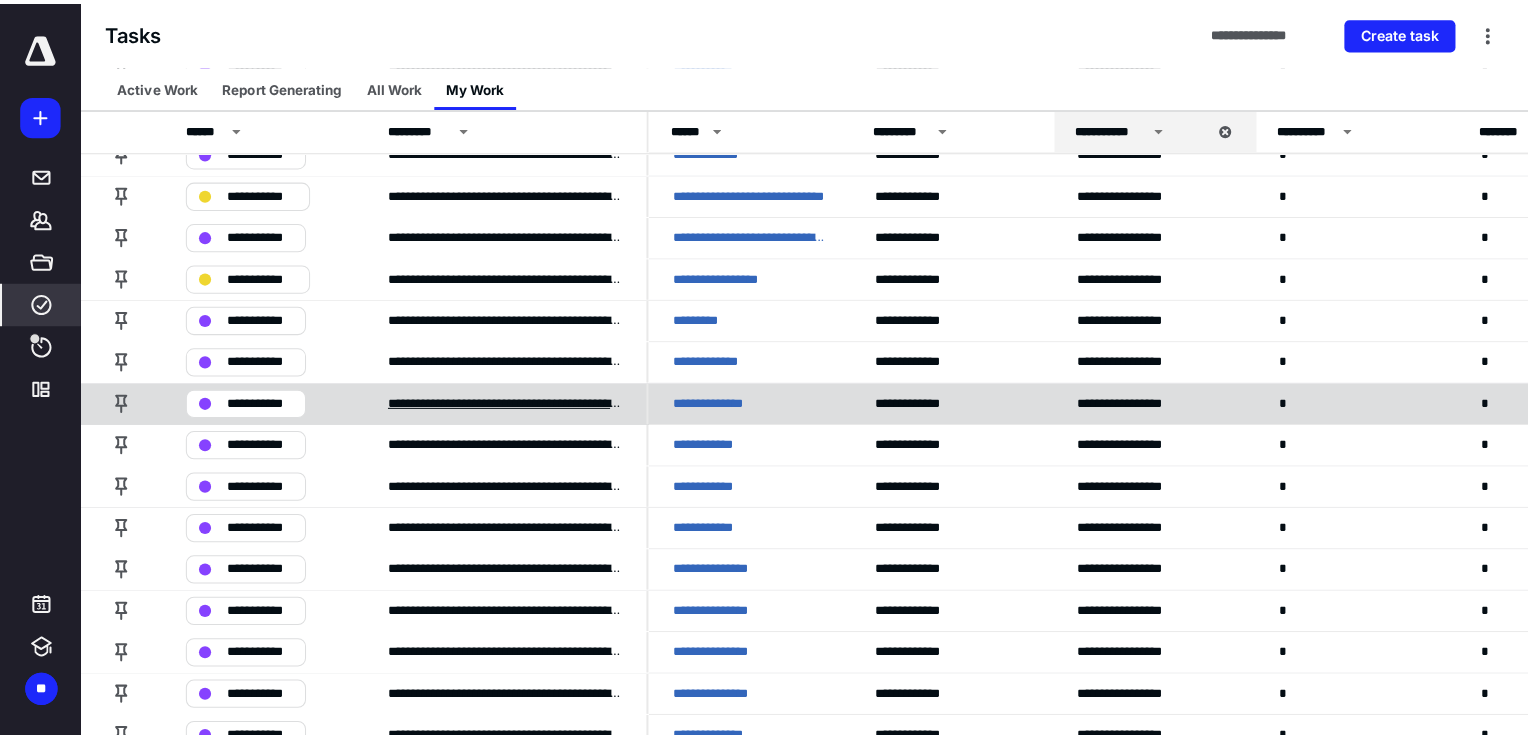 scroll, scrollTop: 0, scrollLeft: 0, axis: both 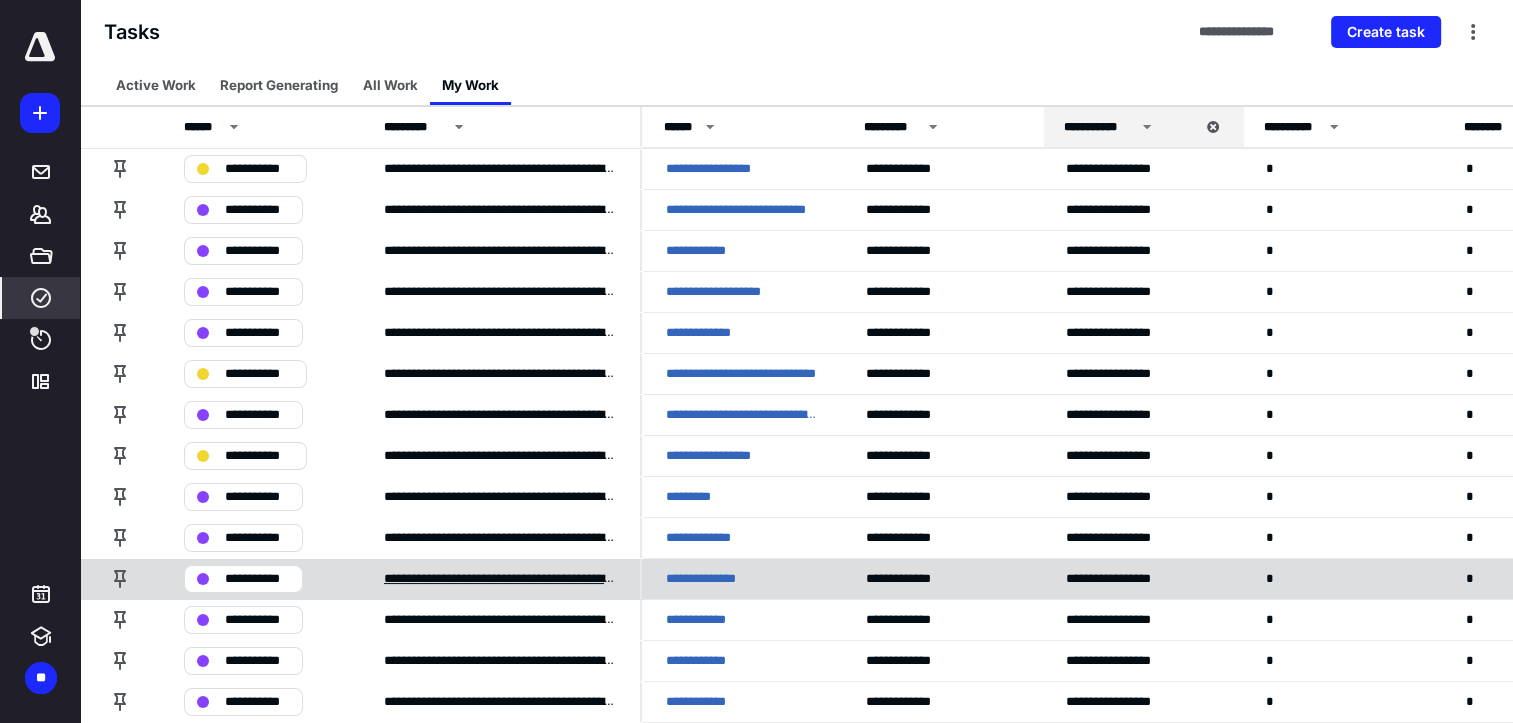 click on "**********" at bounding box center [500, 579] 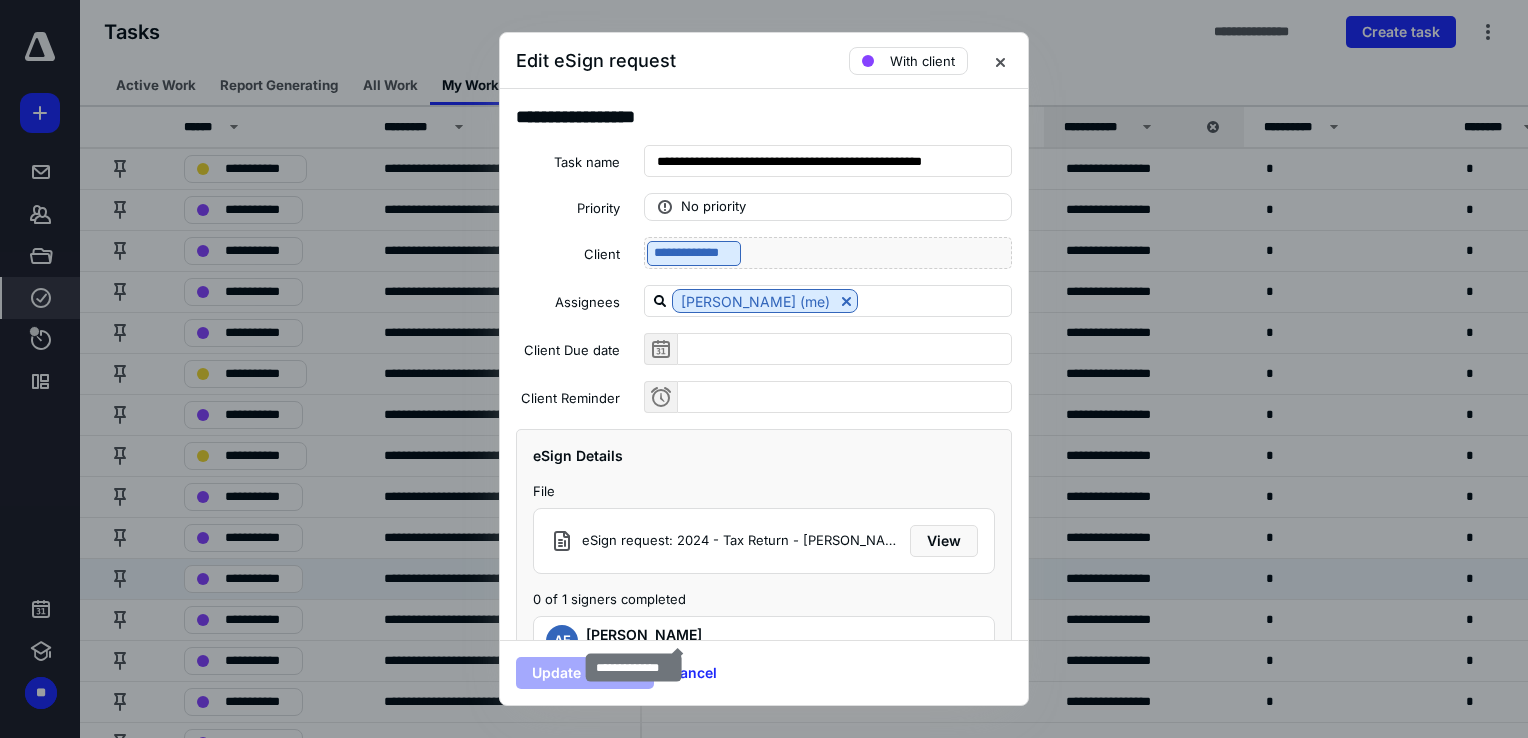 scroll, scrollTop: 26, scrollLeft: 0, axis: vertical 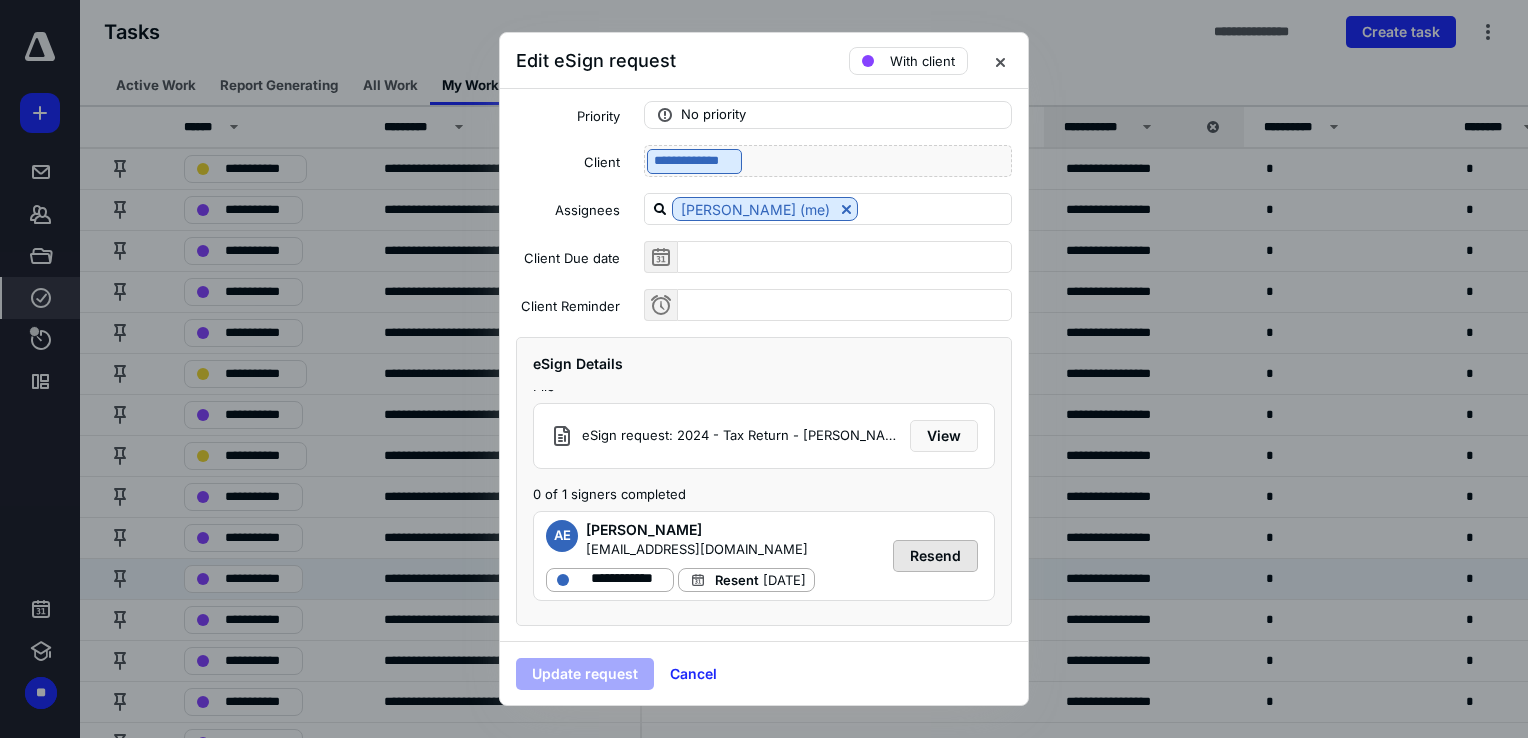 click on "Resend" at bounding box center (935, 556) 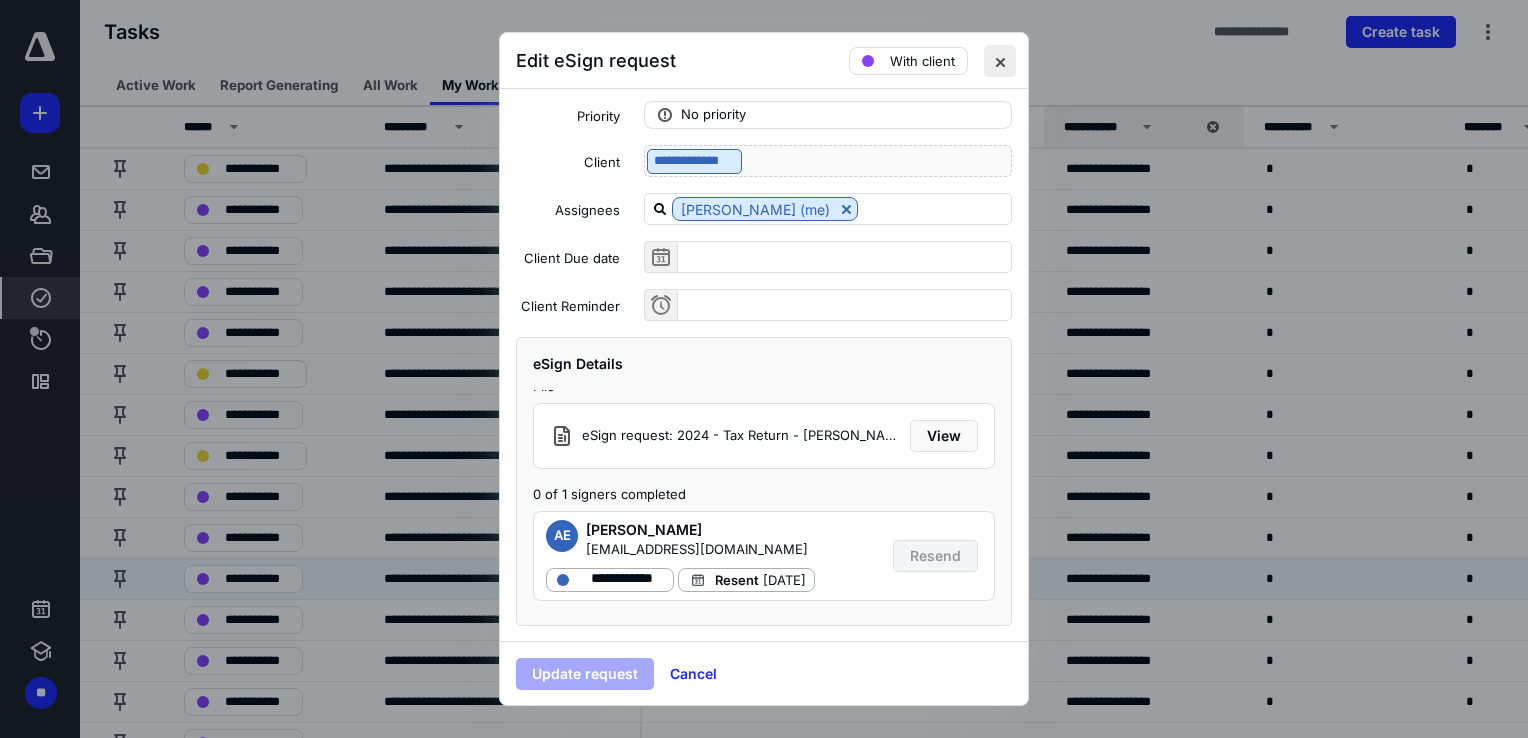 click at bounding box center [1000, 61] 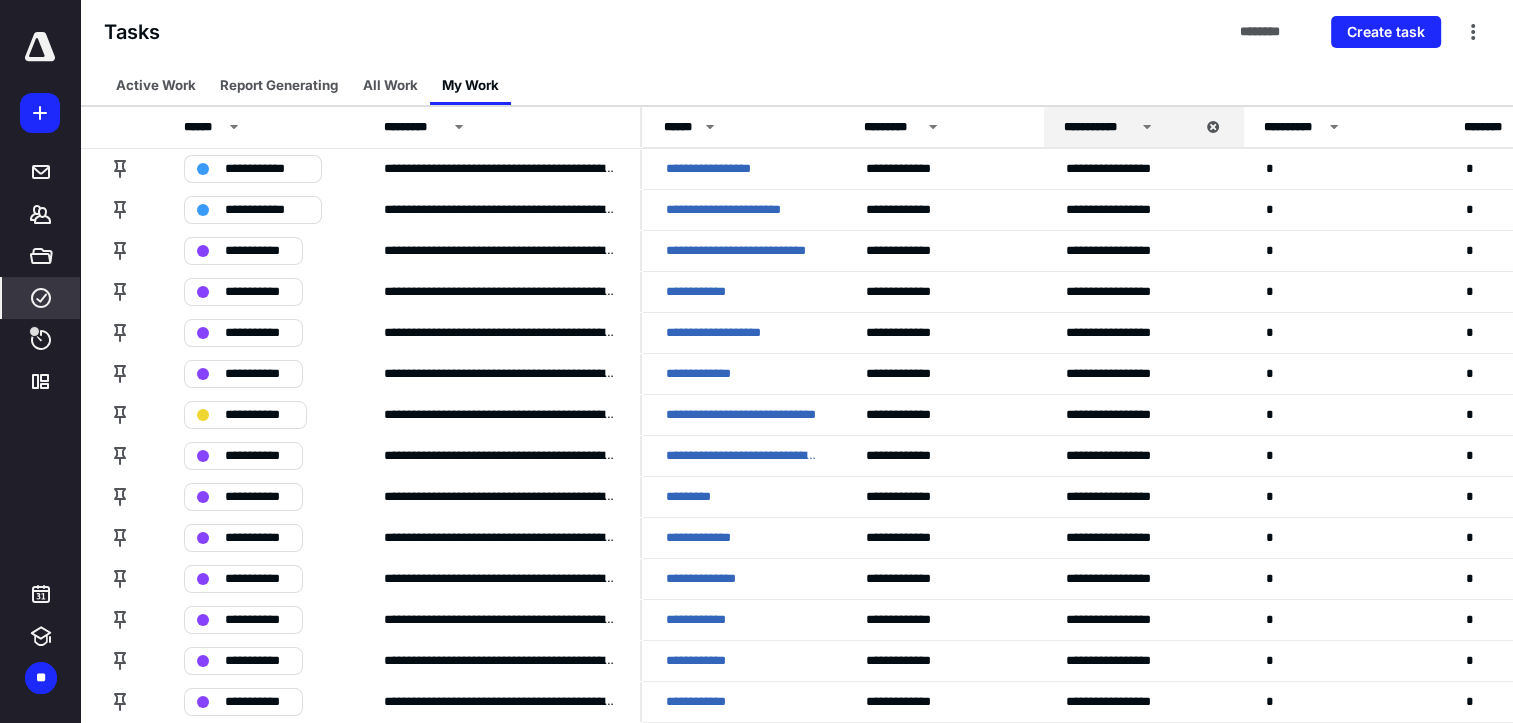 scroll, scrollTop: 0, scrollLeft: 0, axis: both 